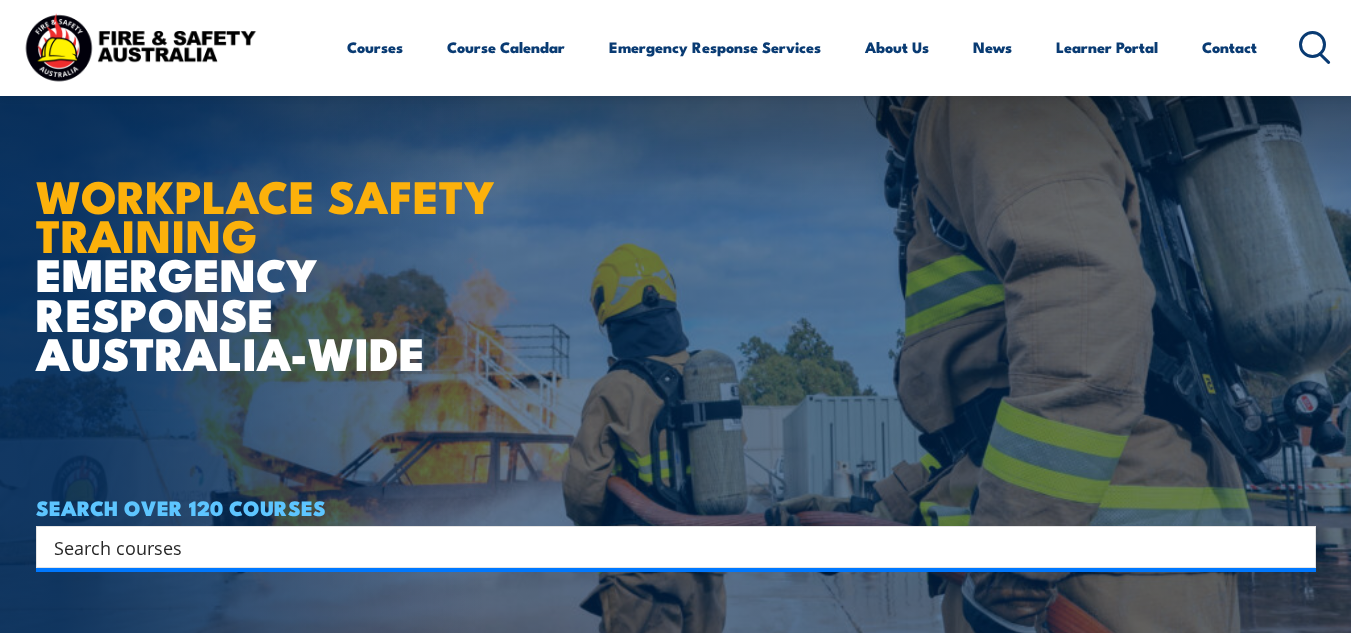 scroll, scrollTop: 700, scrollLeft: 0, axis: vertical 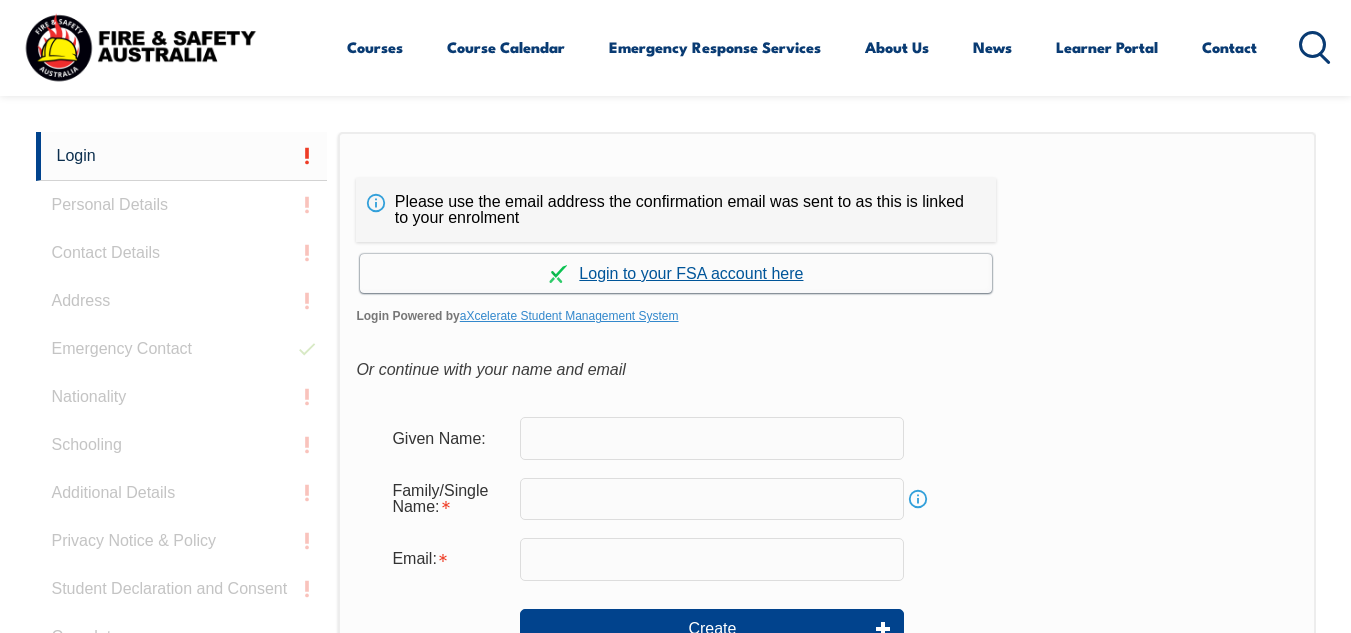 click on "Continue with aXcelerate" at bounding box center [676, 273] 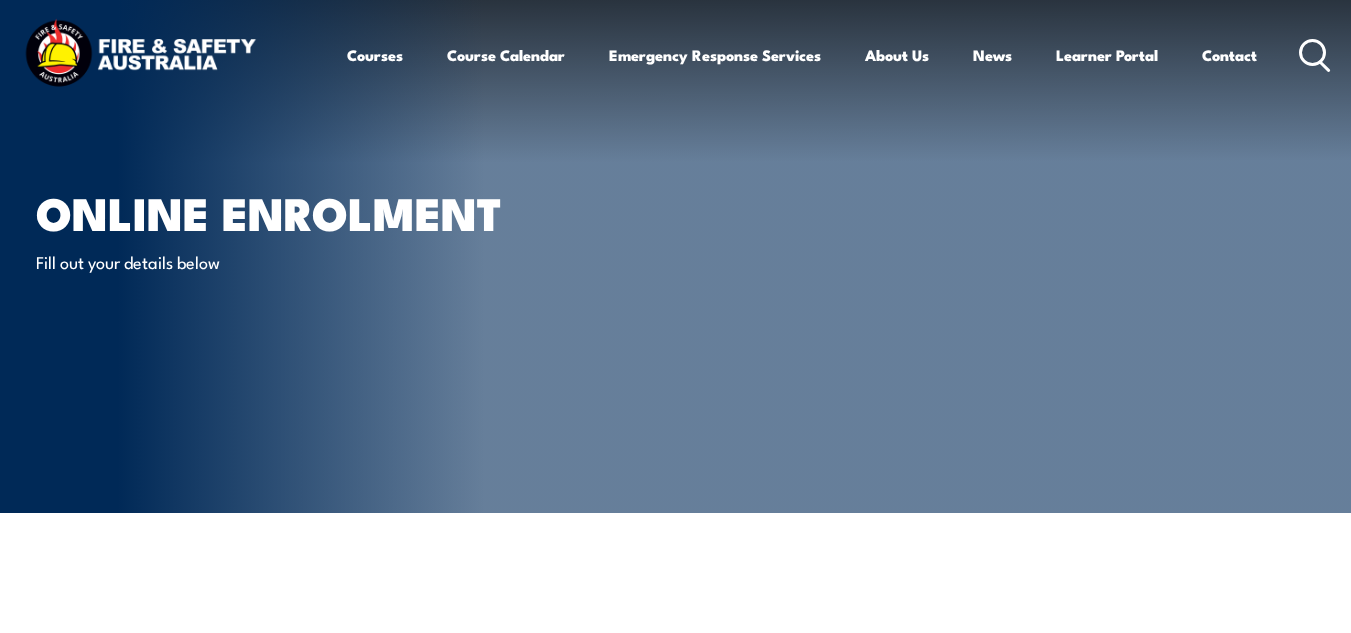 scroll, scrollTop: 0, scrollLeft: 0, axis: both 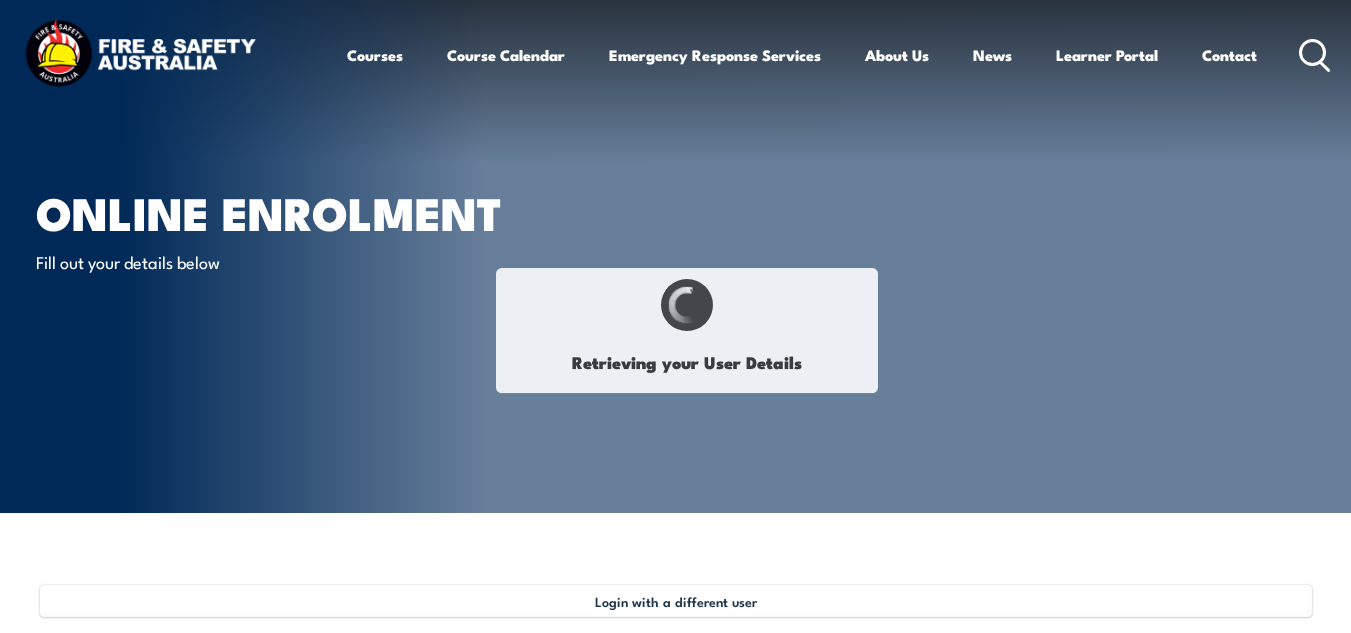 type on "[FIRST]" 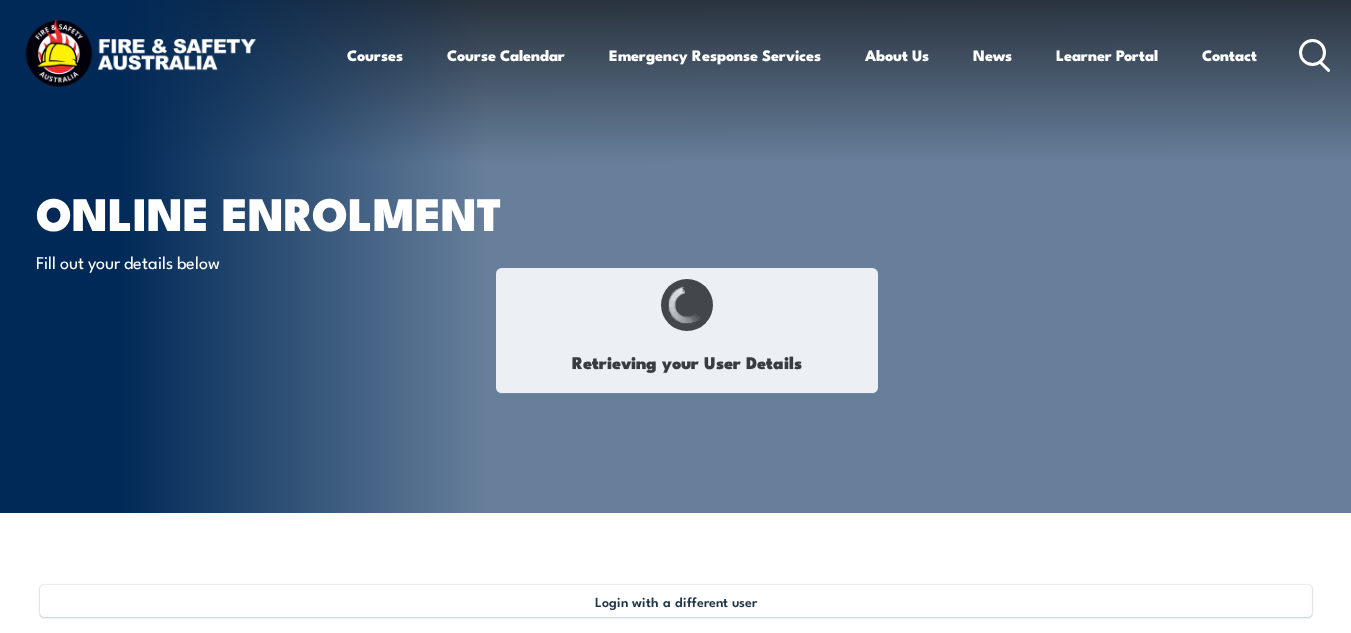 type on "[LAST]" 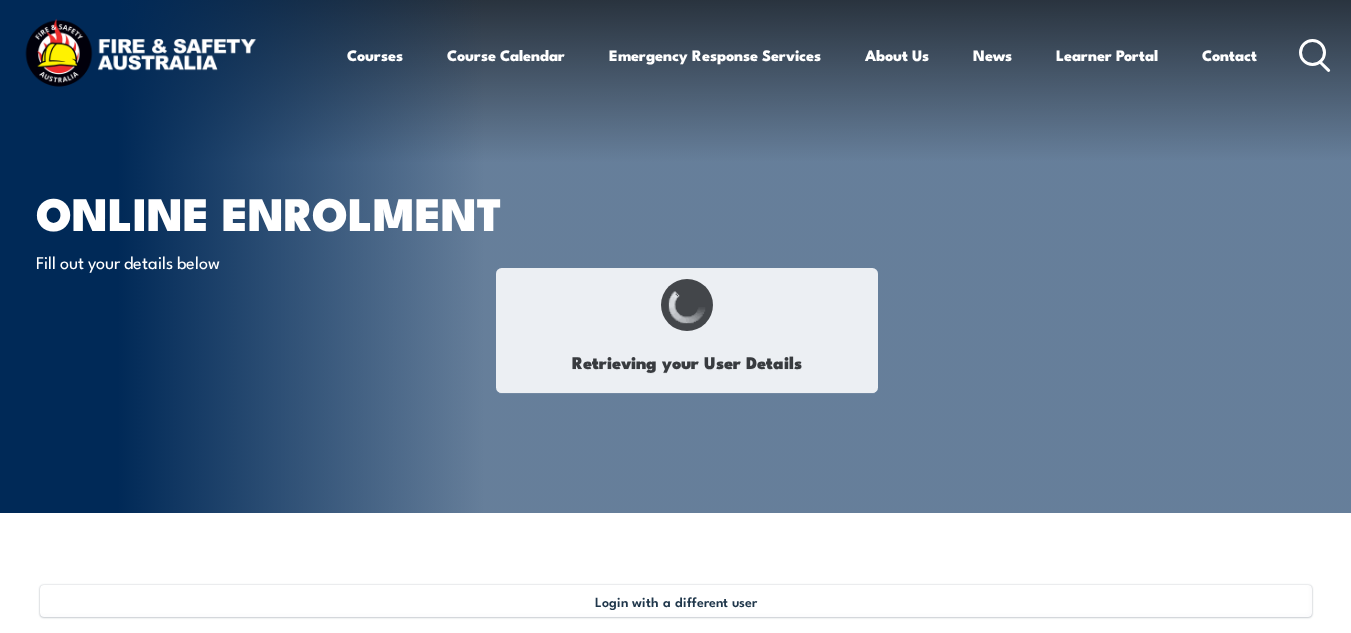 type on "[MONTH] [DAY], [YEAR]" 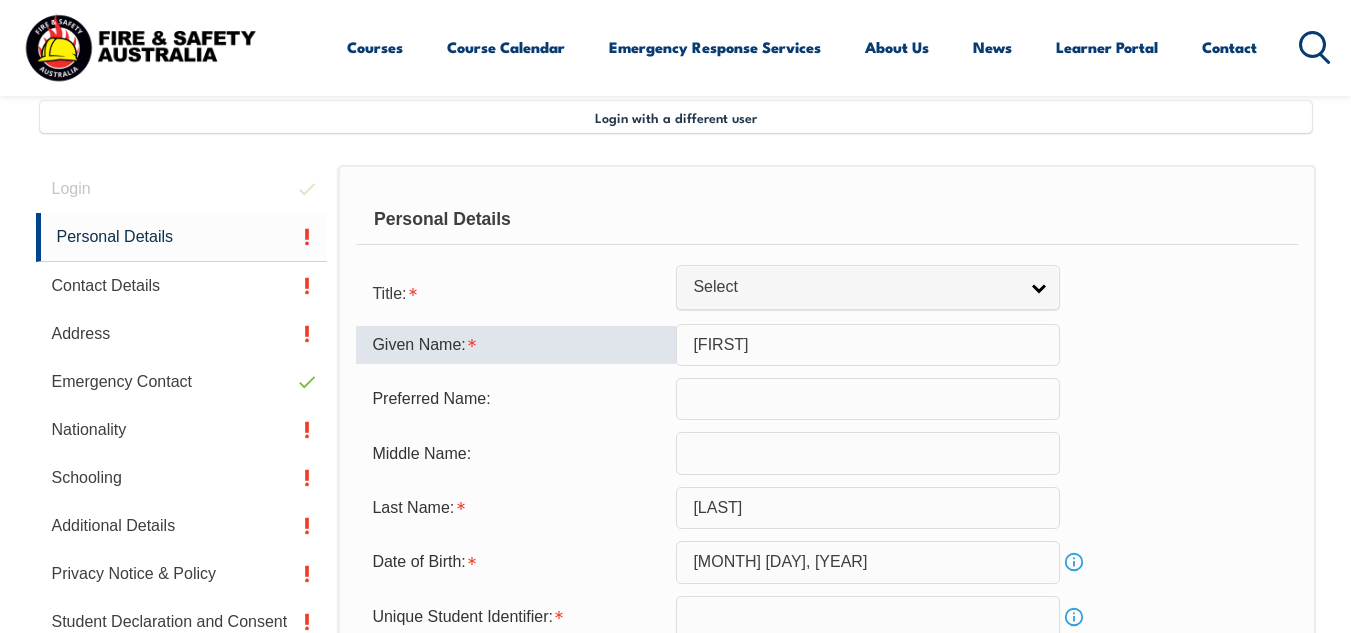scroll, scrollTop: 485, scrollLeft: 0, axis: vertical 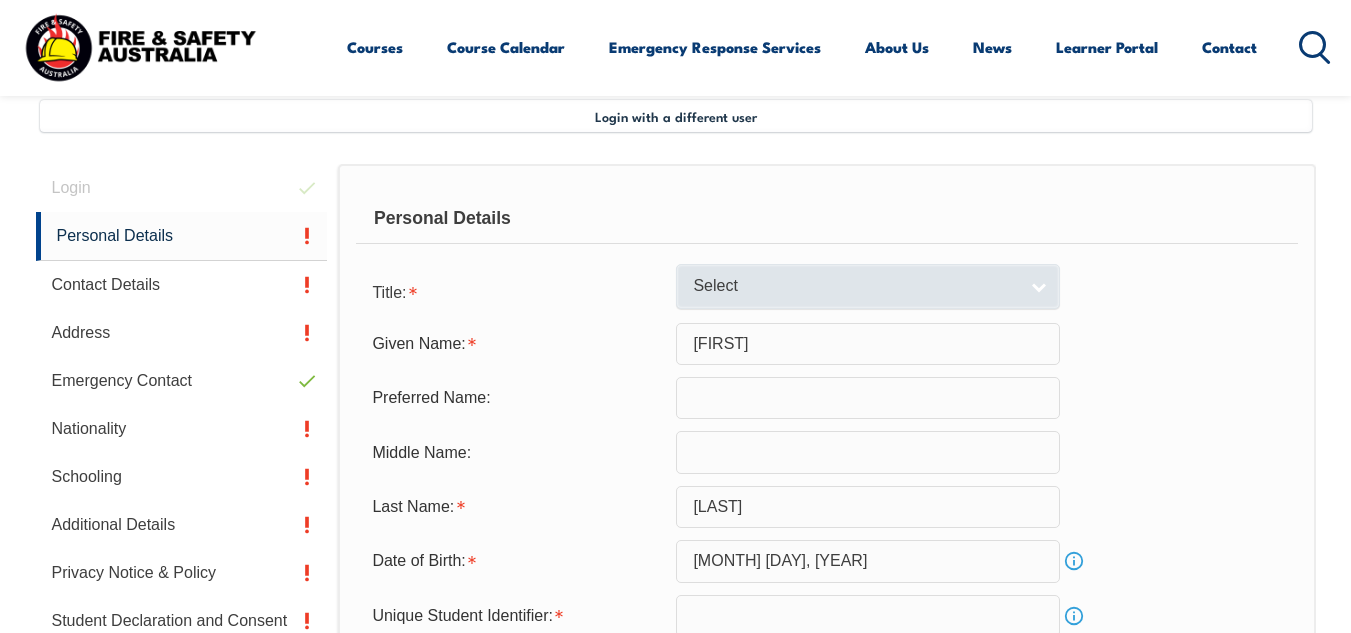 click on "Select" at bounding box center [868, 286] 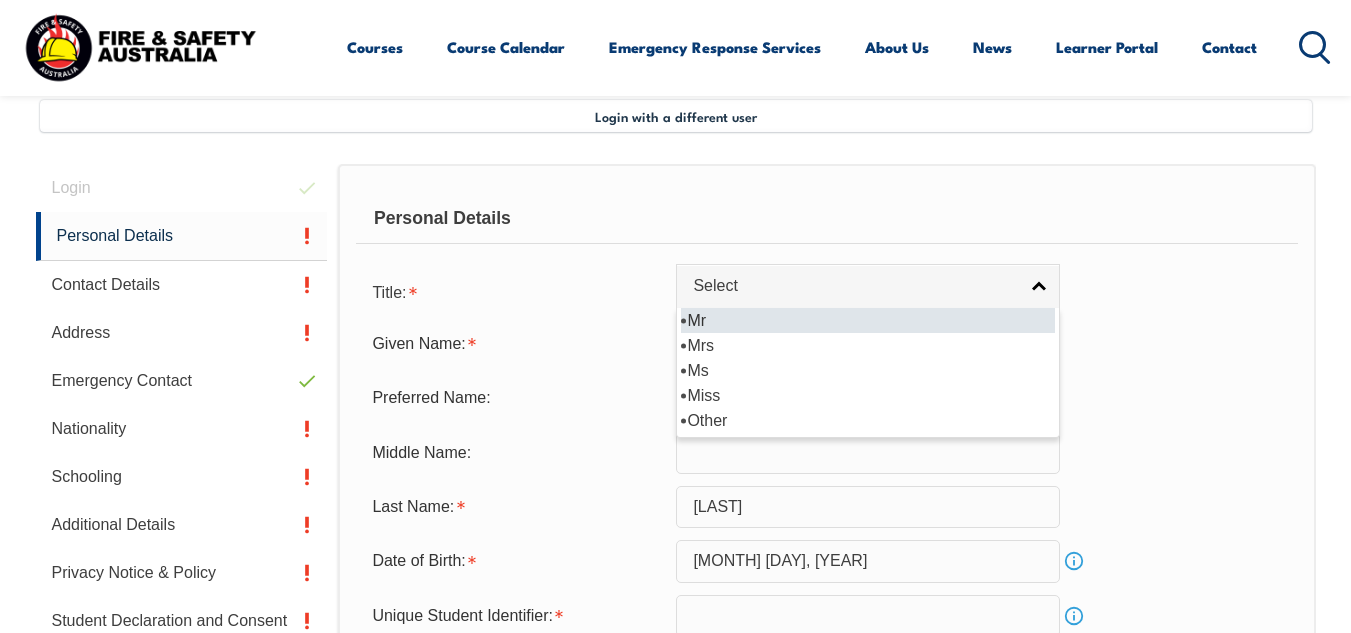 click on "Mr" at bounding box center [868, 320] 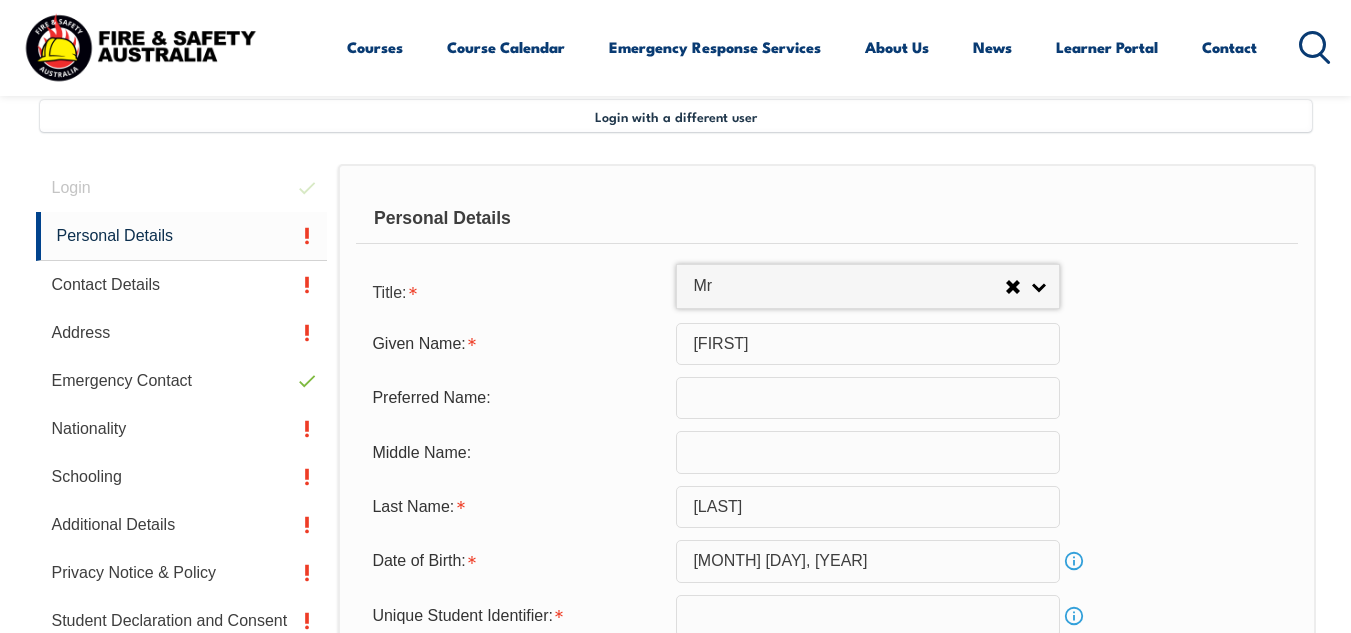 click on "[FIRST]" at bounding box center (868, 344) 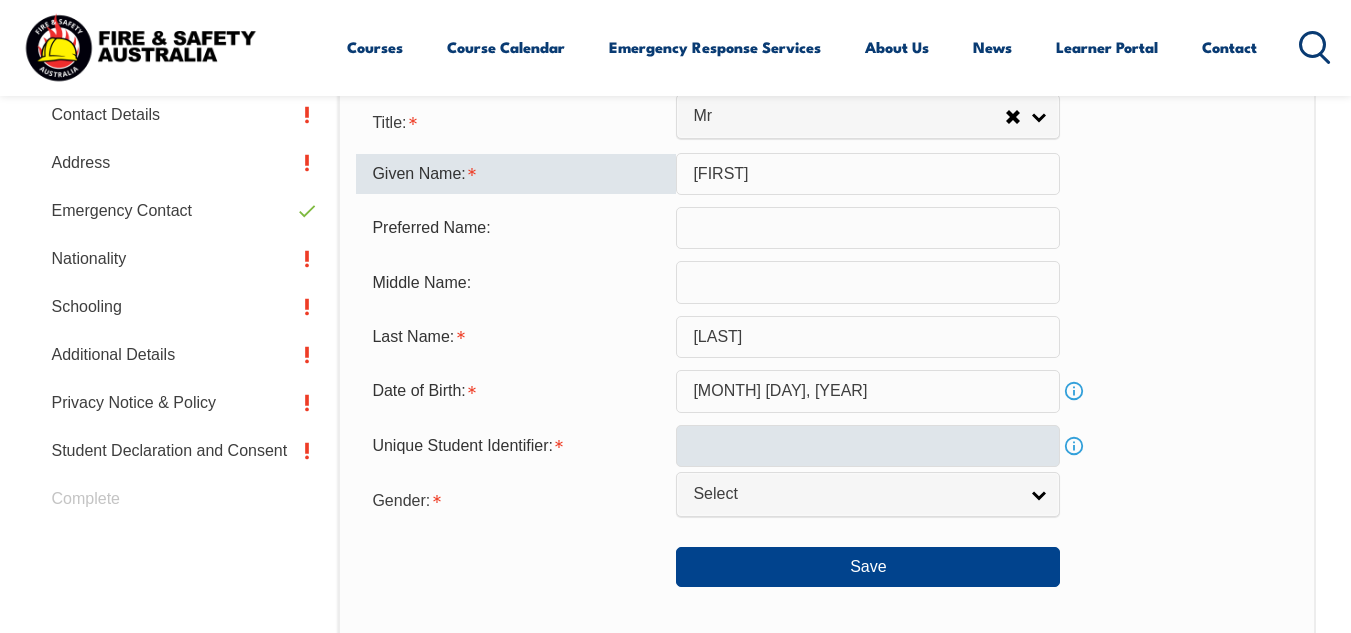 scroll, scrollTop: 685, scrollLeft: 0, axis: vertical 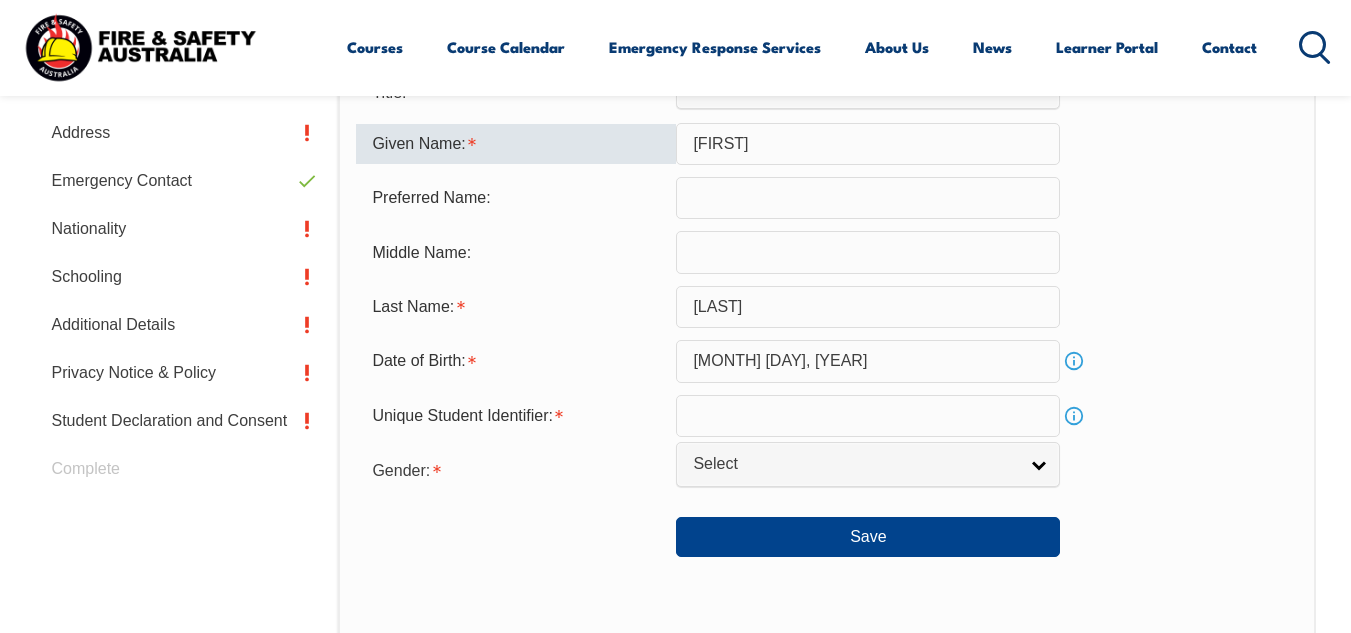 click at bounding box center (868, 416) 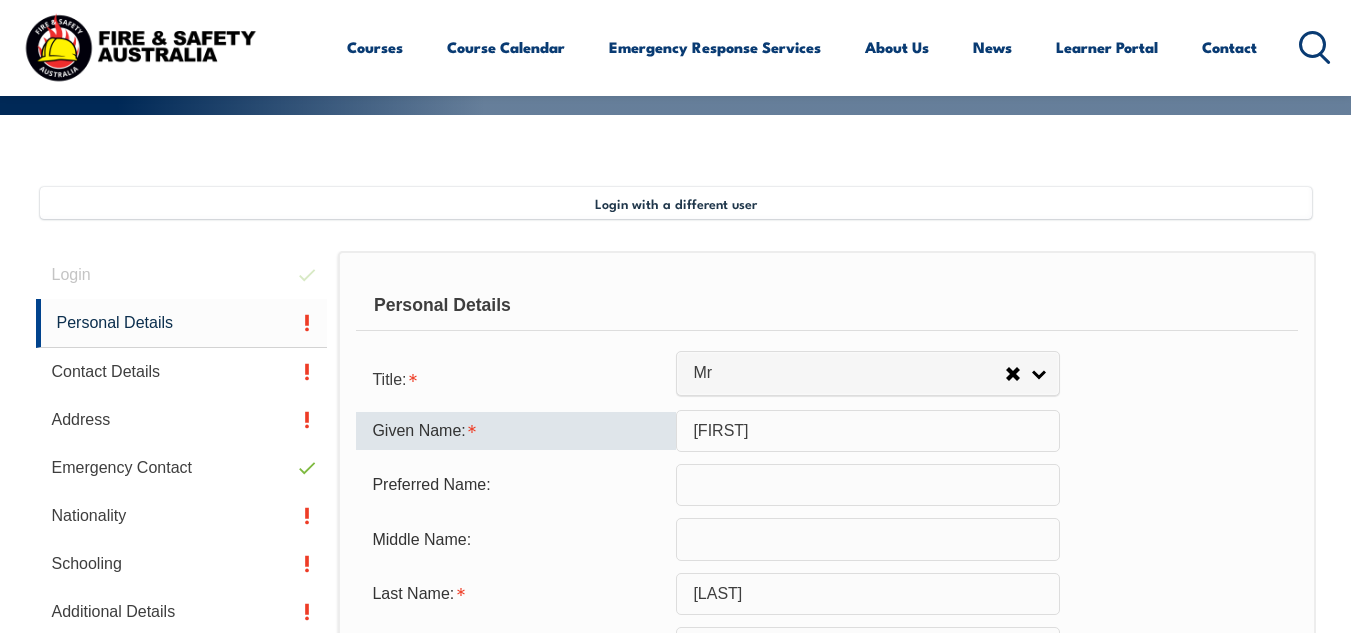 scroll, scrollTop: 685, scrollLeft: 0, axis: vertical 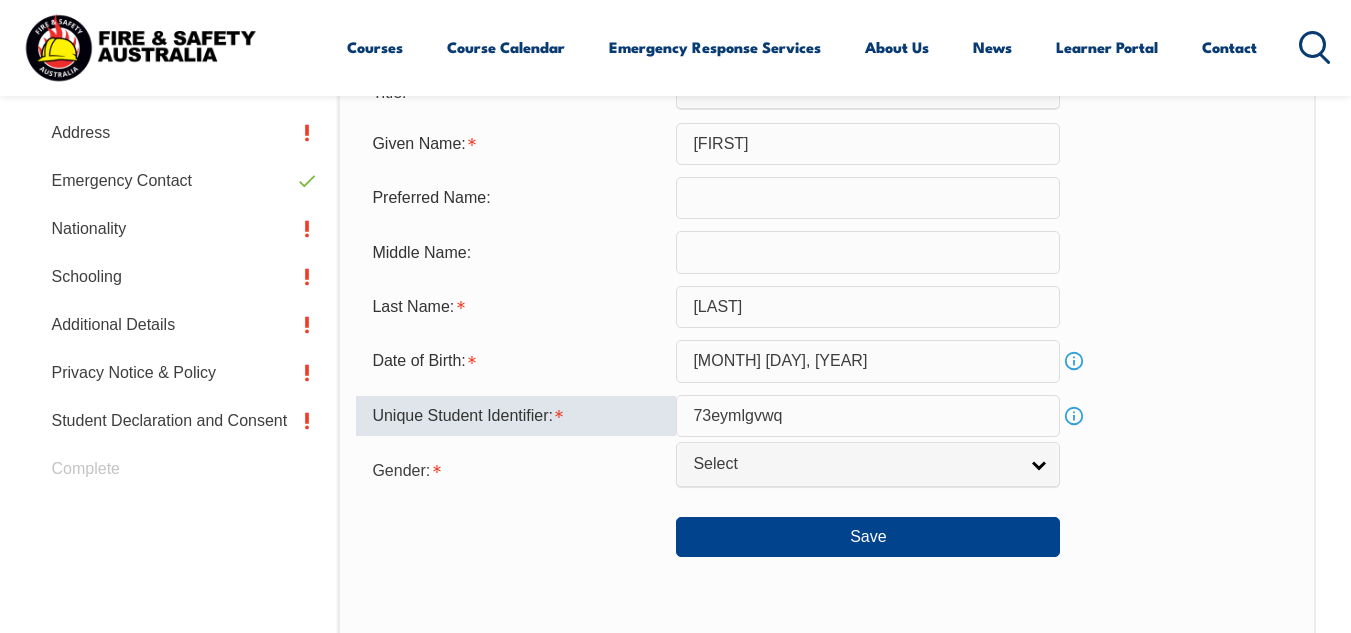 click on "73eymlgvwq" at bounding box center (868, 416) 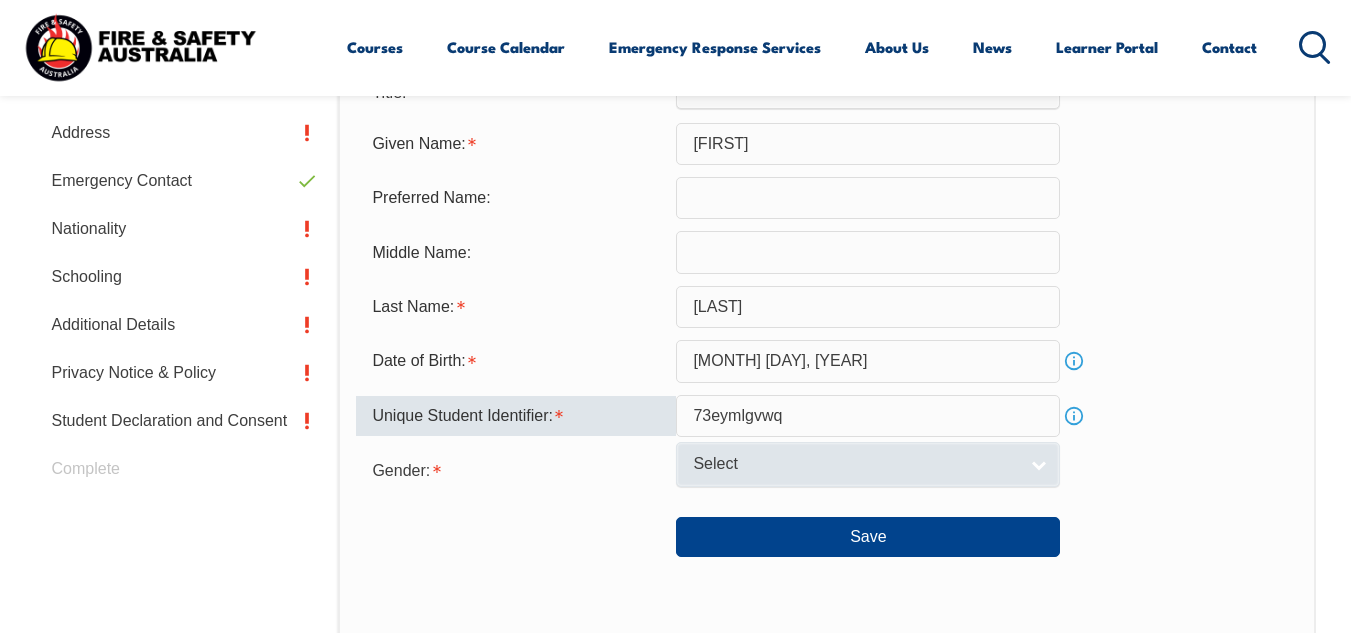 type on "73eymlgvwq" 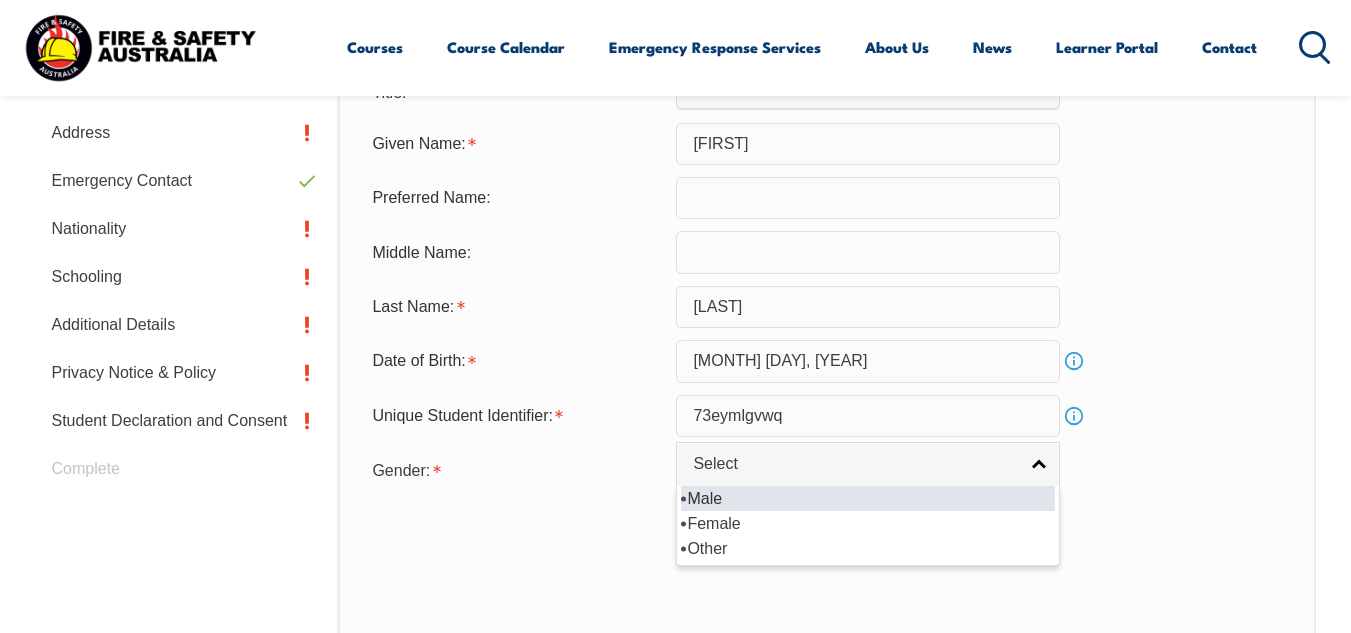 click on "Male" at bounding box center (868, 498) 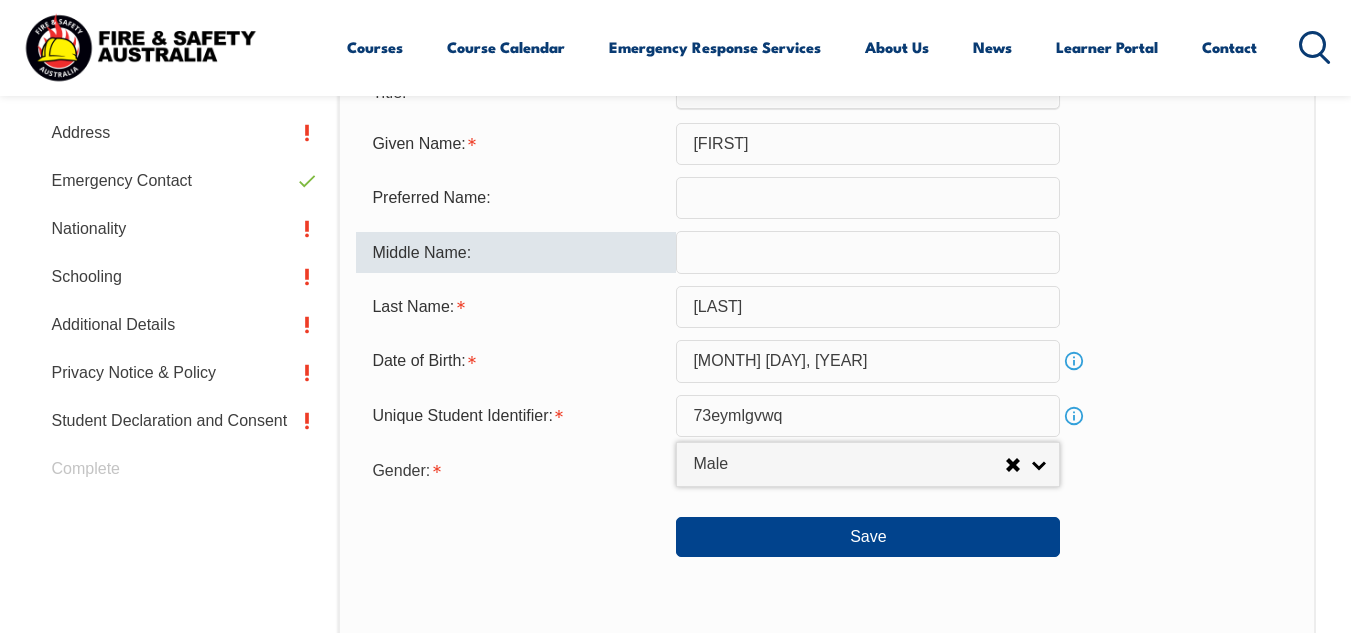 click at bounding box center (868, 252) 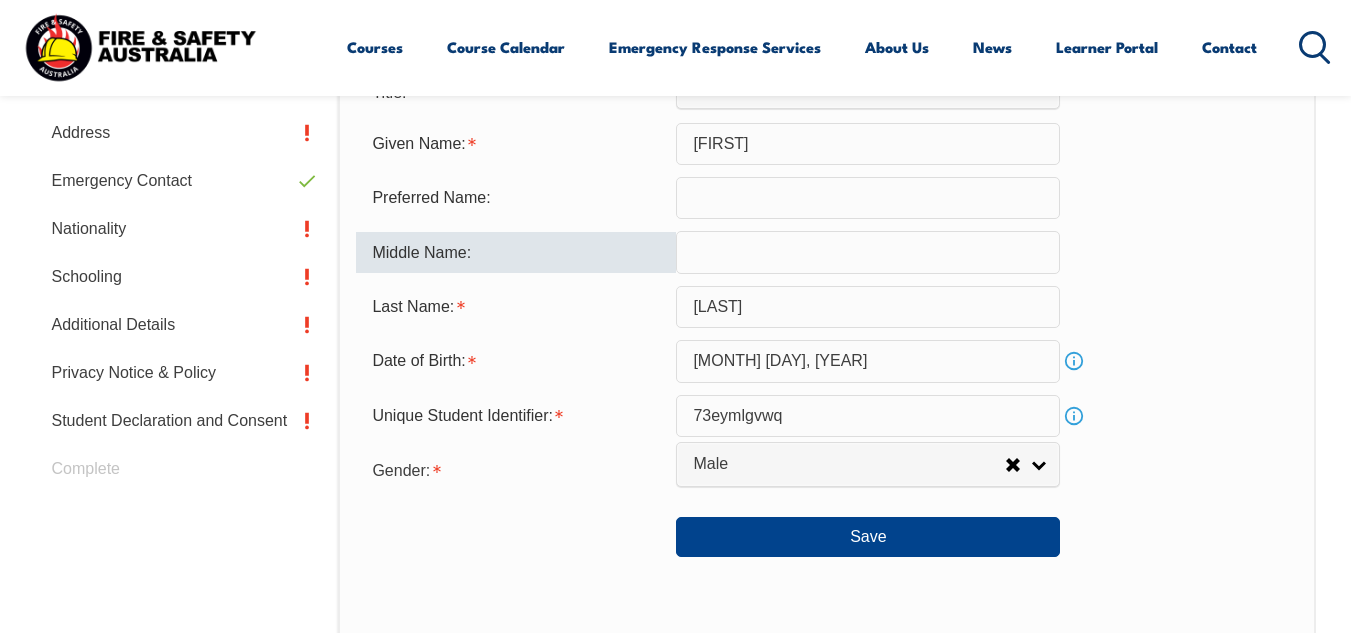 click at bounding box center [868, 198] 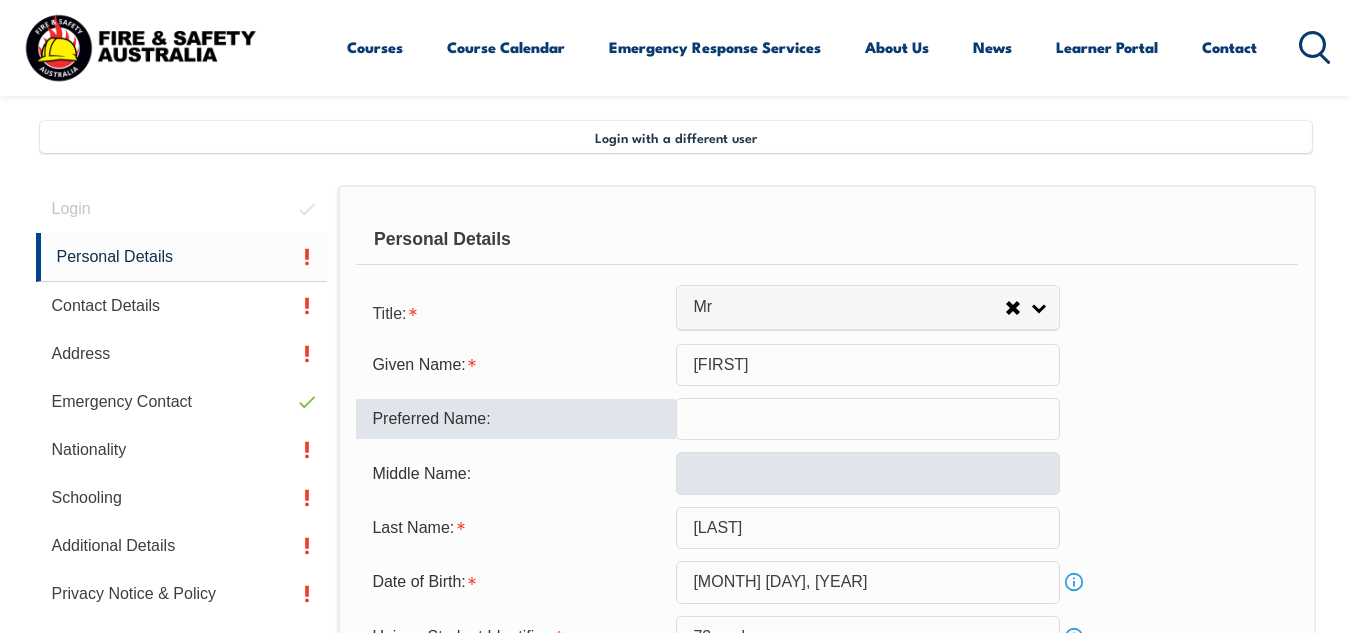 scroll, scrollTop: 585, scrollLeft: 0, axis: vertical 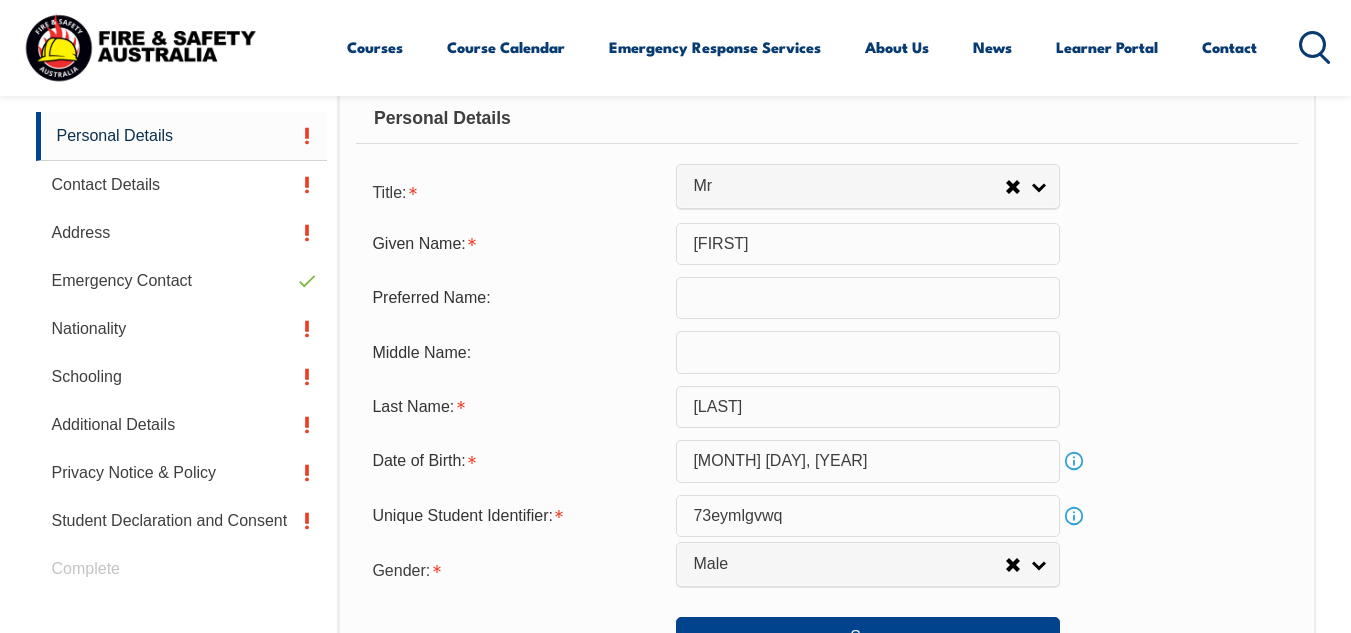 click on "Middle Name:" at bounding box center (826, 352) 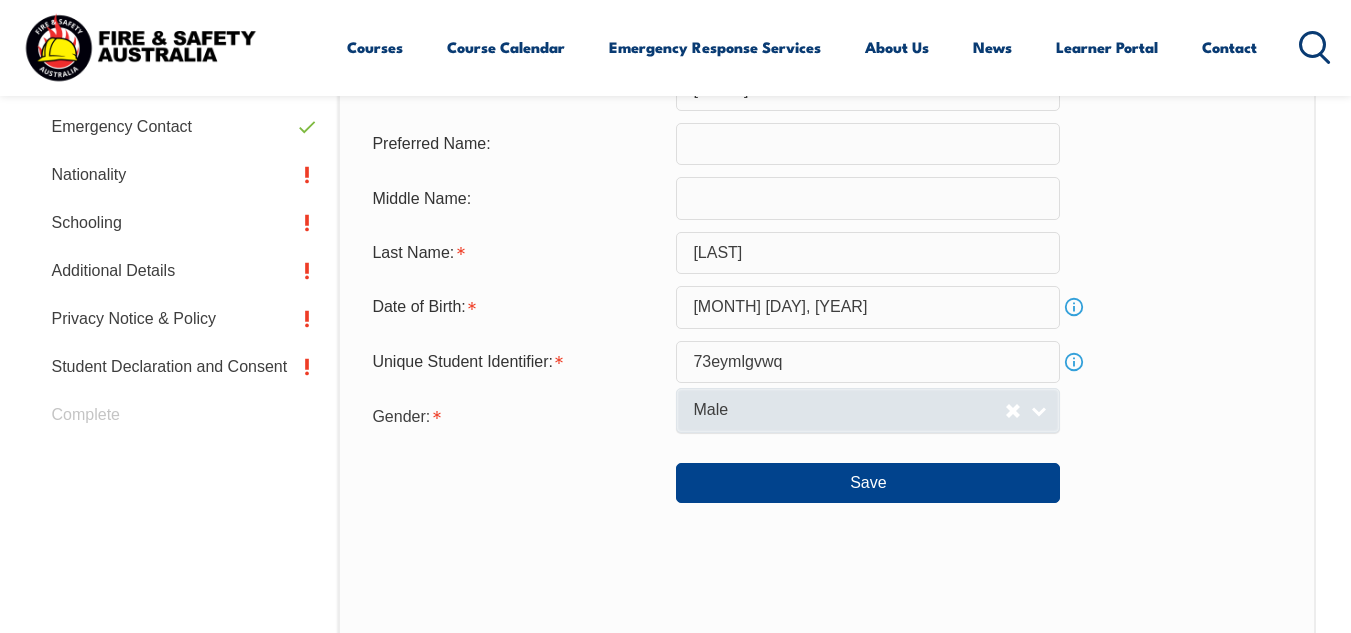 scroll, scrollTop: 785, scrollLeft: 0, axis: vertical 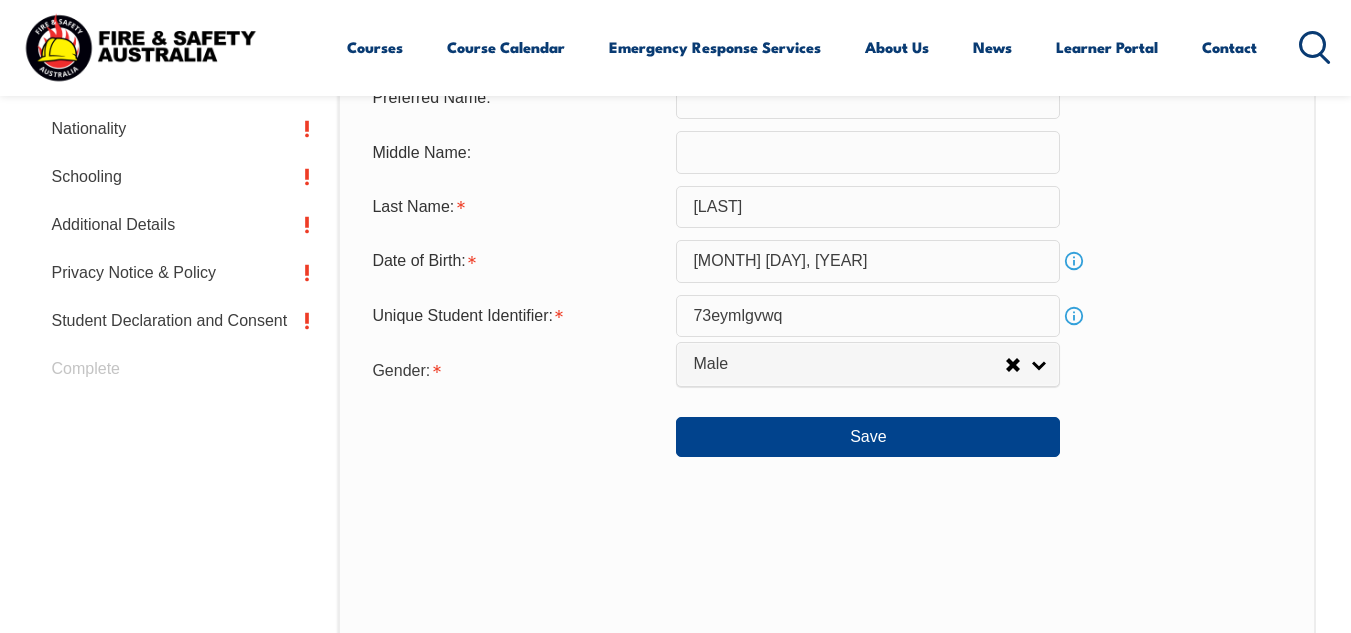 click on "73eymlgvwq" at bounding box center (868, 316) 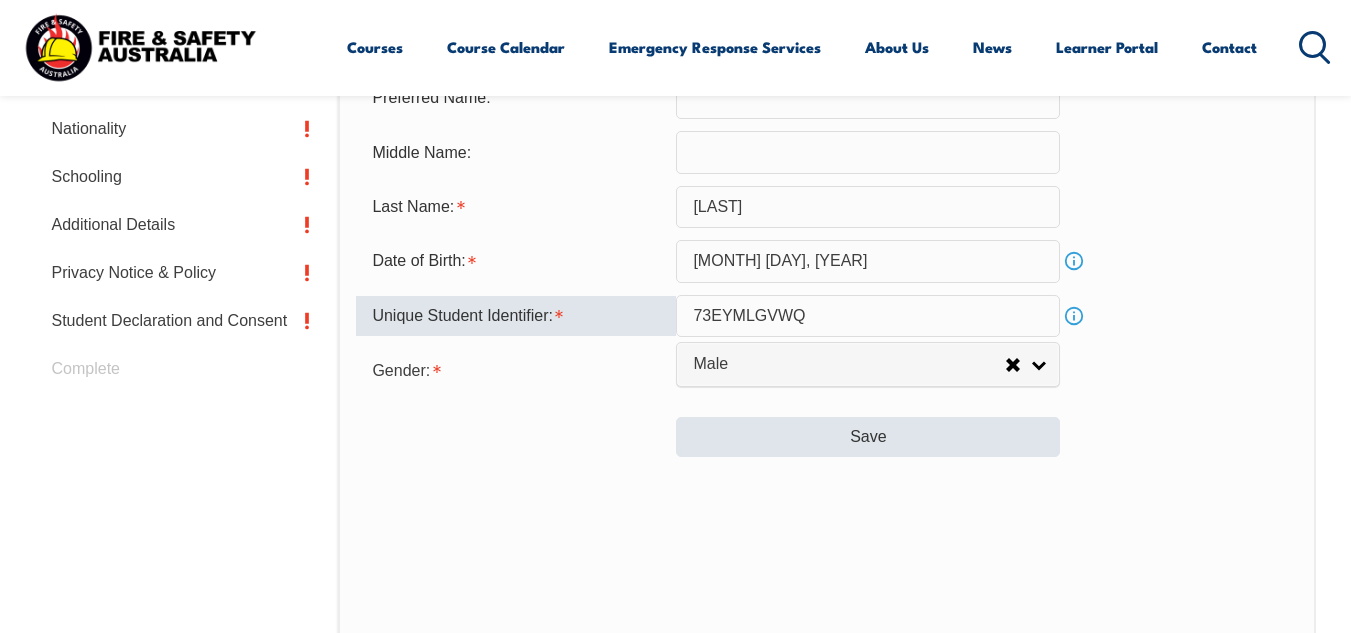 type on "73EYMLGVWQ" 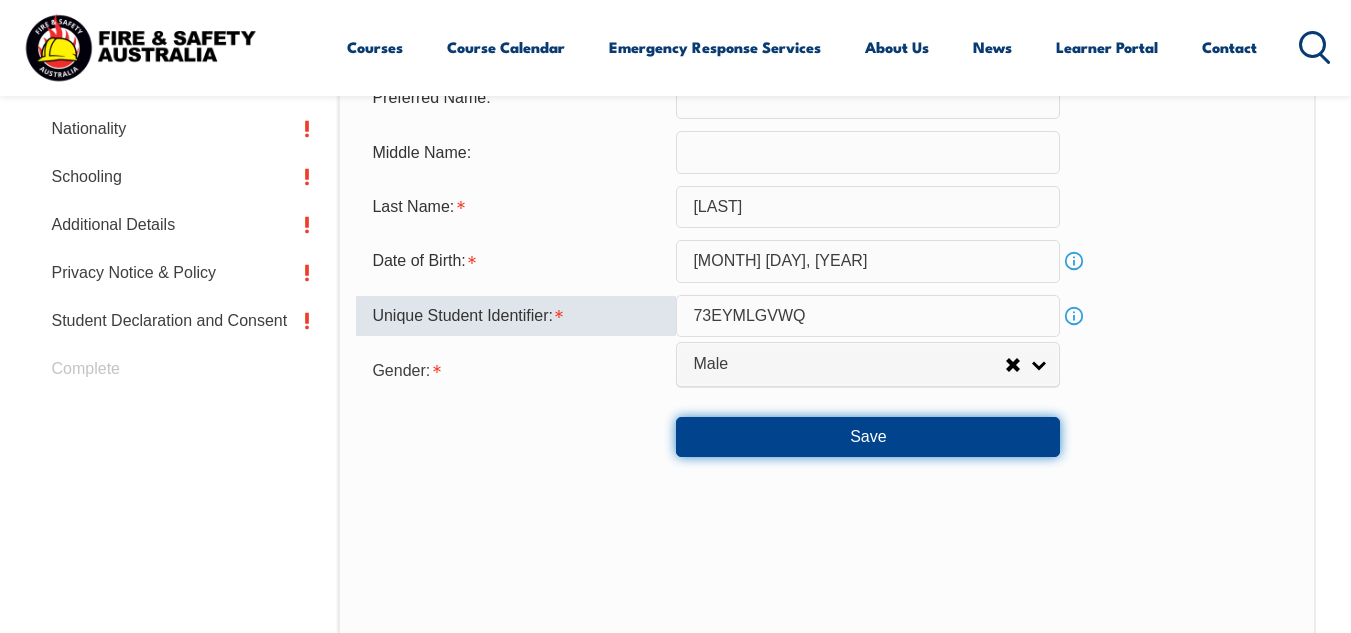 click on "Save" at bounding box center [868, 437] 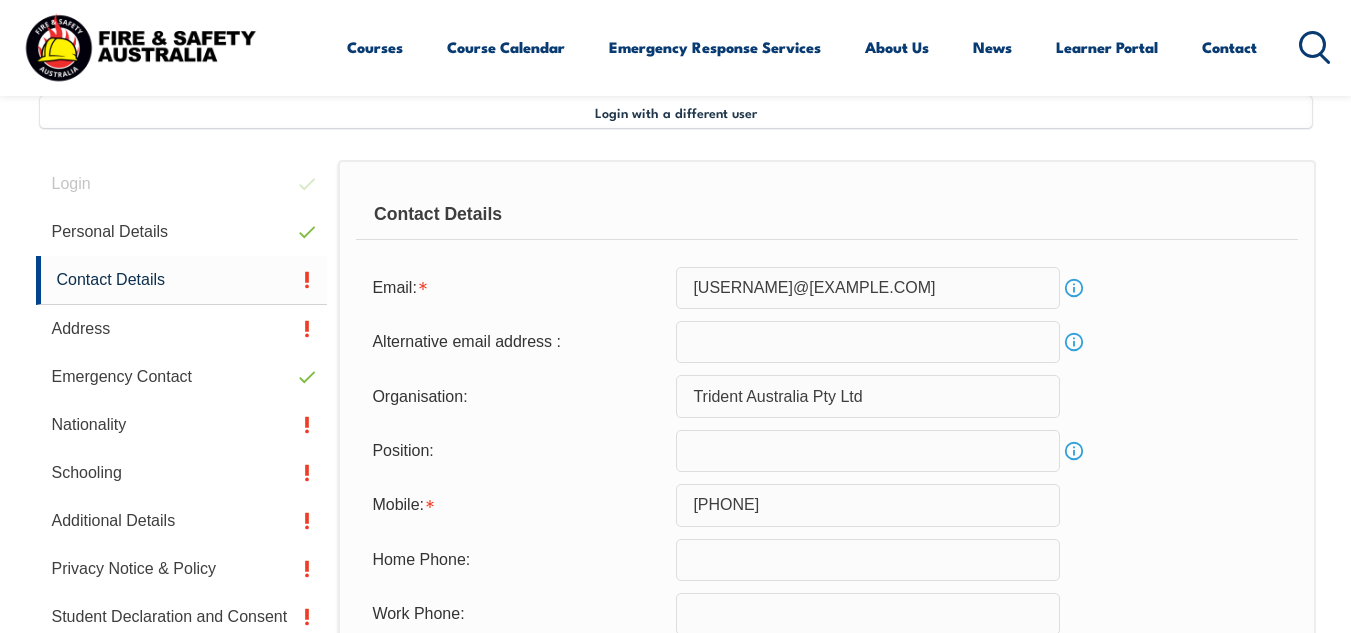 scroll, scrollTop: 485, scrollLeft: 0, axis: vertical 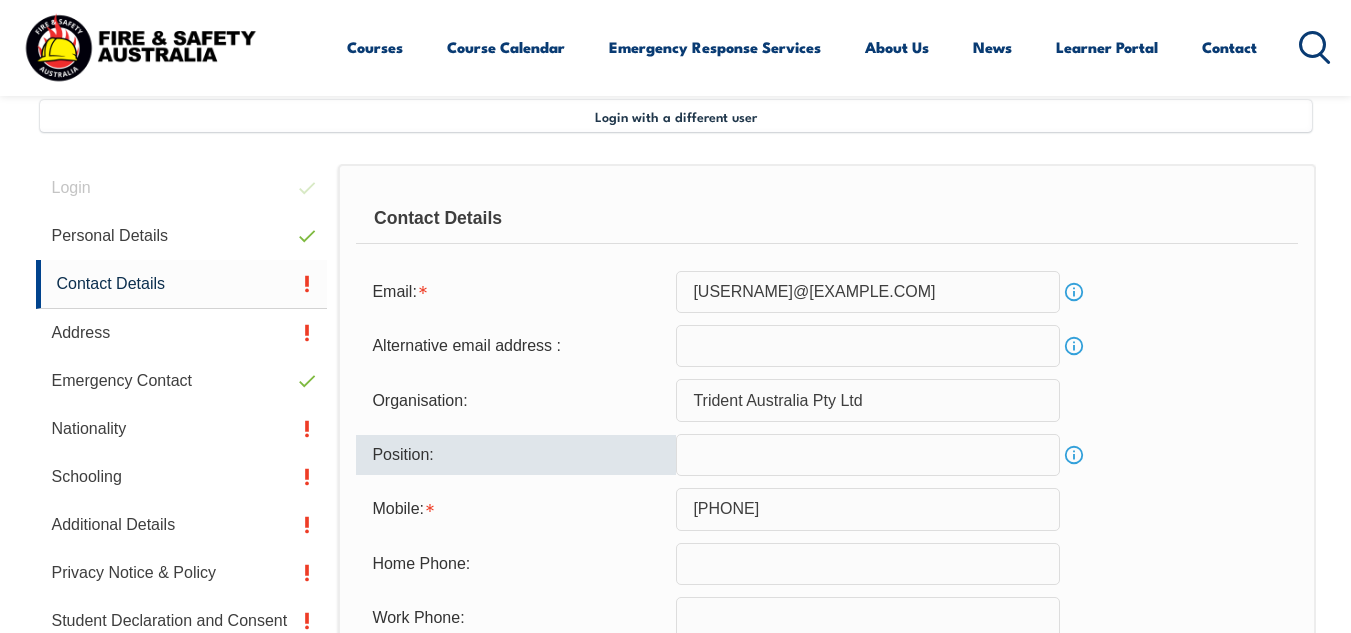 click at bounding box center [868, 455] 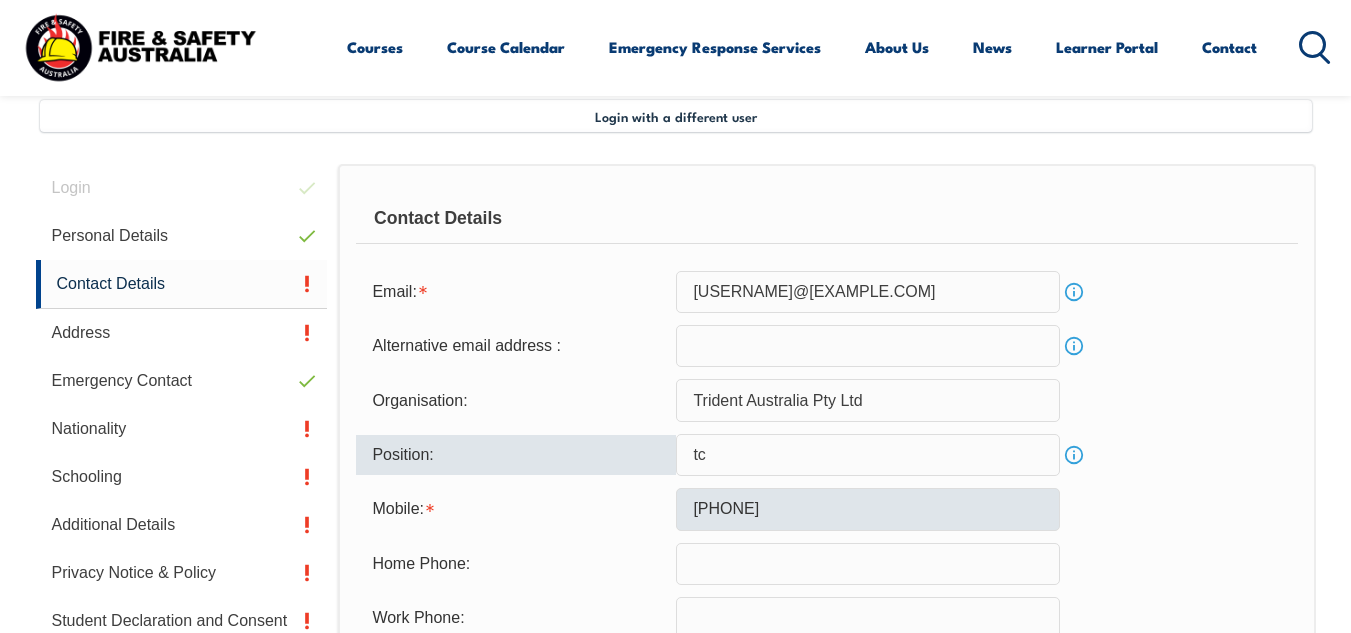 type on "t" 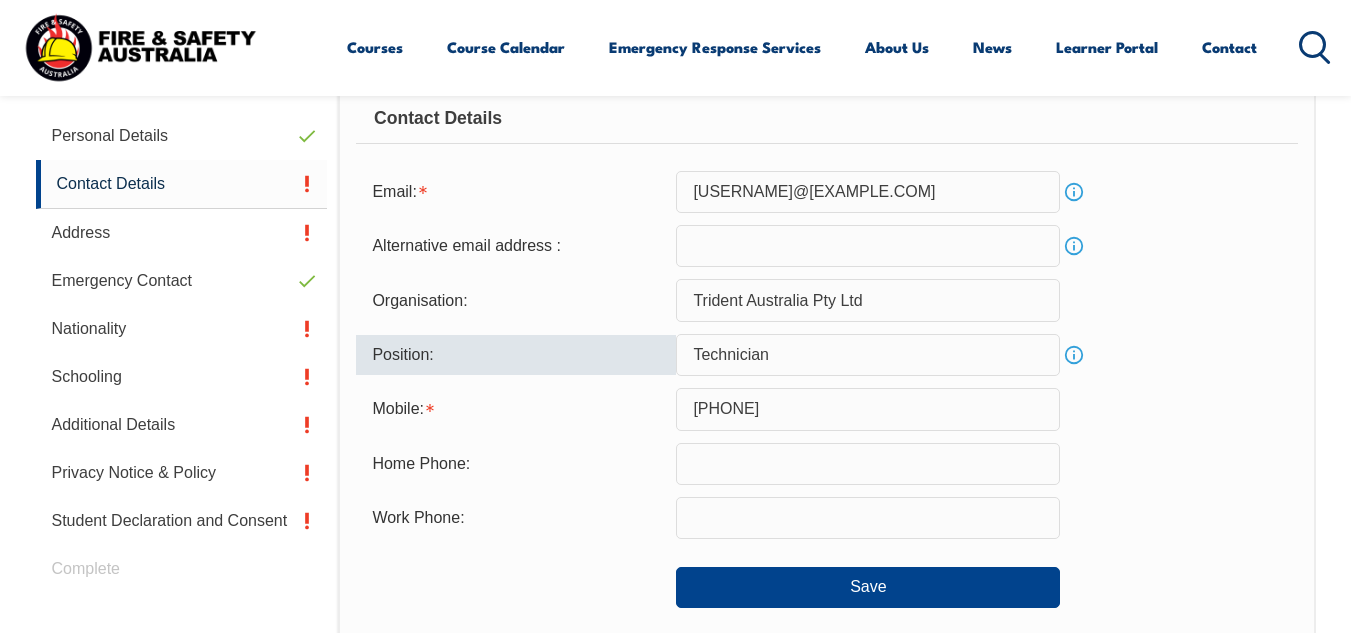 scroll, scrollTop: 685, scrollLeft: 0, axis: vertical 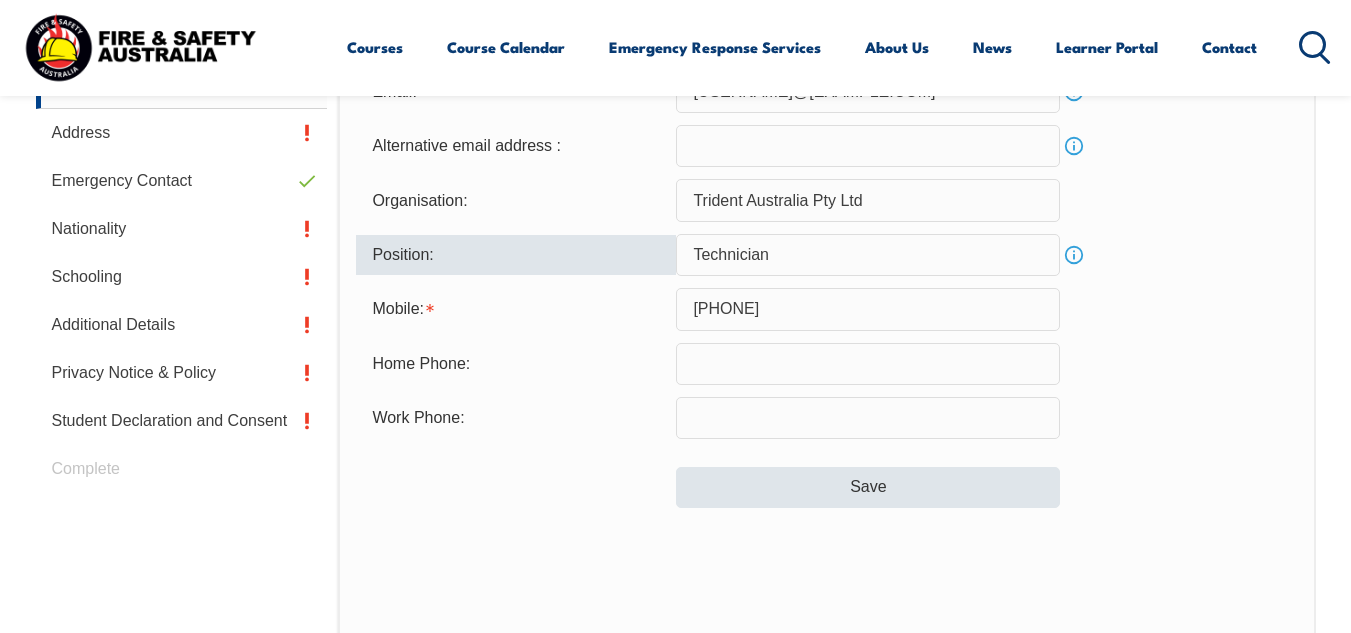 type on "Technician" 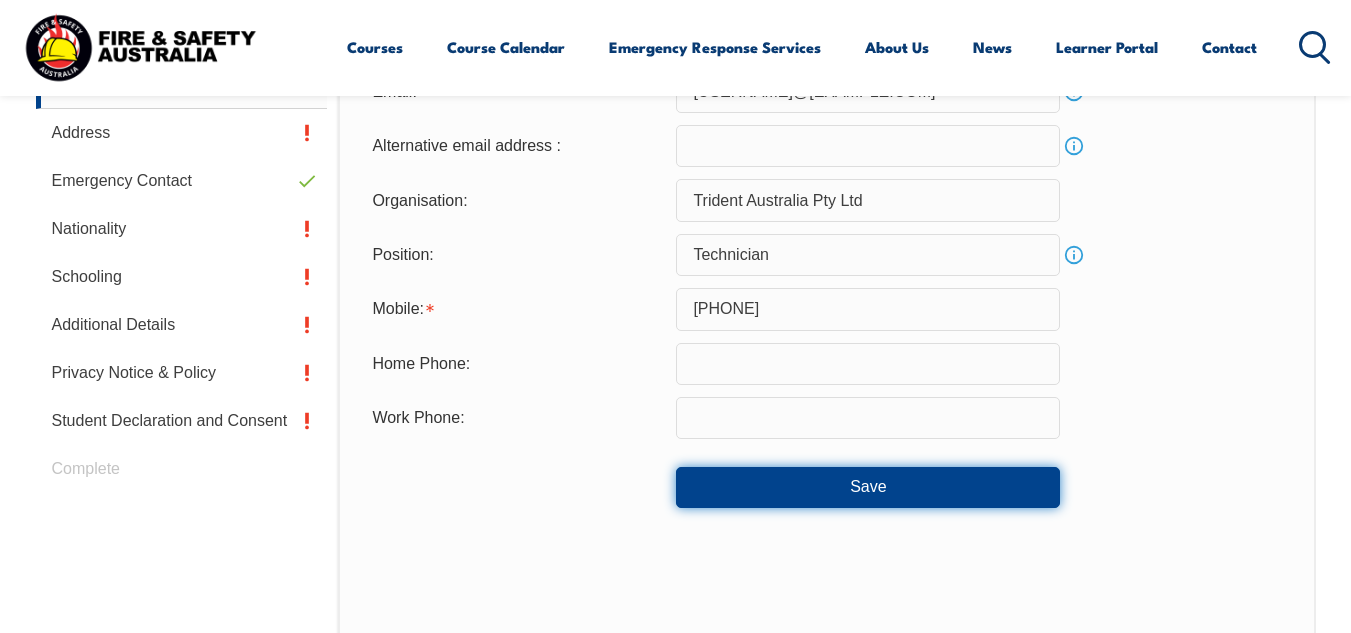 click on "Save" at bounding box center [868, 487] 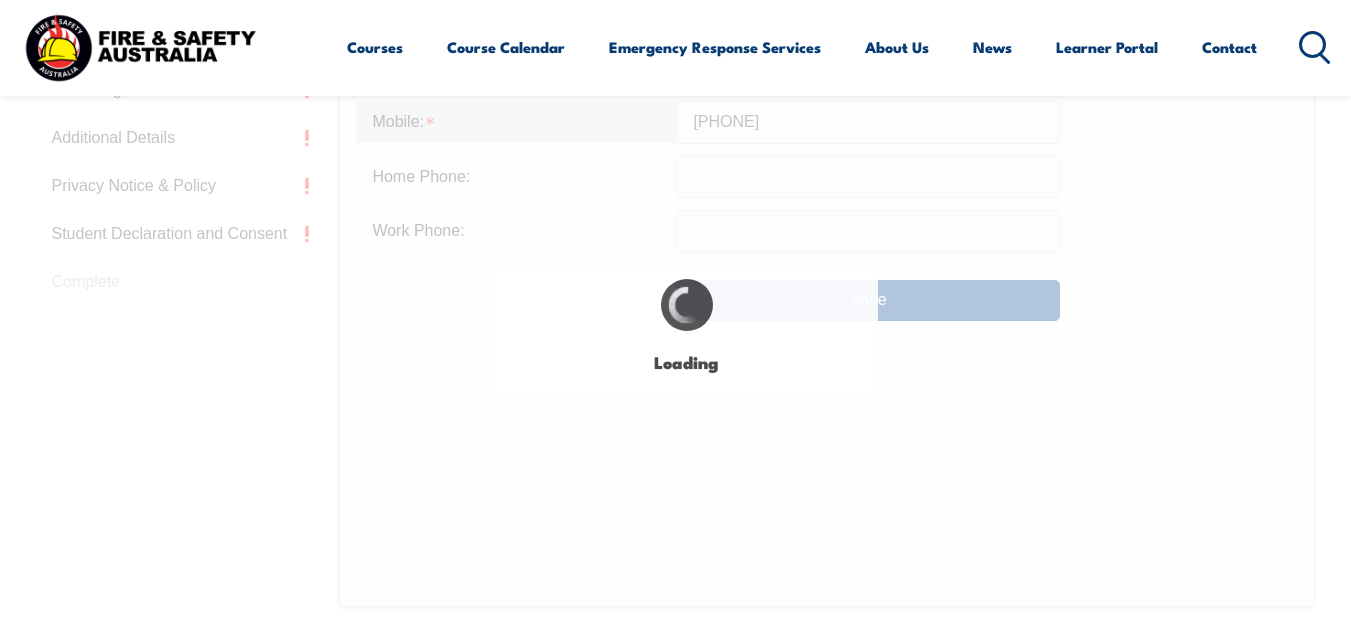 scroll, scrollTop: 873, scrollLeft: 0, axis: vertical 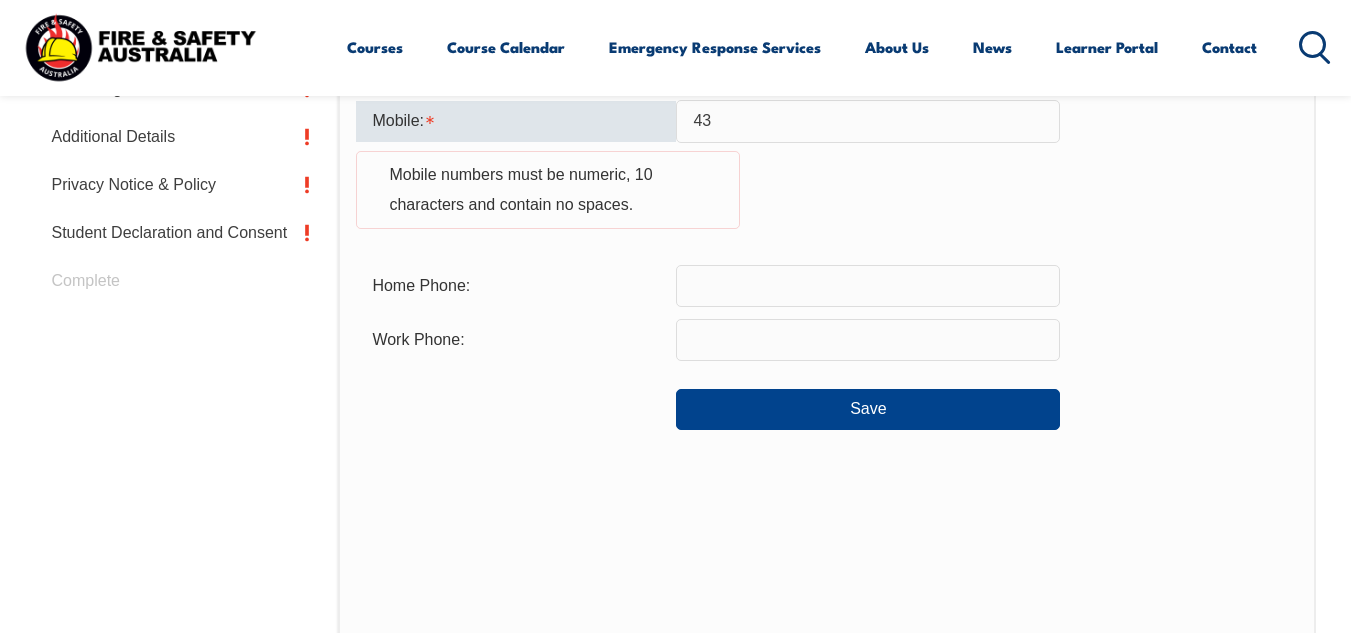 type on "4" 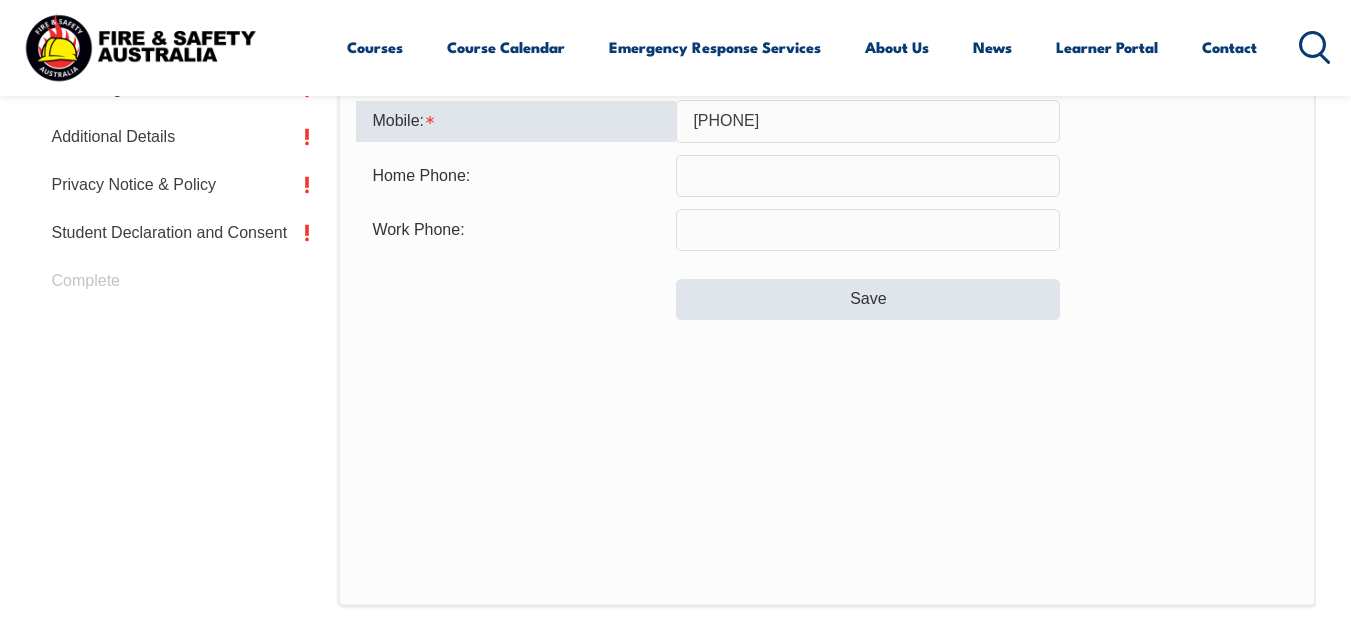 type on "0433320487" 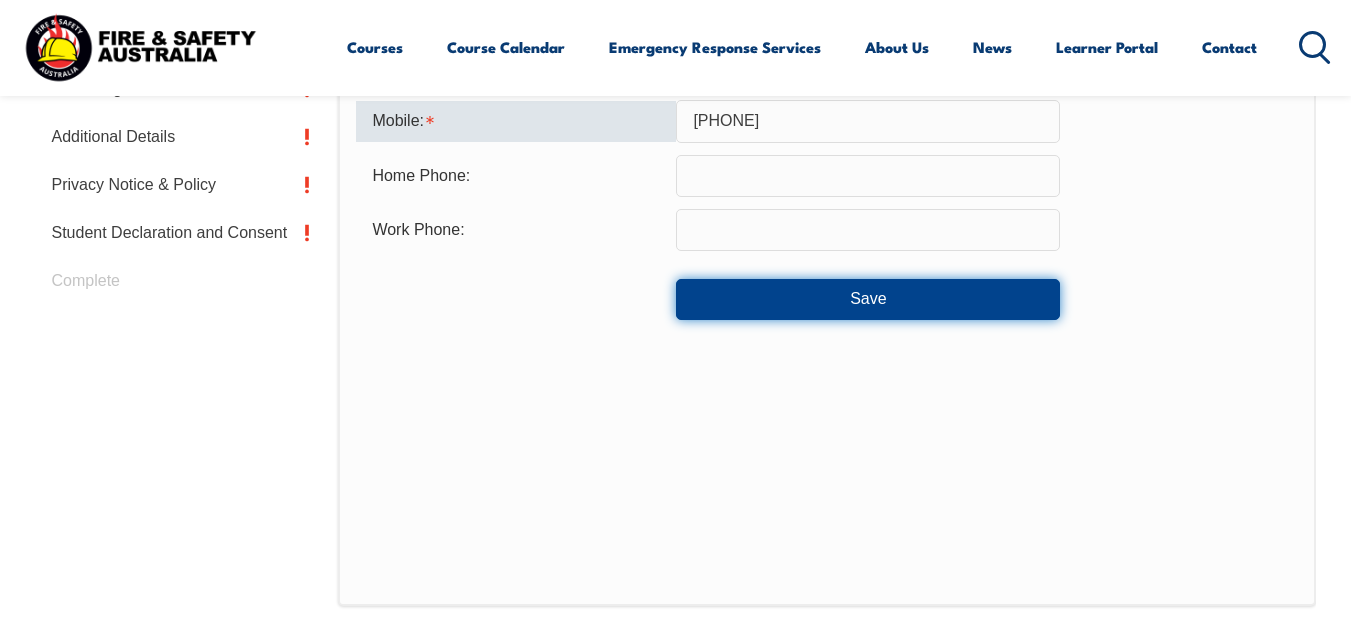click on "Save" at bounding box center [868, 299] 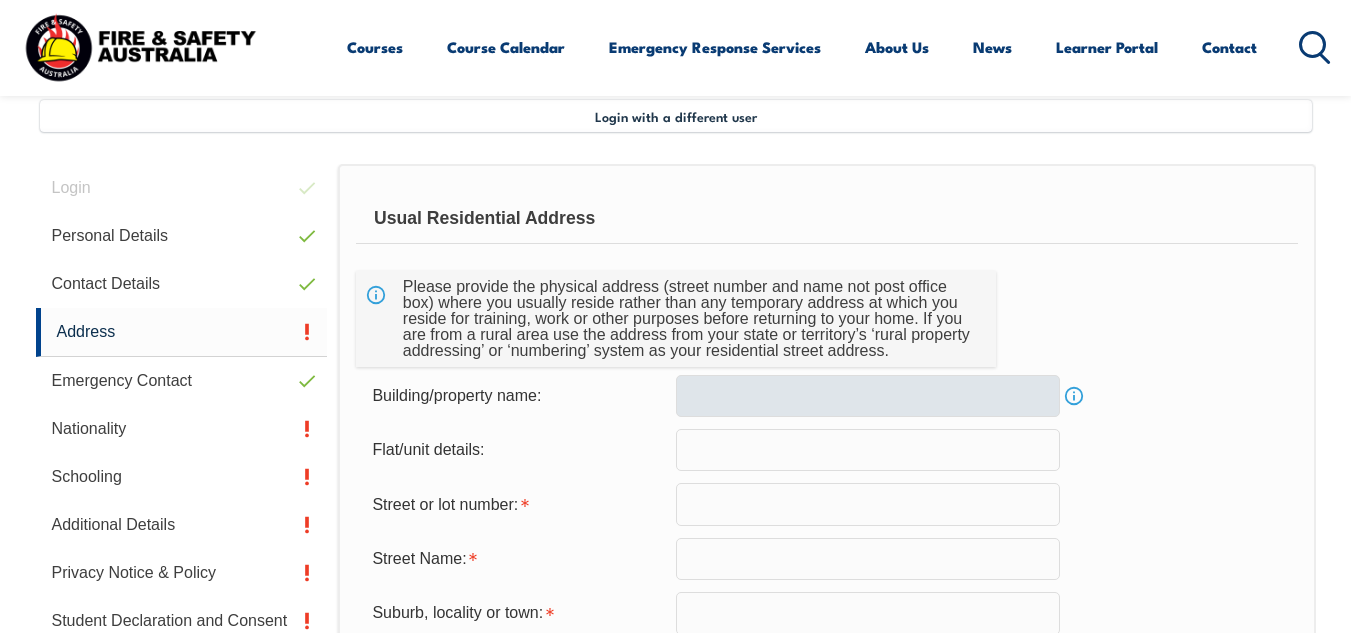 scroll, scrollTop: 585, scrollLeft: 0, axis: vertical 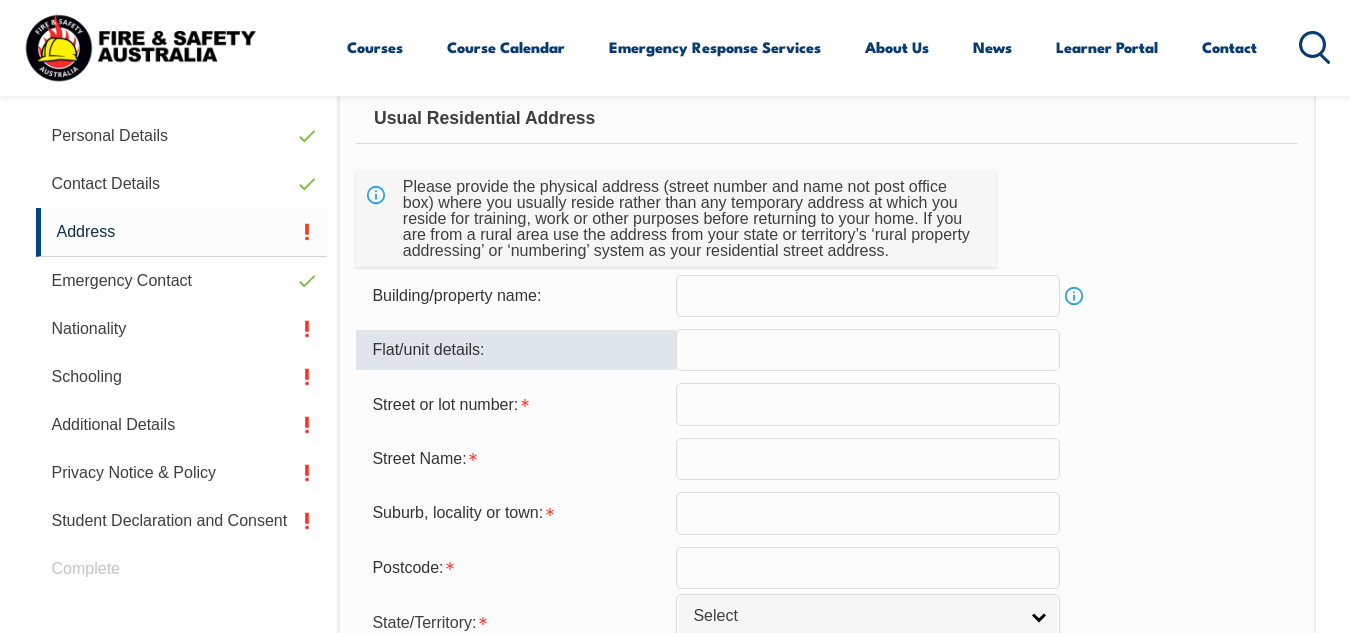click at bounding box center (868, 350) 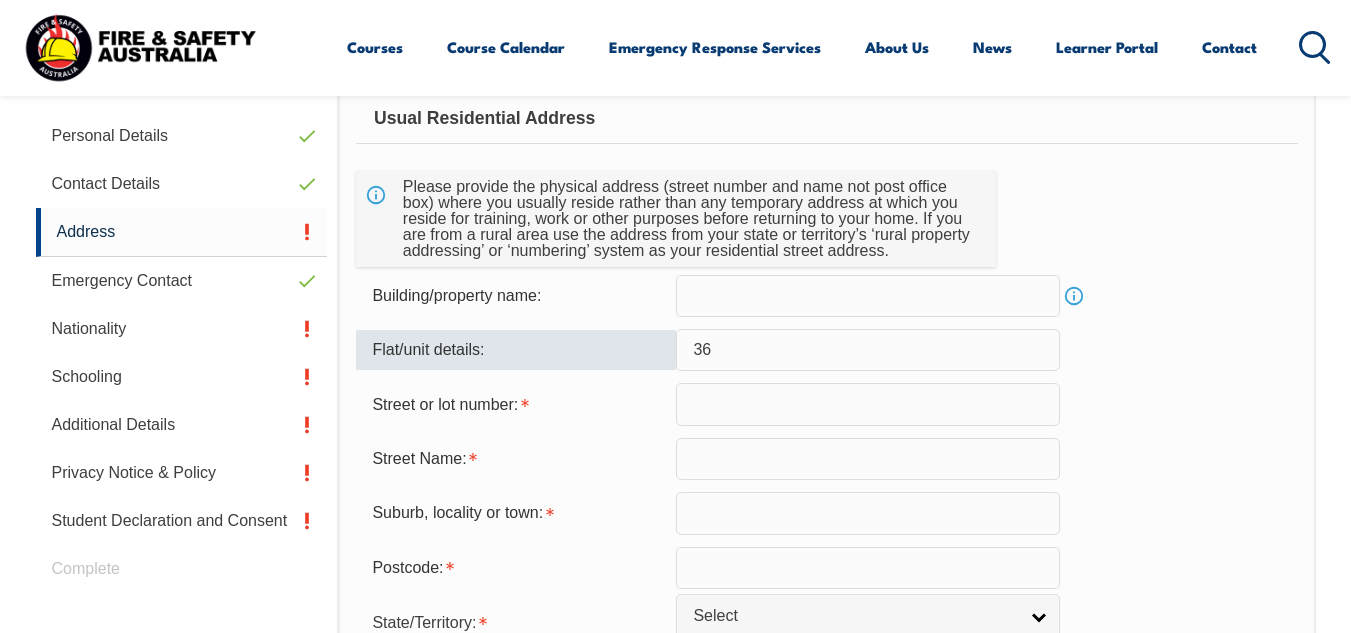 type on "3" 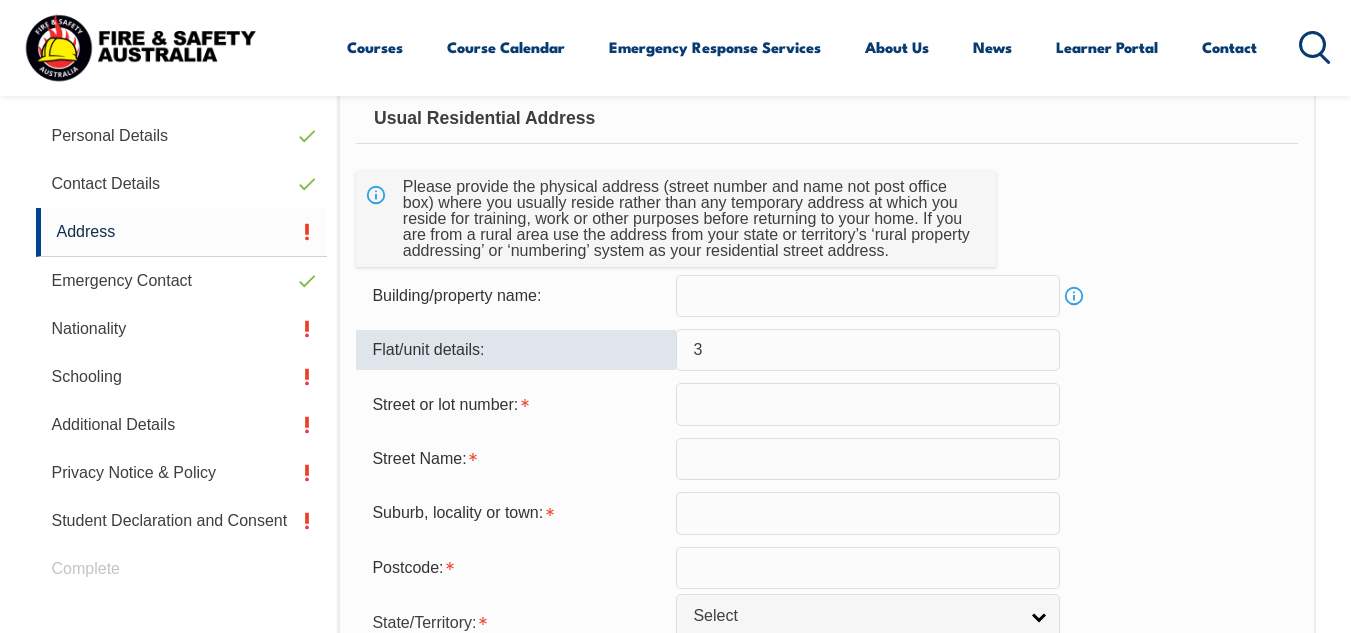 type 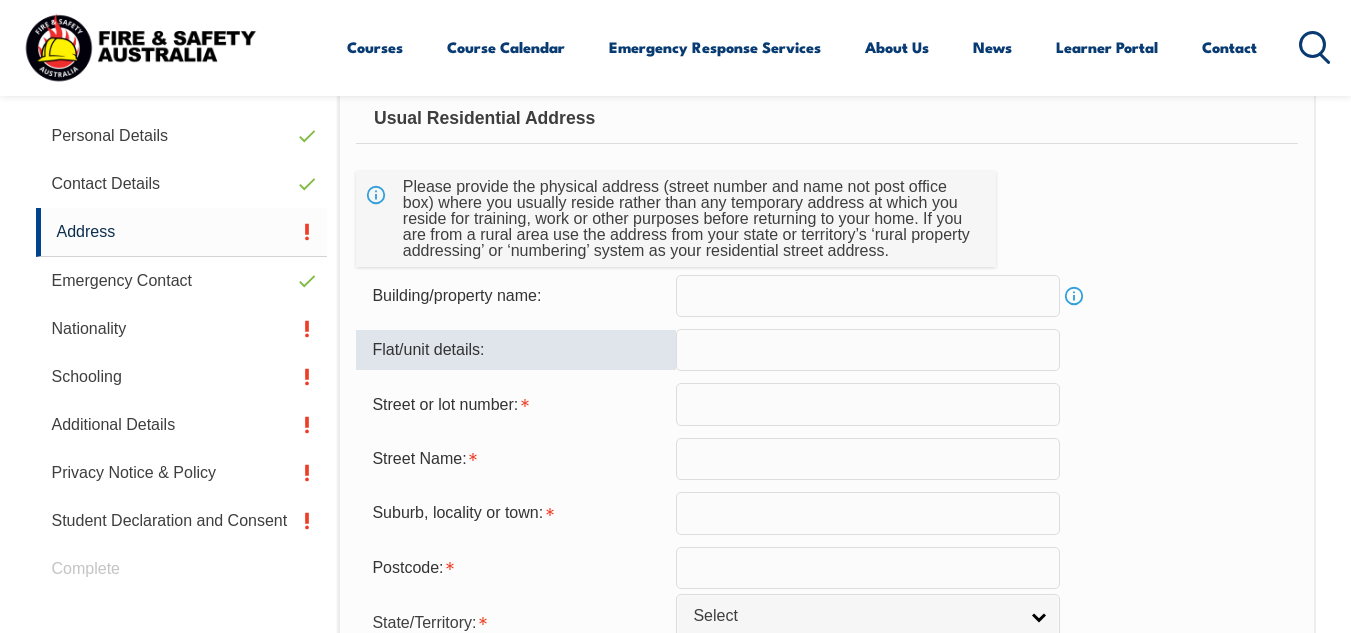 click at bounding box center [868, 404] 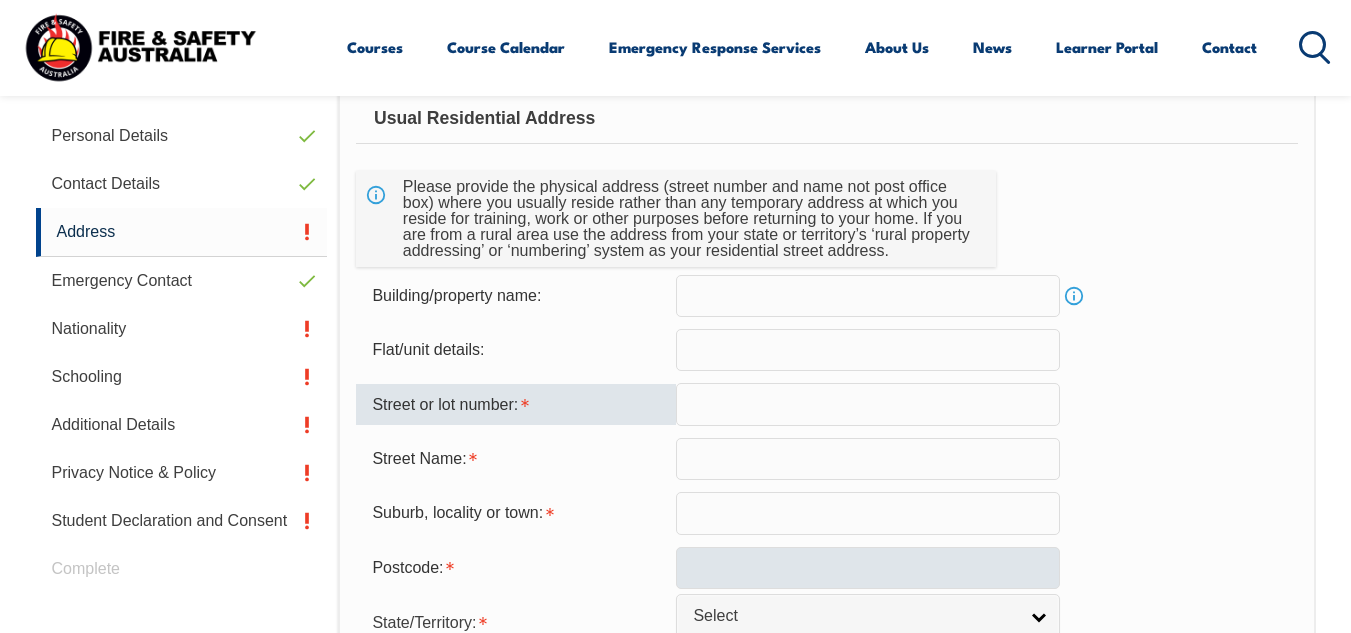 type on "36" 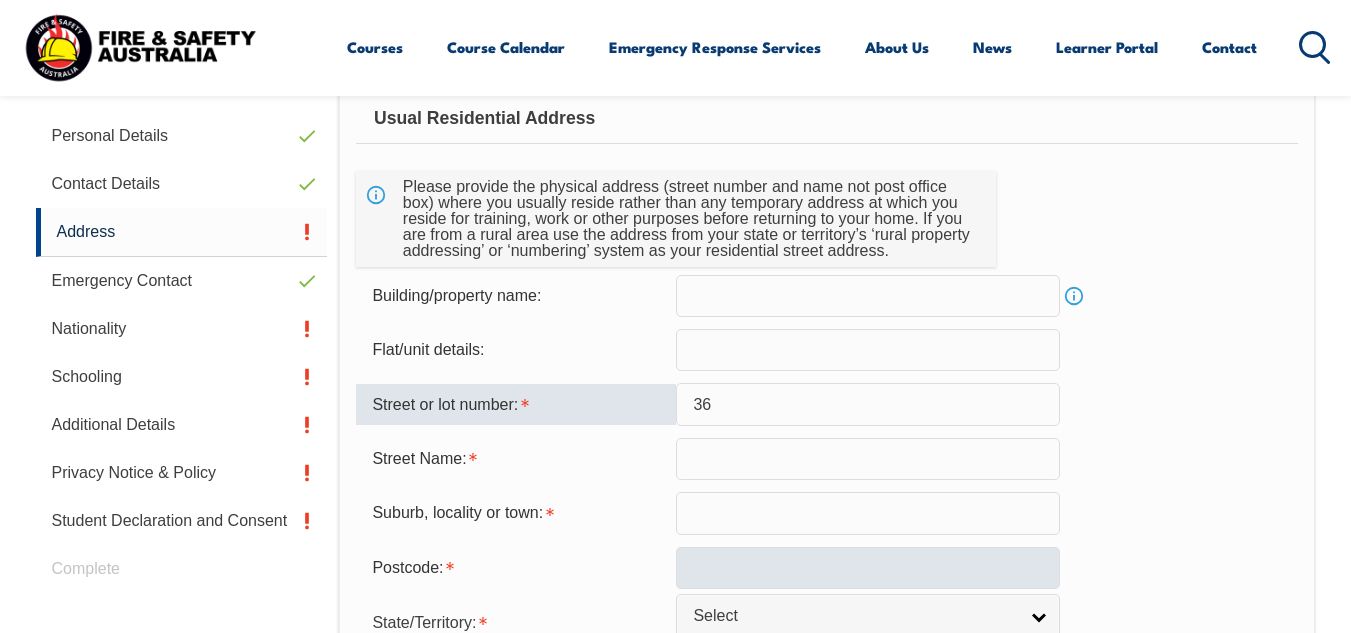 type on "36 Little John Road" 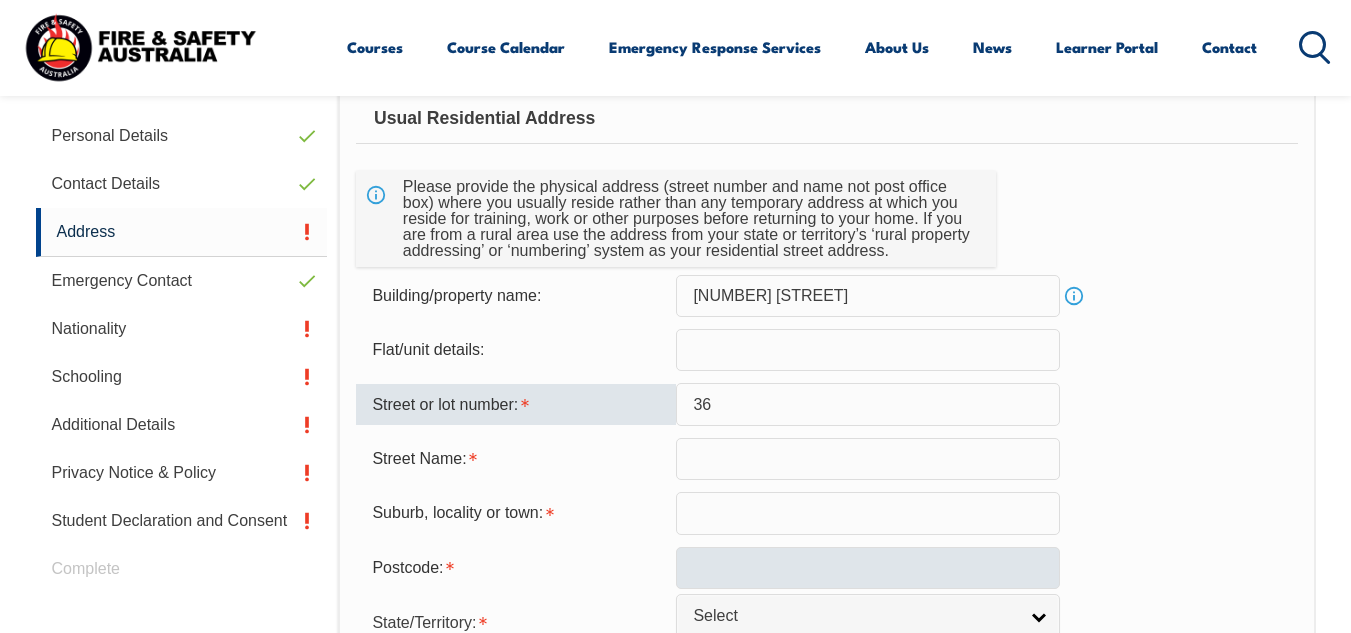 type on "Little John Road" 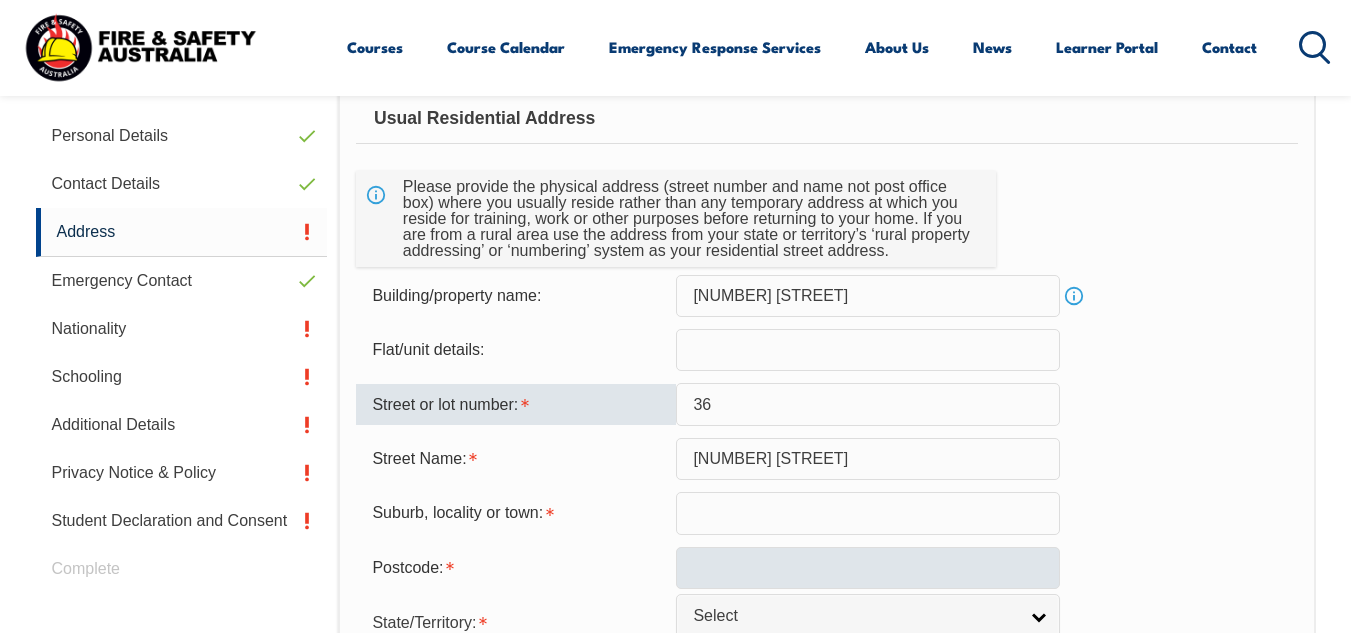 type on "Armadale" 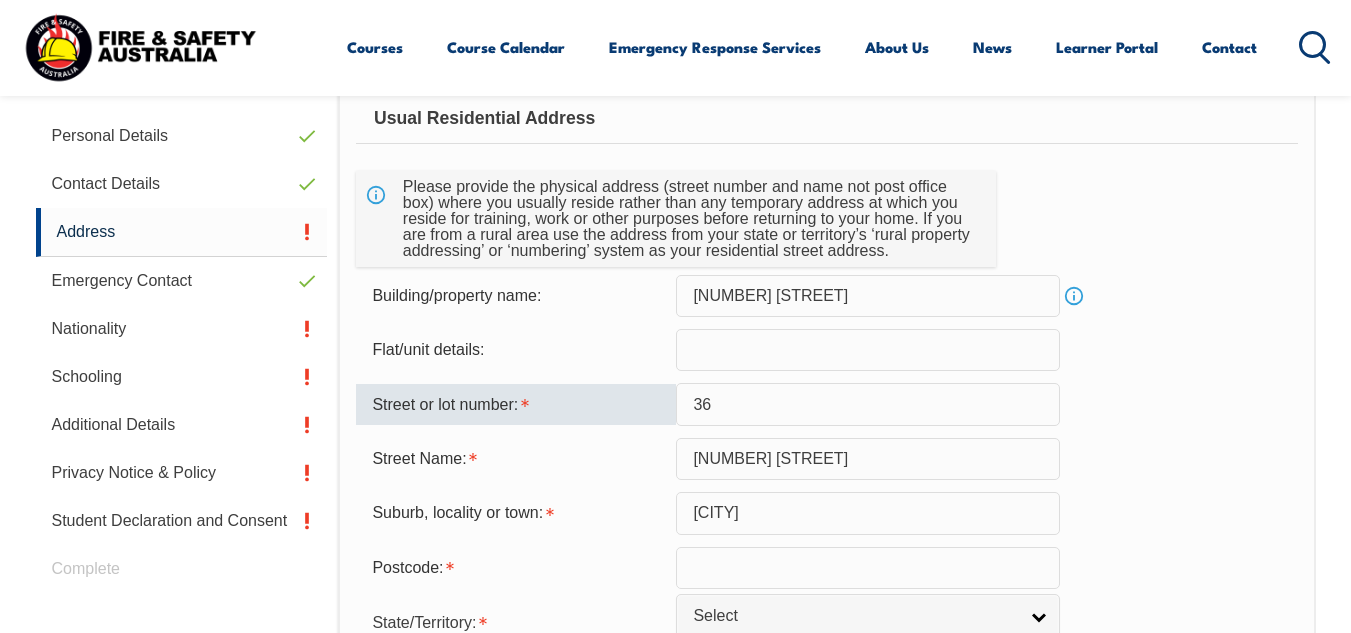 type on "6112" 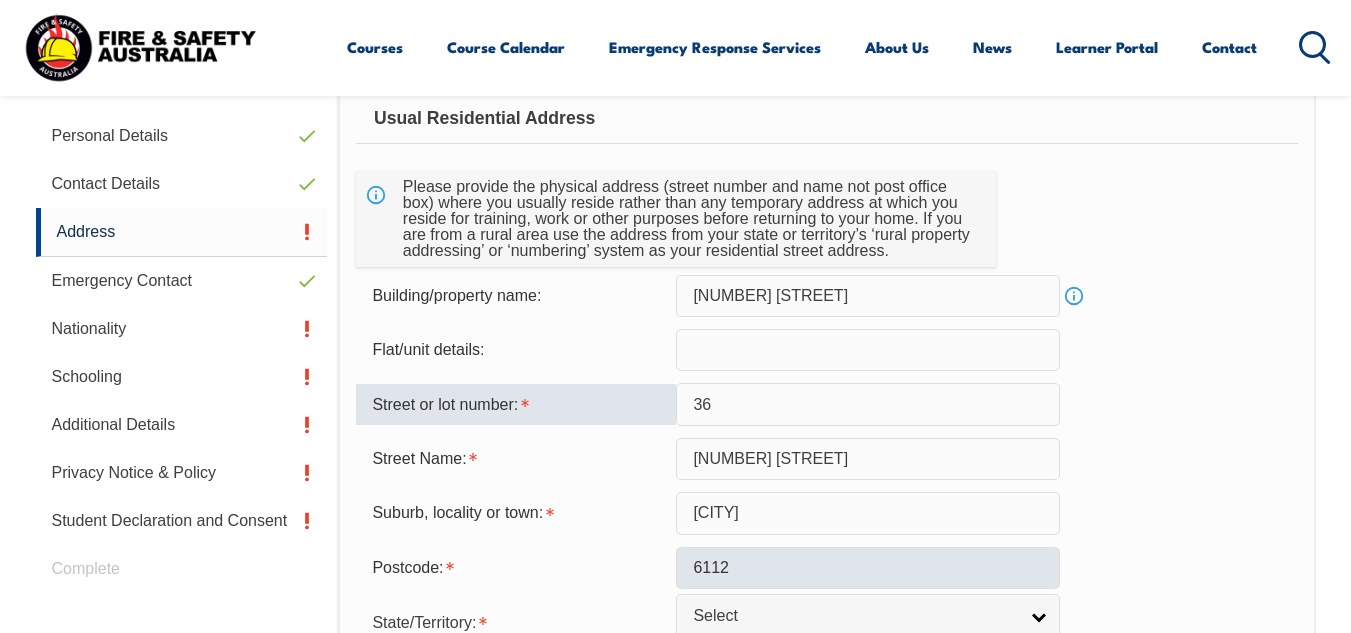 select on "WA" 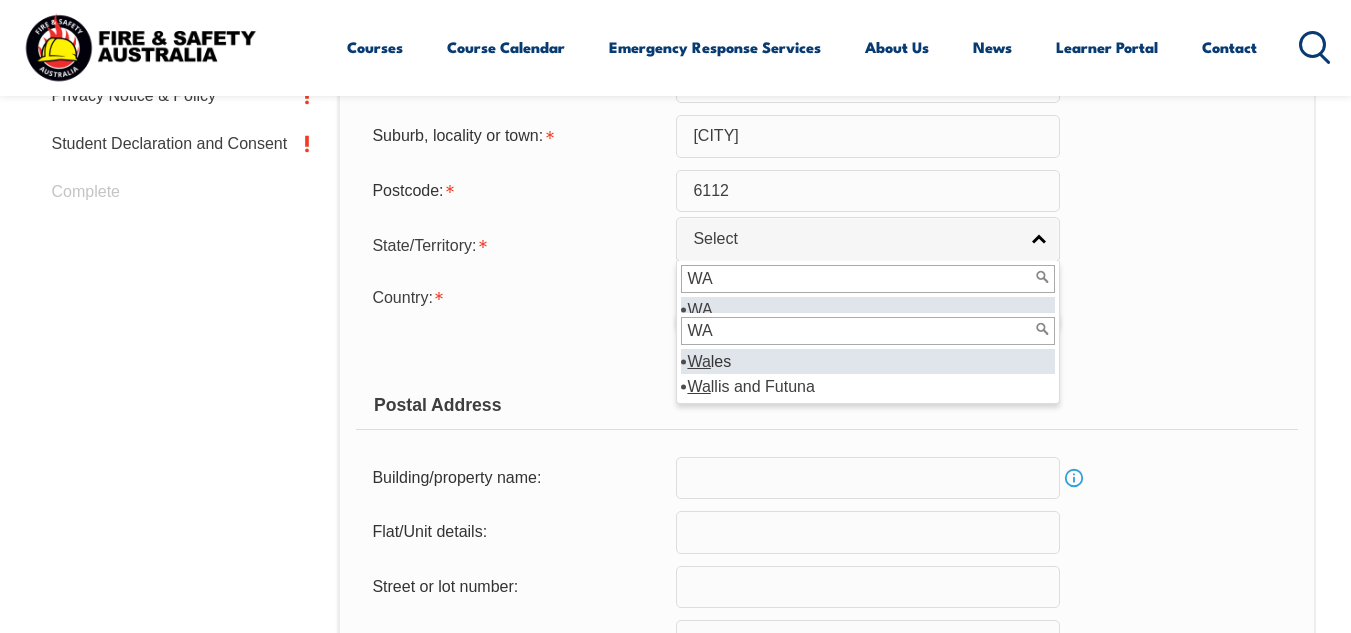 scroll, scrollTop: 977, scrollLeft: 0, axis: vertical 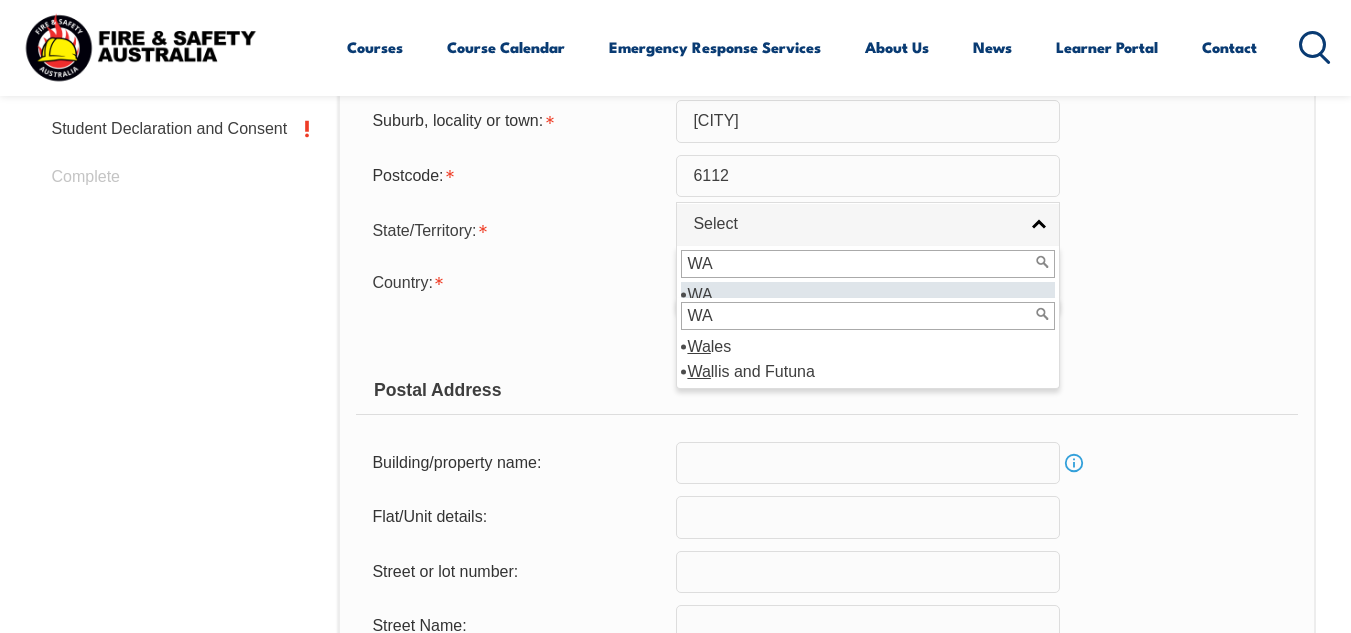 type 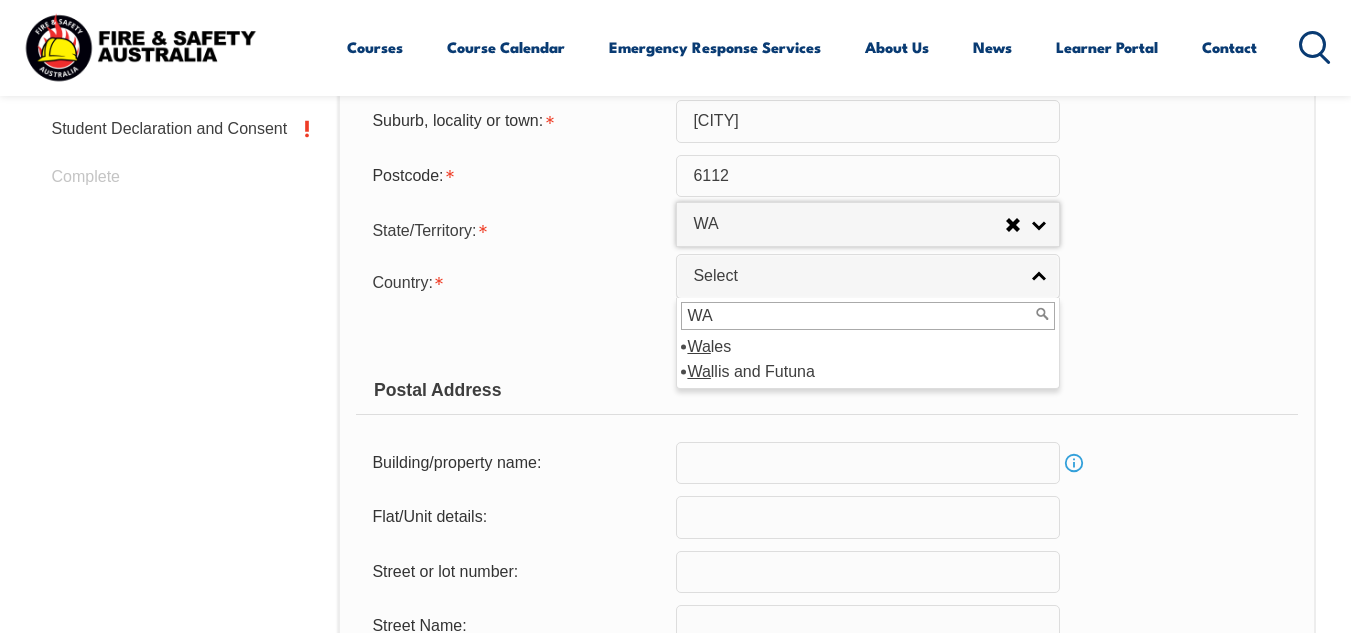 click on "Copy Residential Address to Postal: Copy Residential Address to Postal" at bounding box center (826, 333) 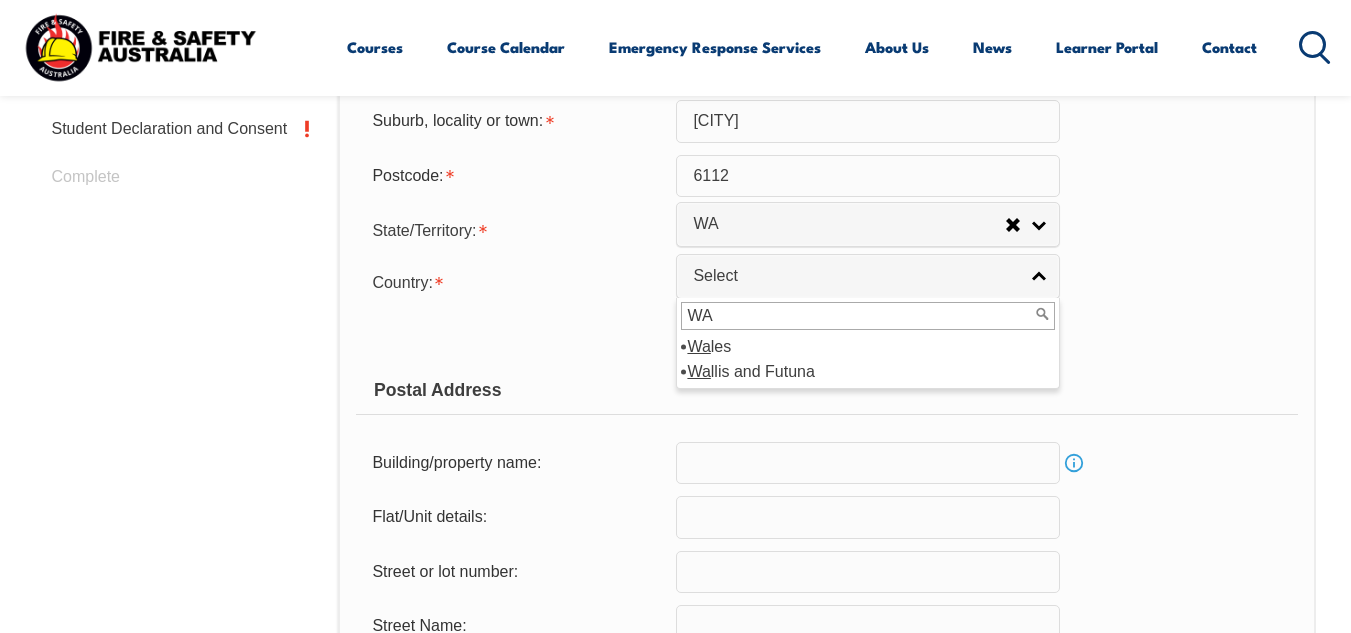 click on "Copy Residential Address to Postal: Copy Residential Address to Postal" at bounding box center [826, 333] 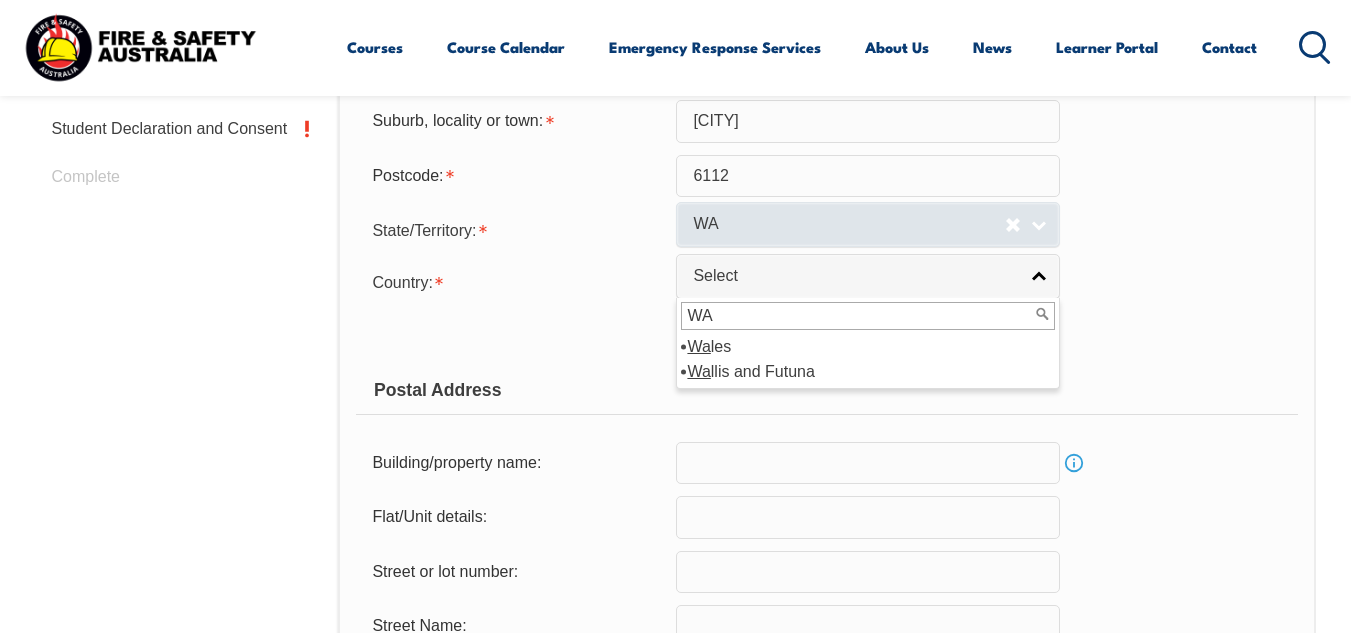 click on "WA" at bounding box center [868, 224] 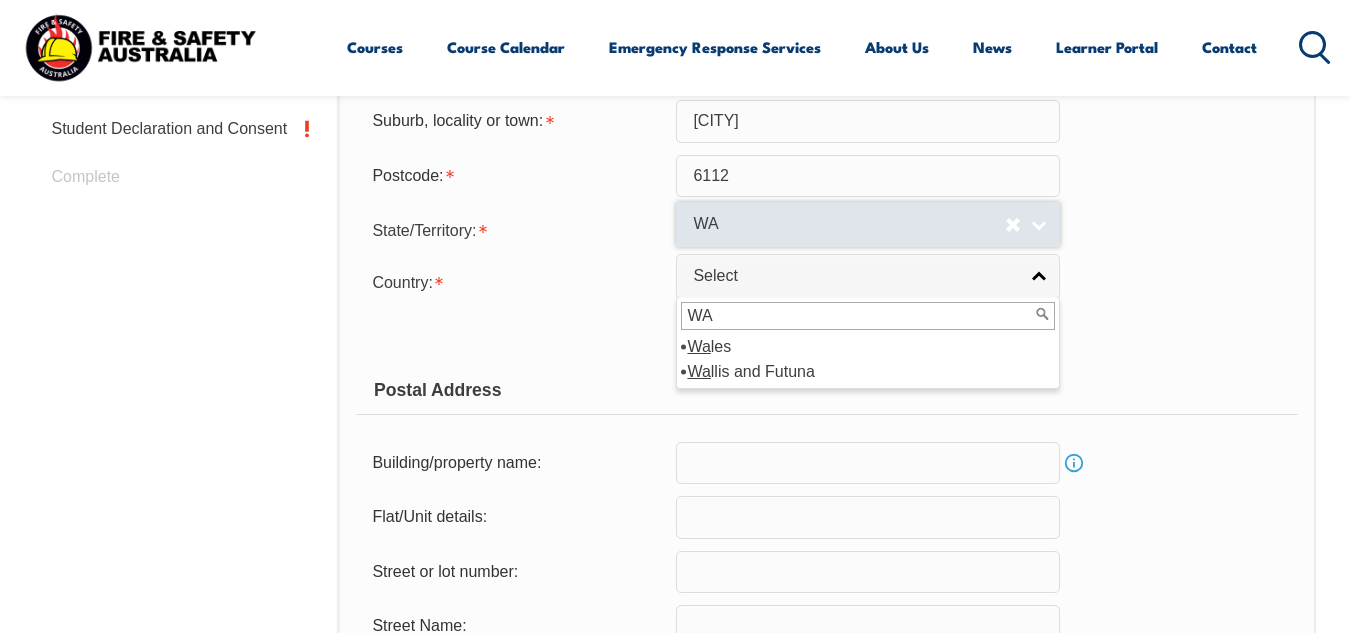 click on "WA" at bounding box center (868, 224) 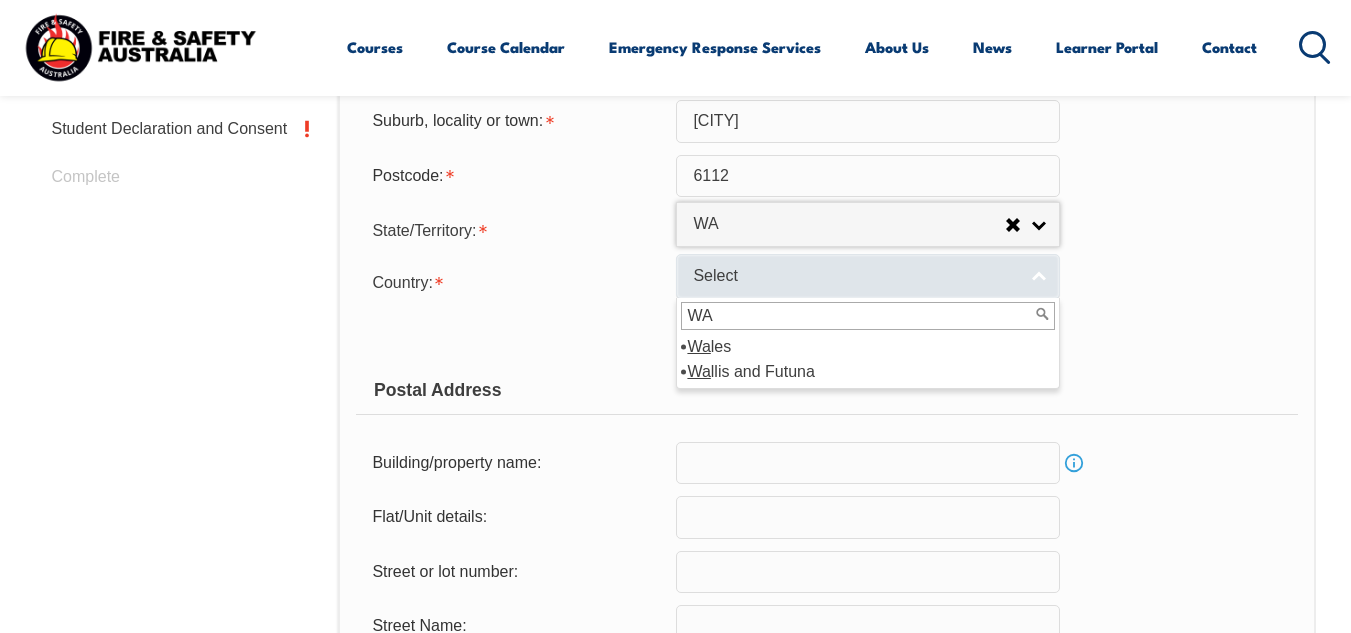 click on "Select" at bounding box center [868, 276] 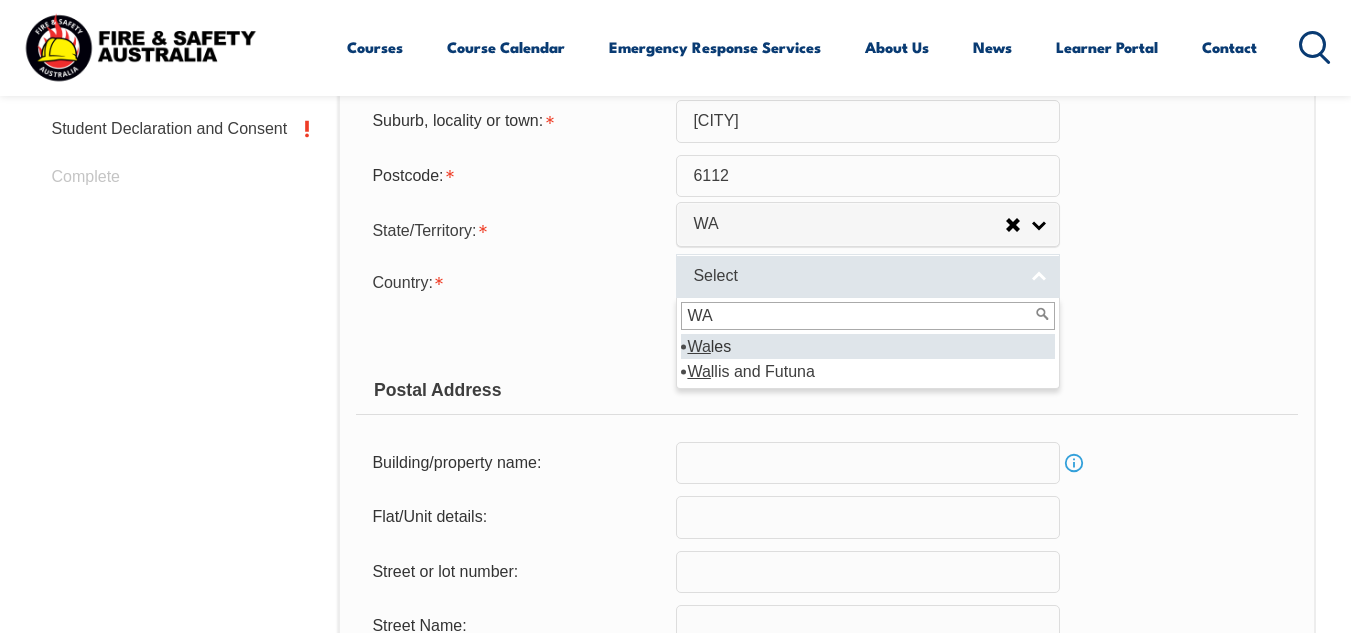 click on "Select" at bounding box center [868, 276] 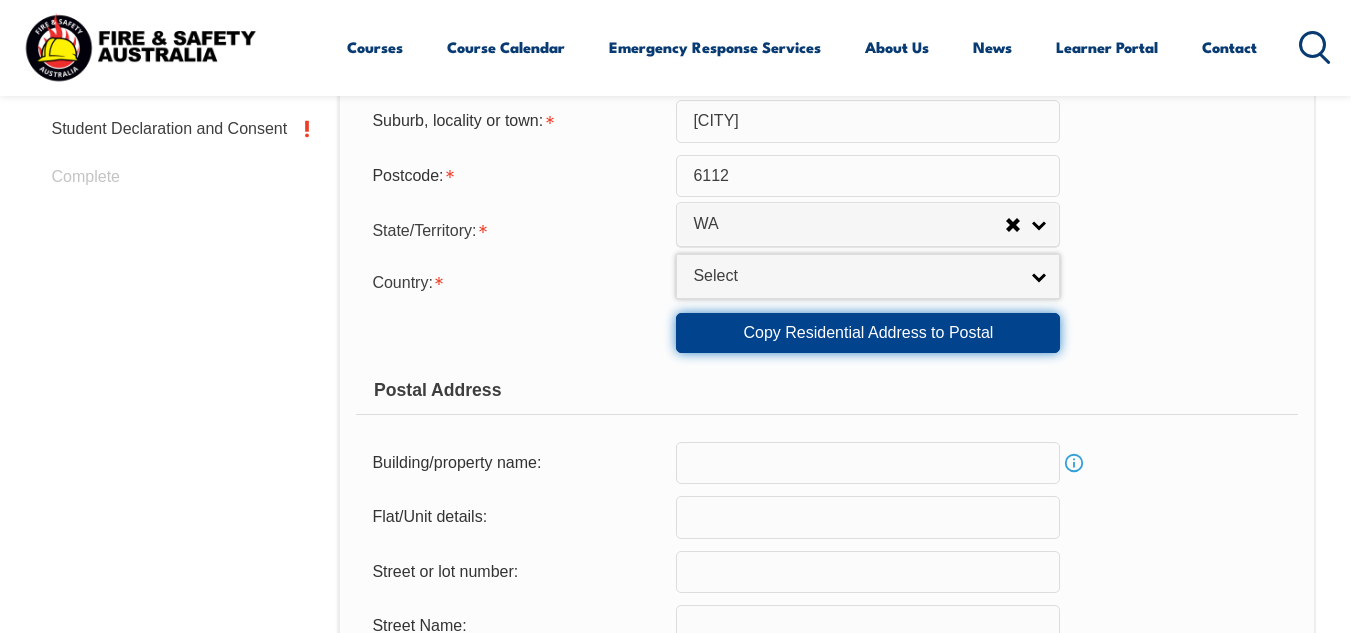type 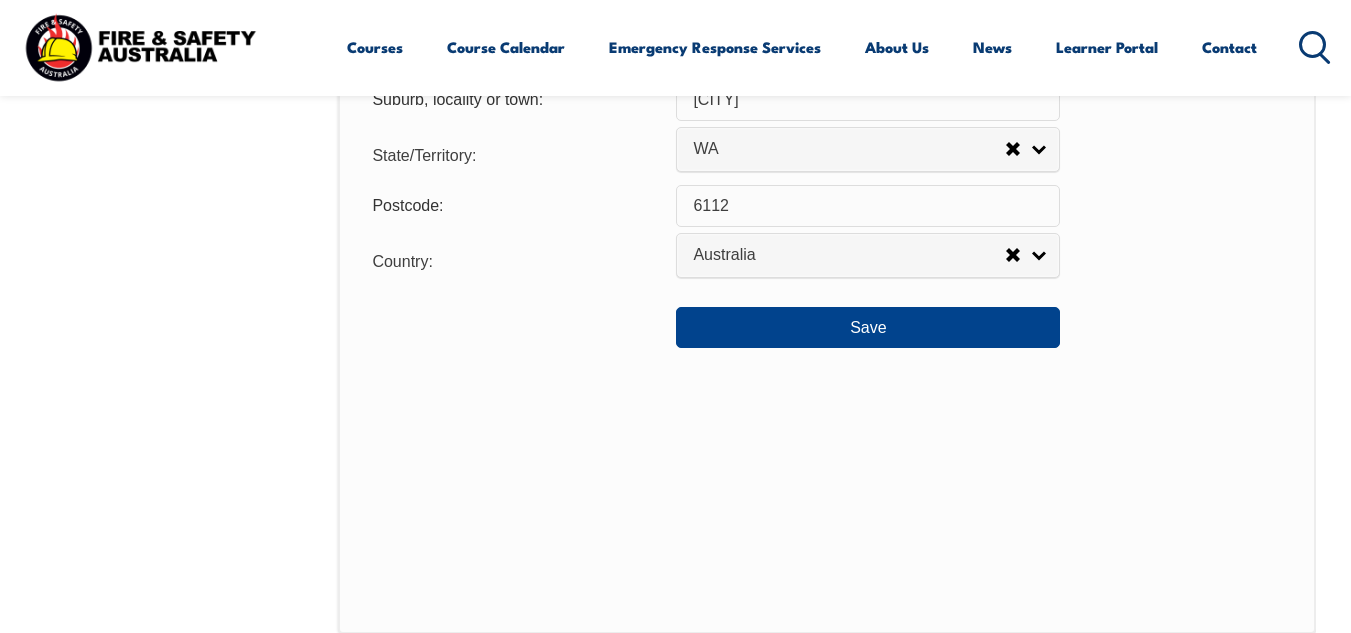 scroll, scrollTop: 1577, scrollLeft: 0, axis: vertical 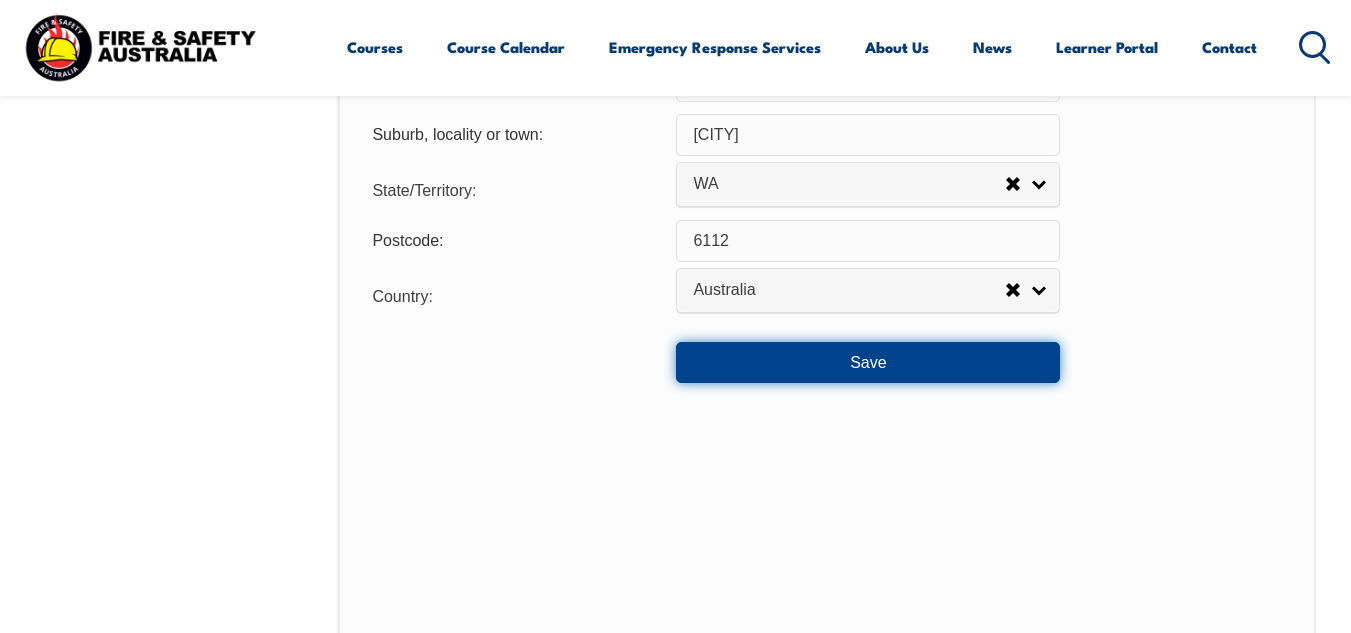 click on "Save" at bounding box center [868, 362] 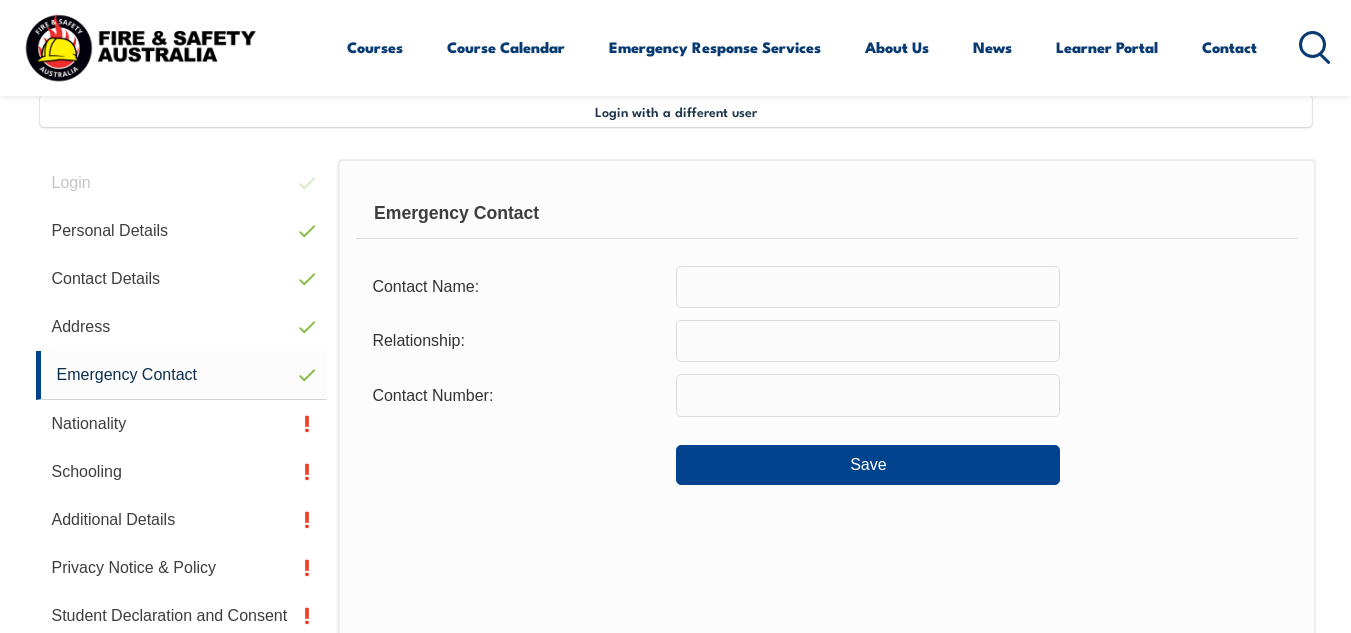 scroll, scrollTop: 485, scrollLeft: 0, axis: vertical 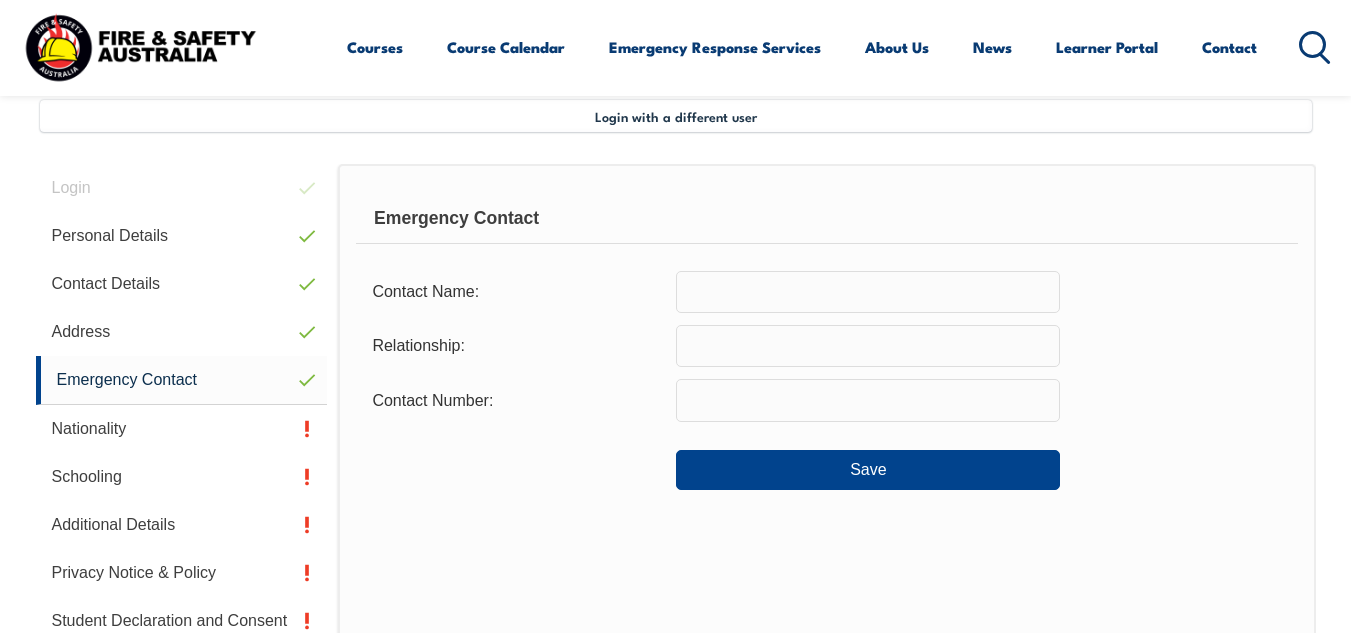 click at bounding box center (868, 292) 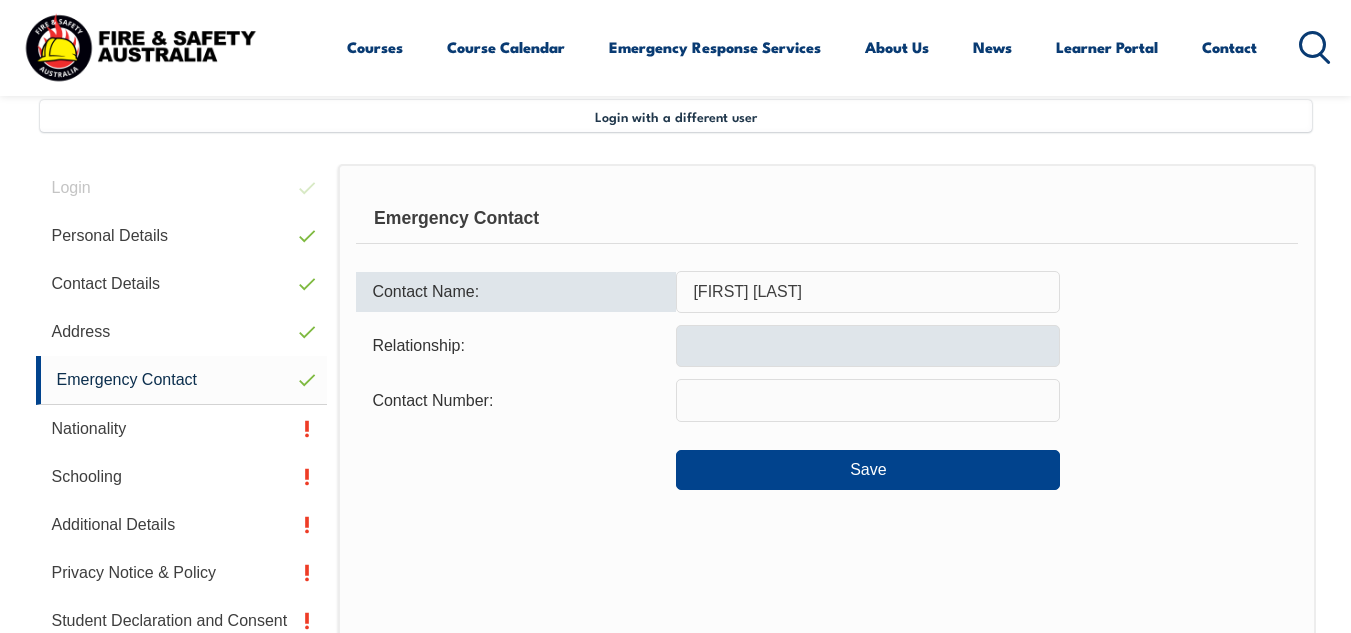type on "Neila Bennett" 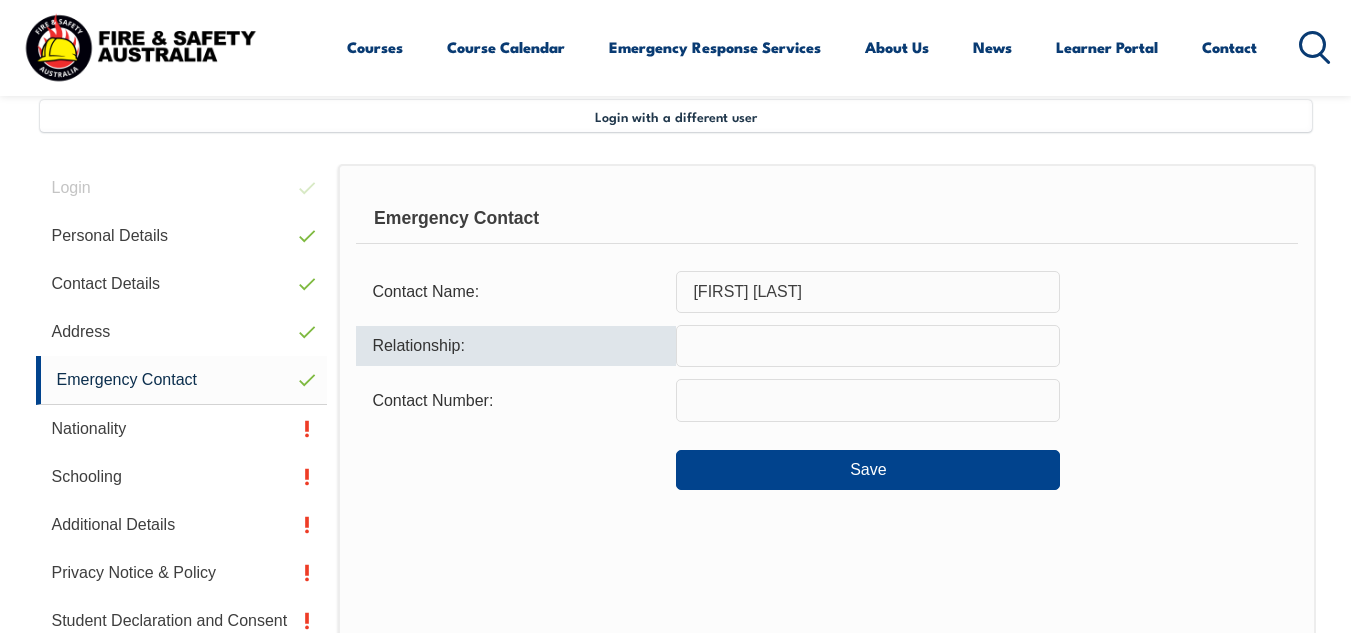 click at bounding box center (868, 346) 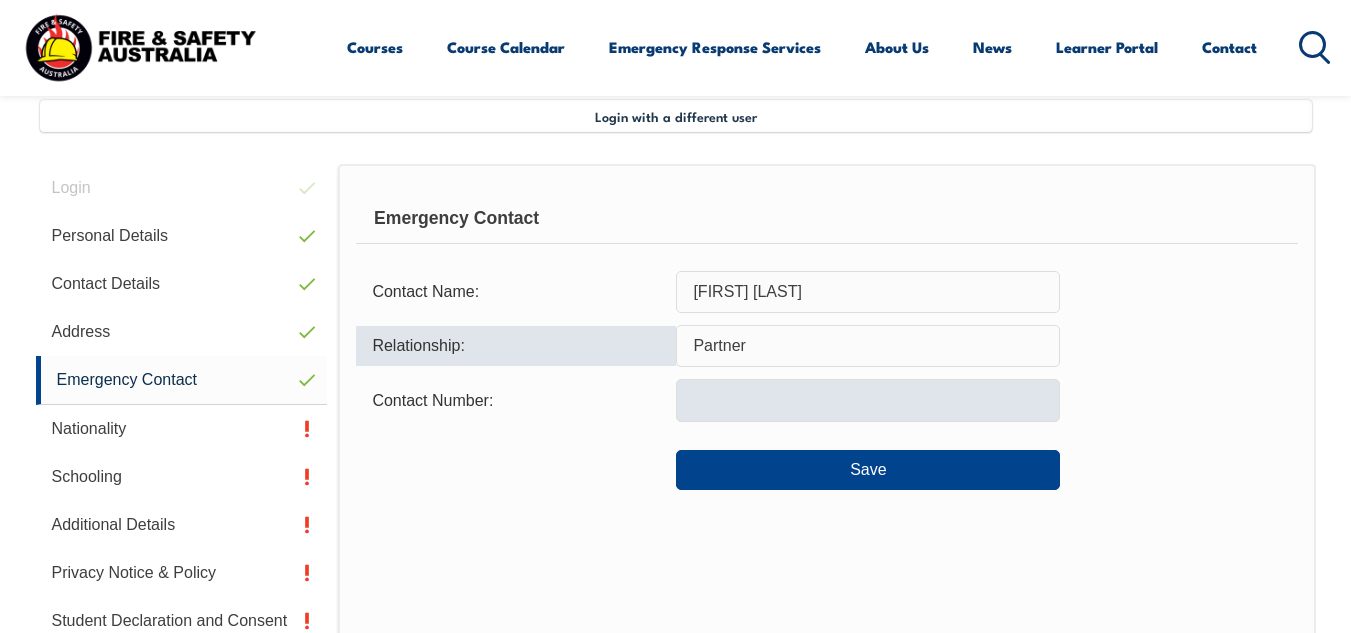 type on "Partner" 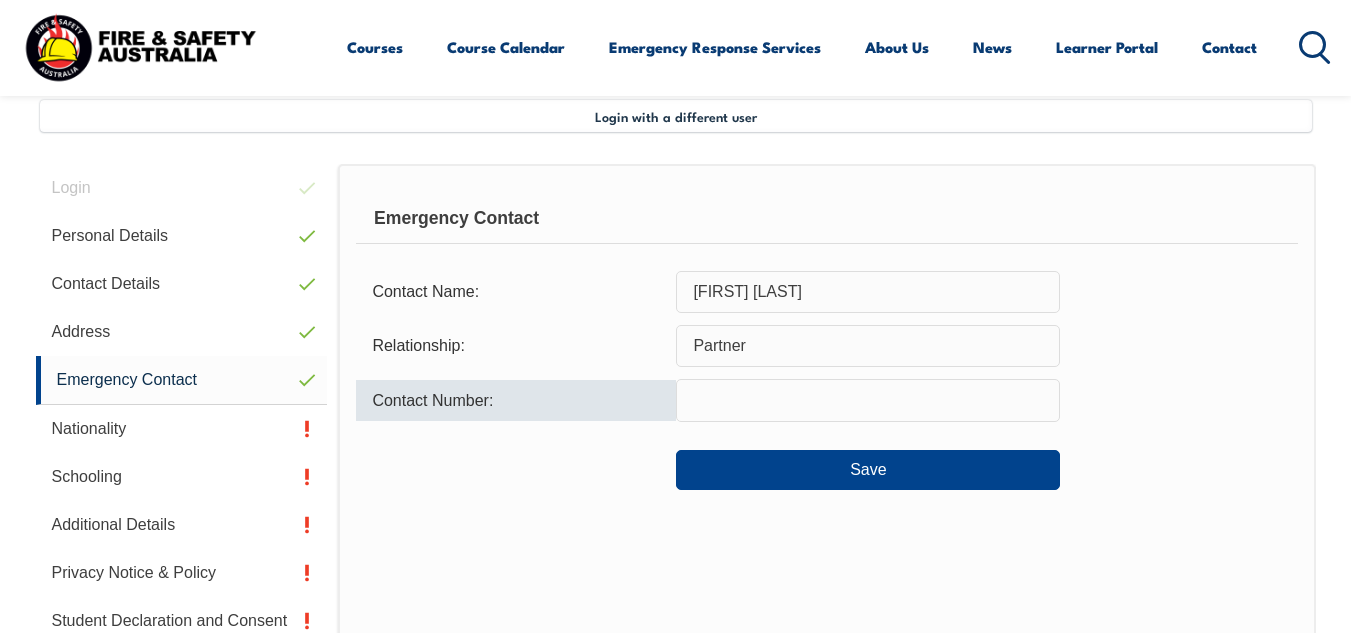 click at bounding box center [868, 400] 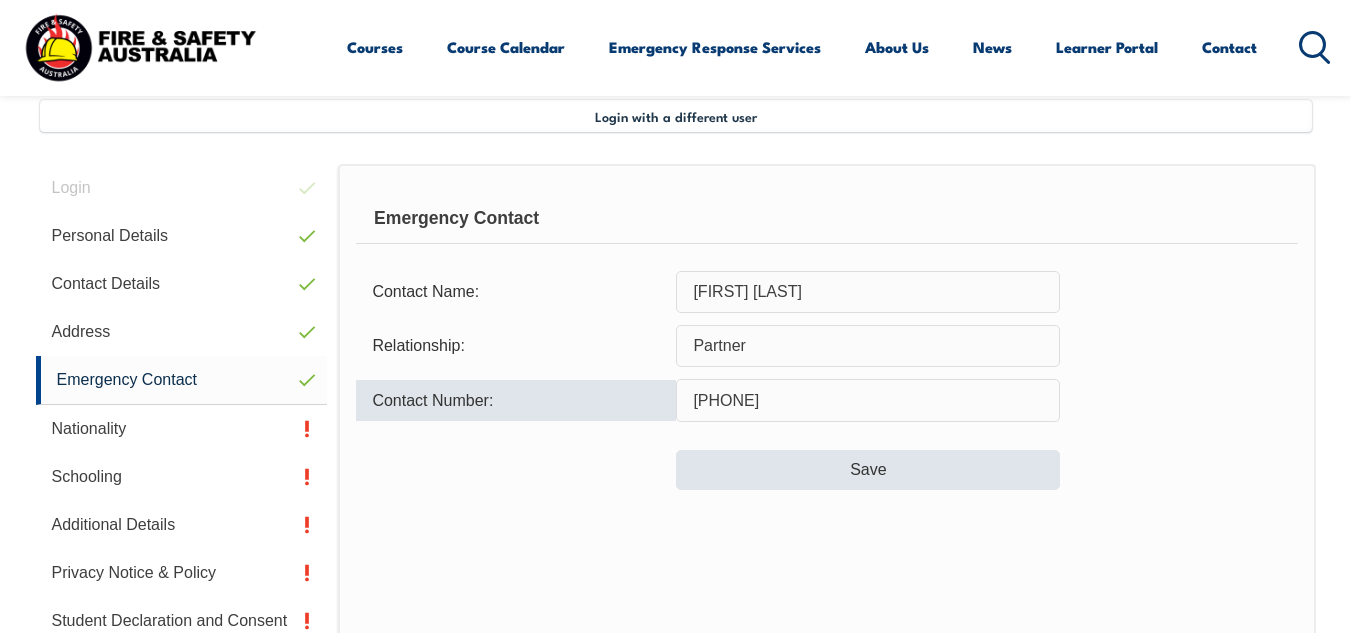 type on "0434695199" 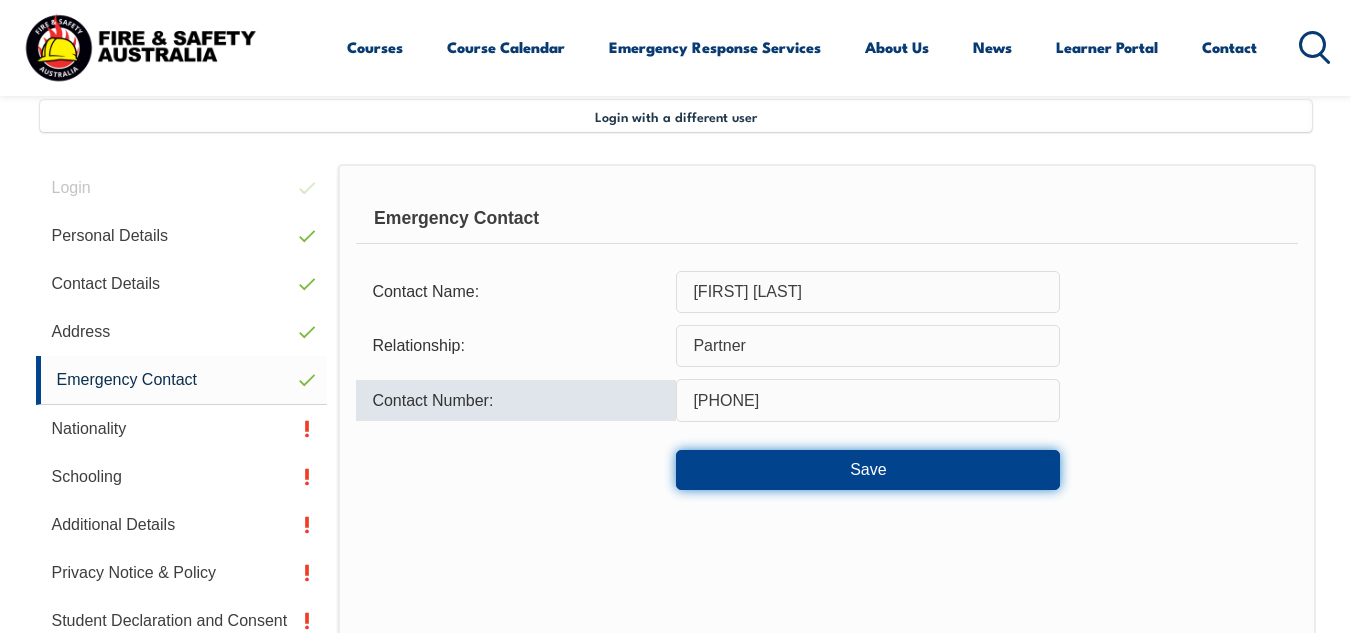 click on "Save" at bounding box center [868, 470] 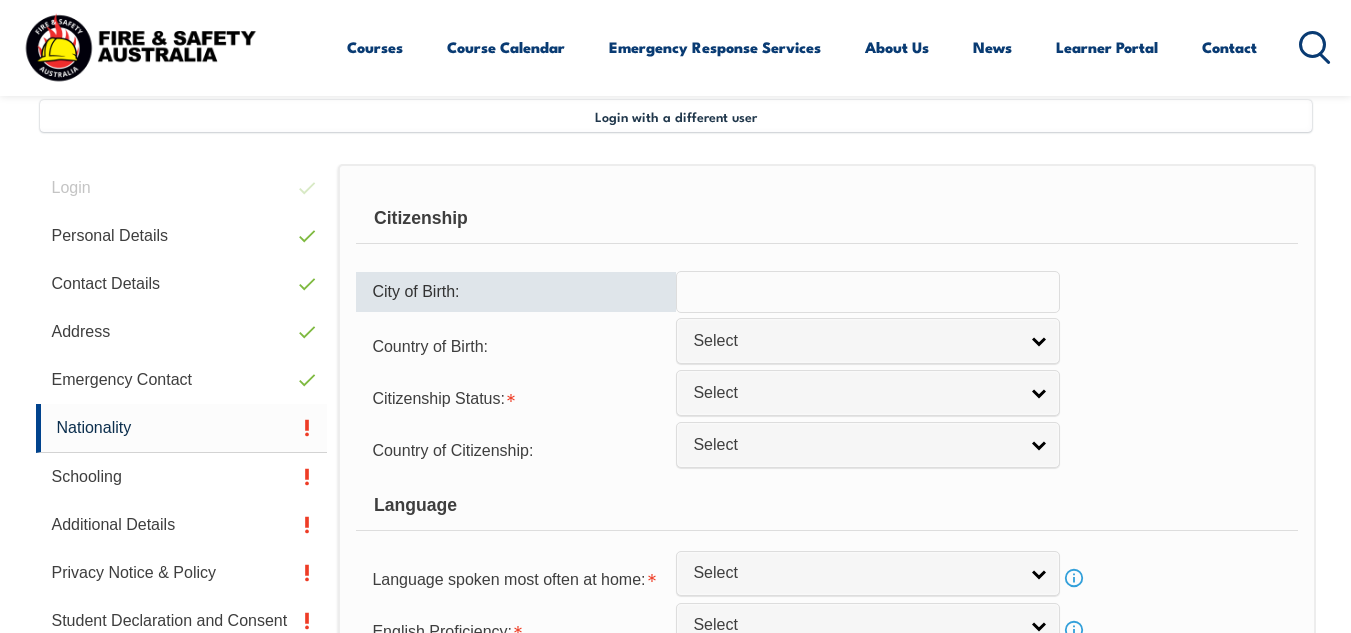click at bounding box center [868, 292] 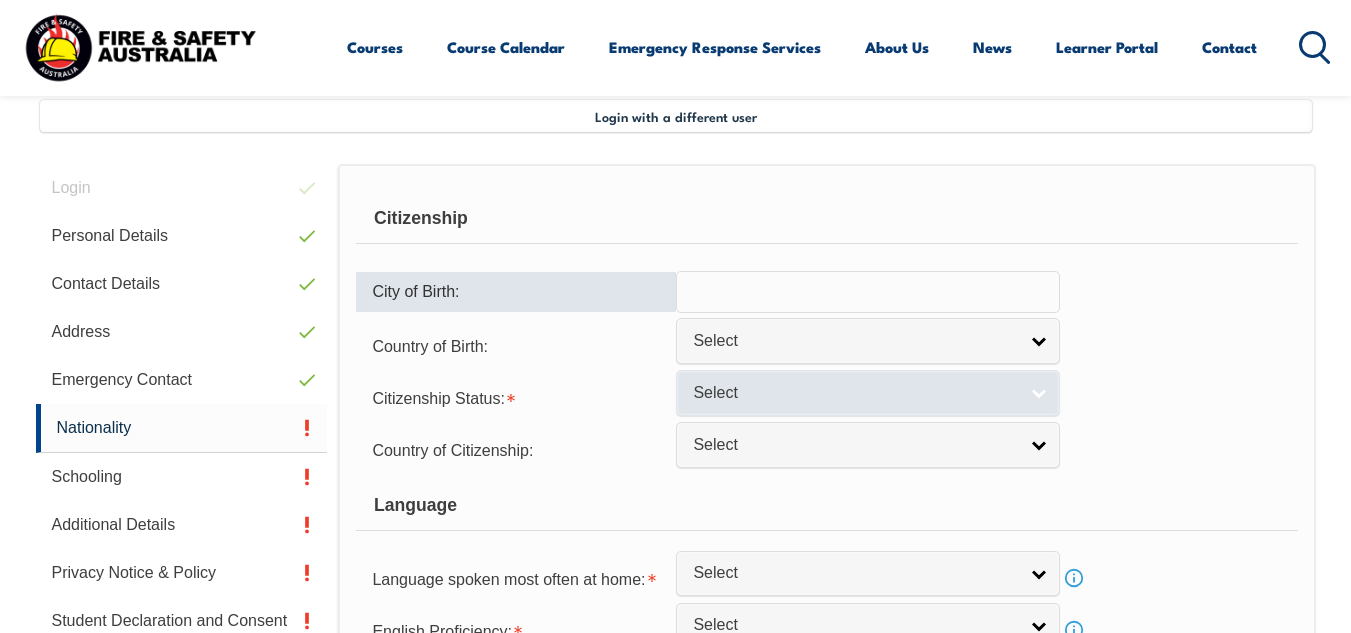 type on "{" 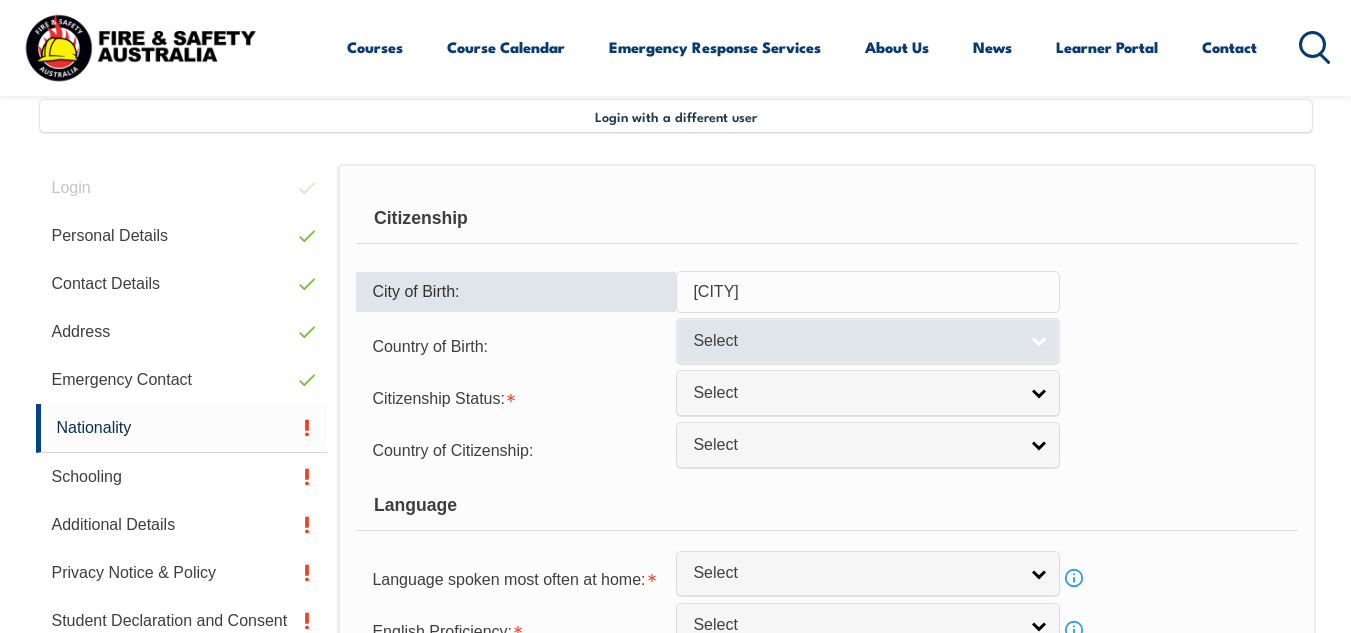 type on "Perth" 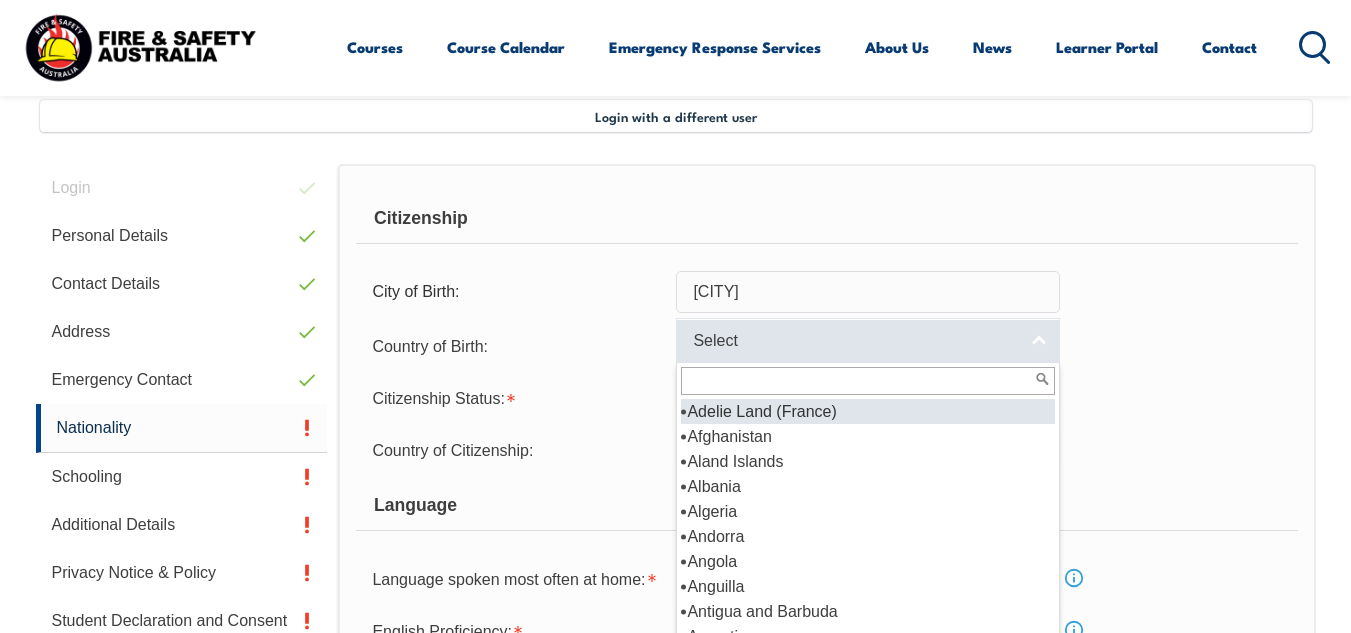 click on "Select" at bounding box center (868, 340) 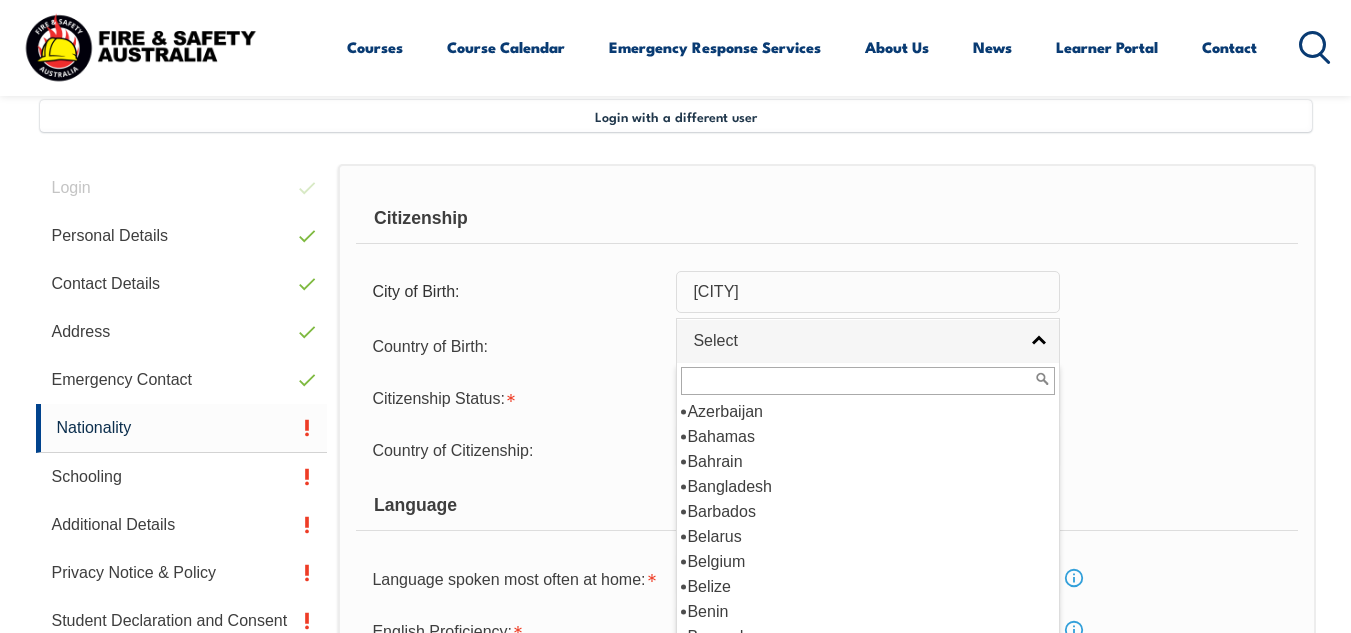 scroll, scrollTop: 300, scrollLeft: 0, axis: vertical 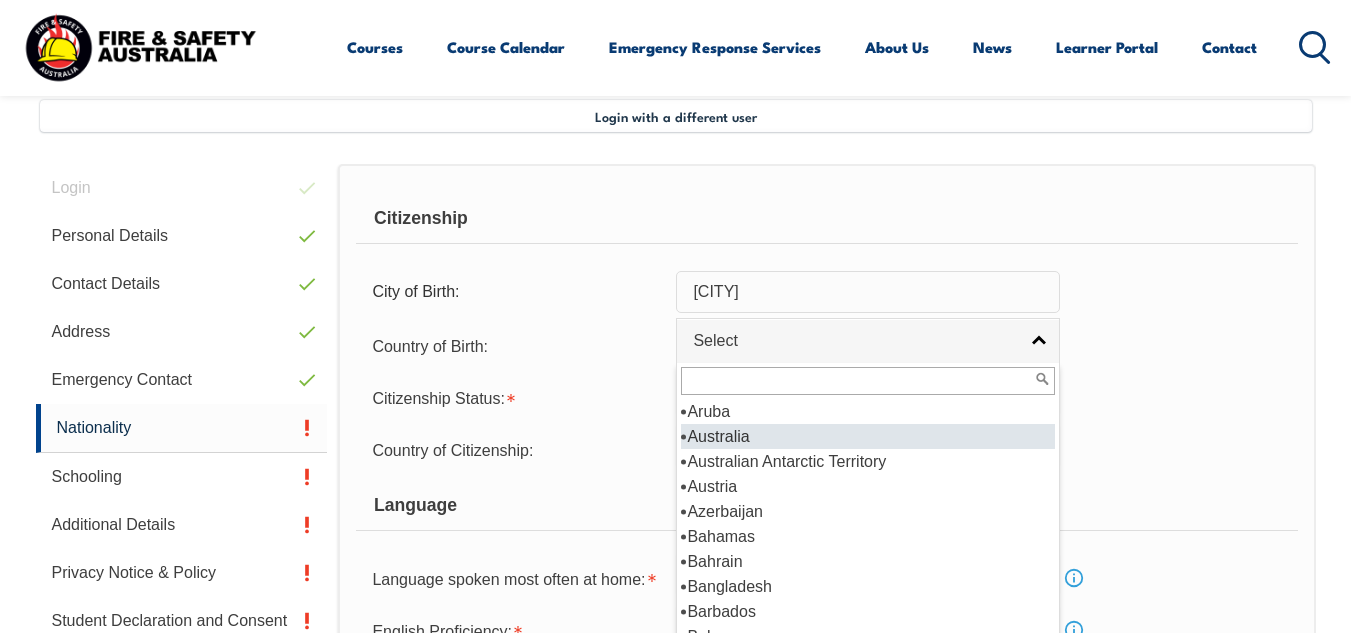 click on "Australia" at bounding box center (868, 436) 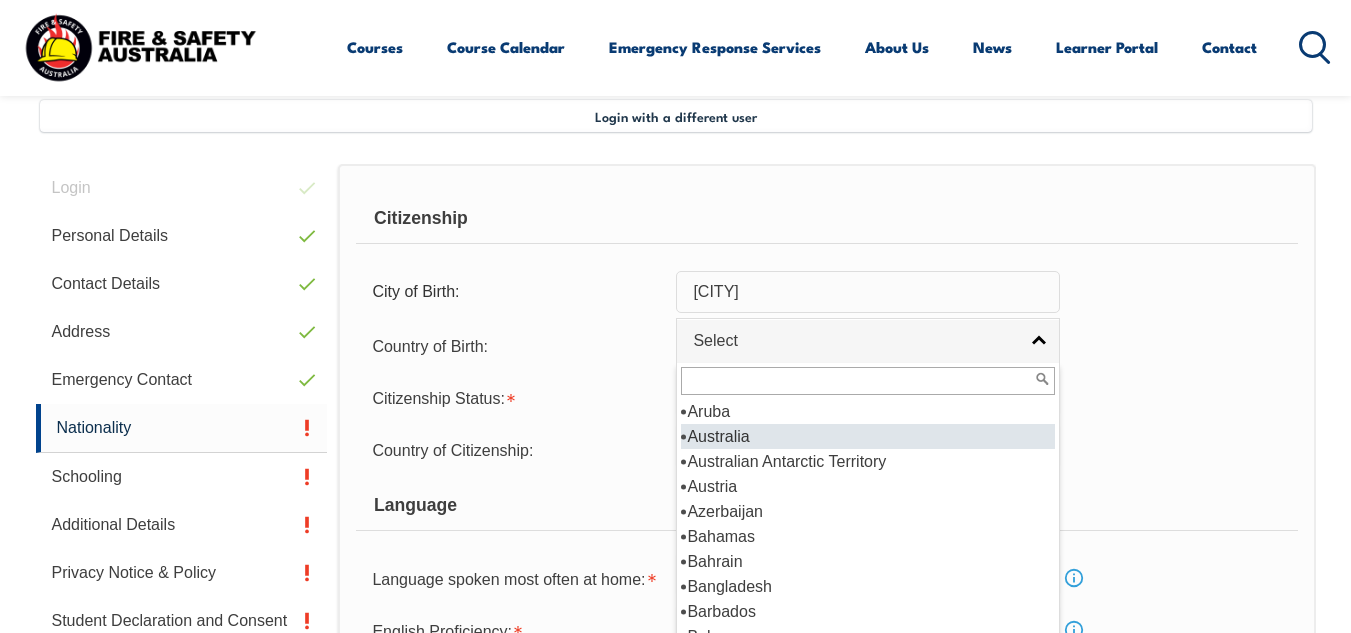select on "1101" 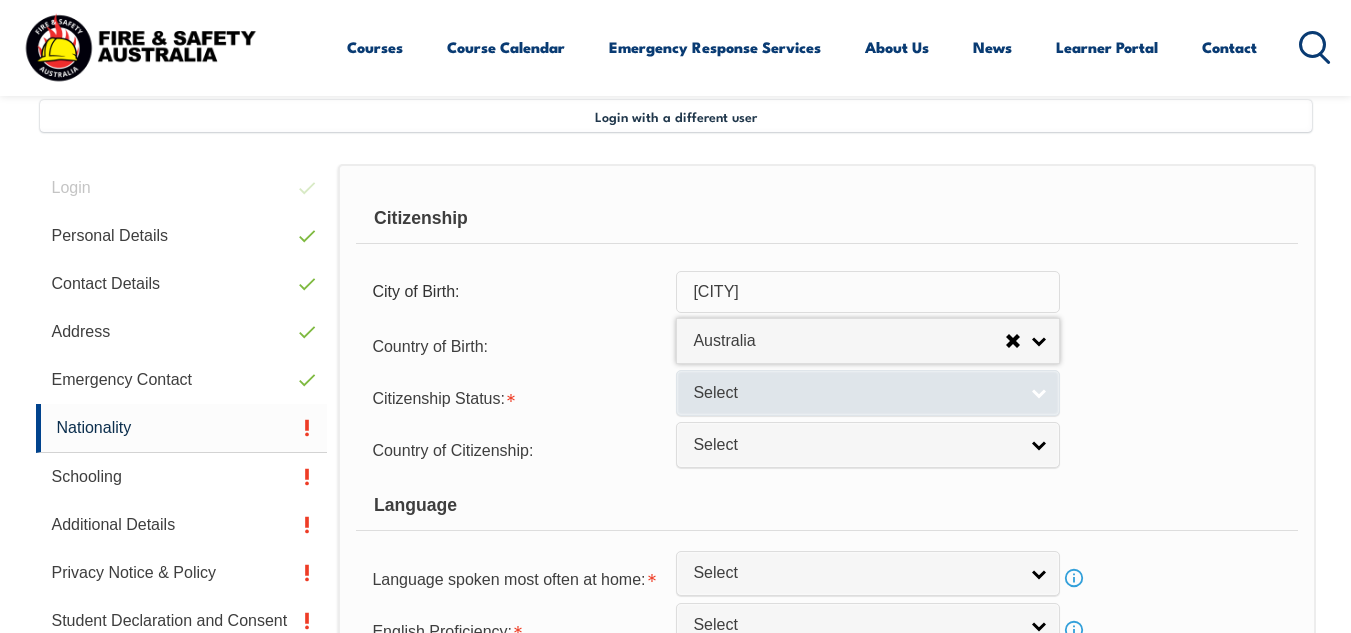 click on "Select" at bounding box center (868, 392) 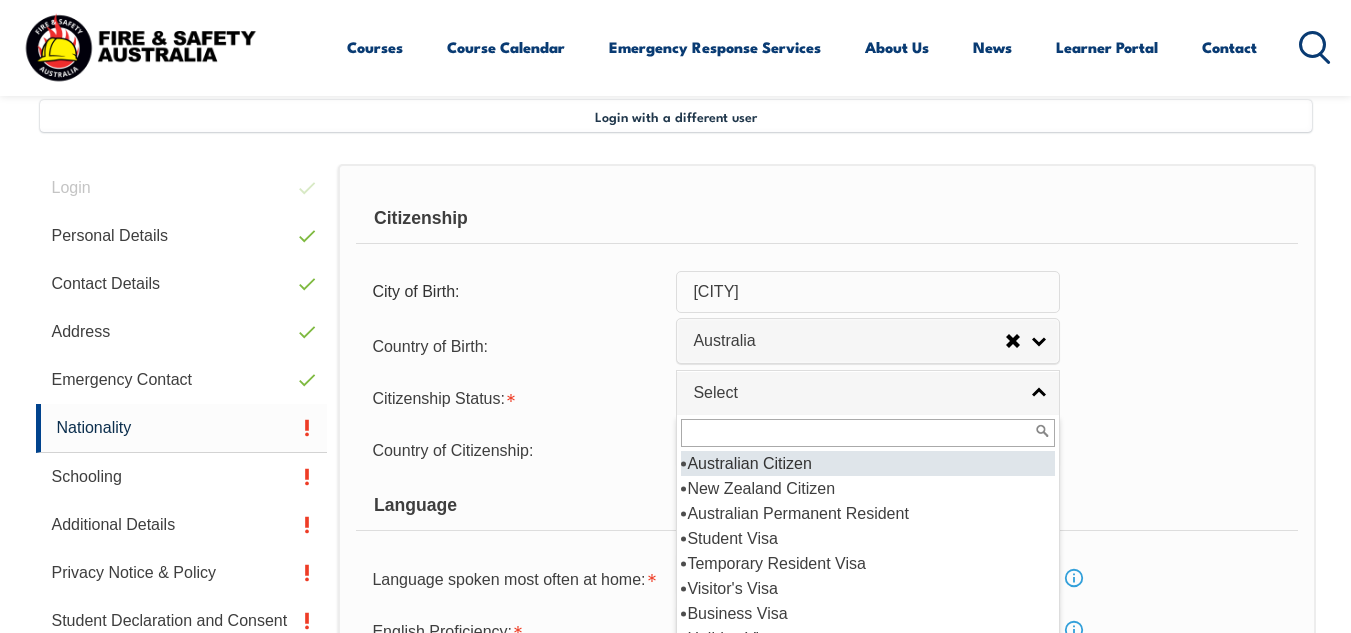 click on "Australian Citizen" at bounding box center [868, 463] 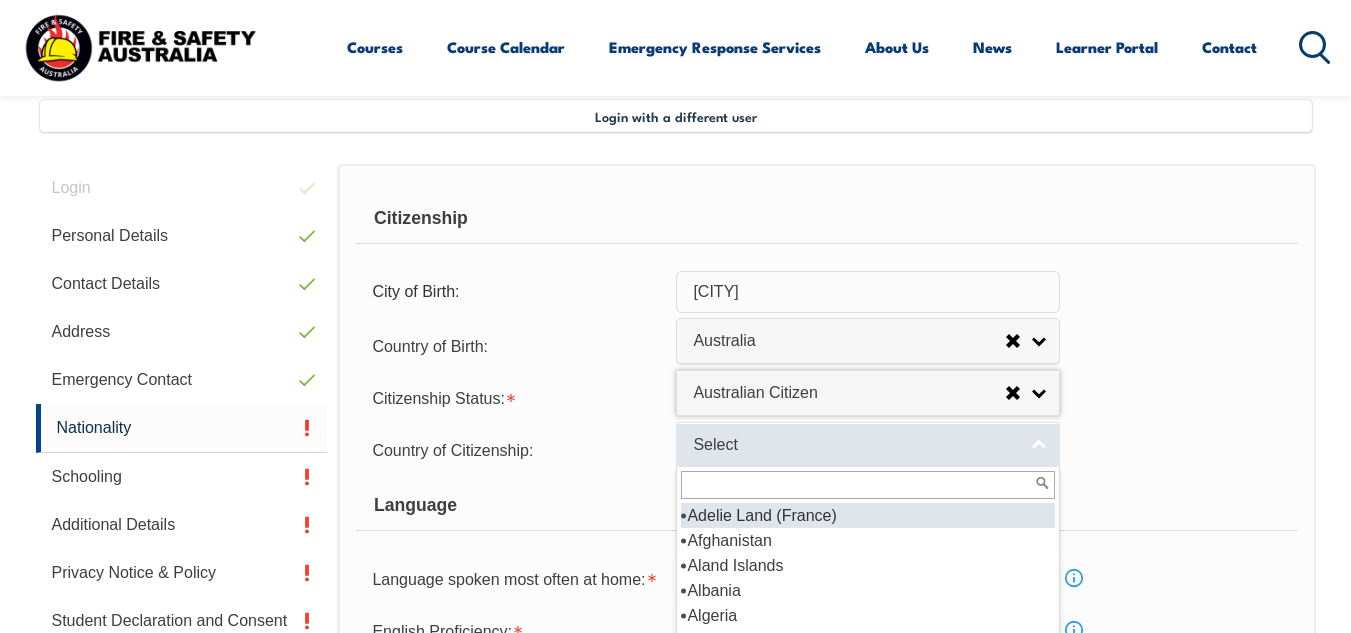 click on "Select" at bounding box center [868, 444] 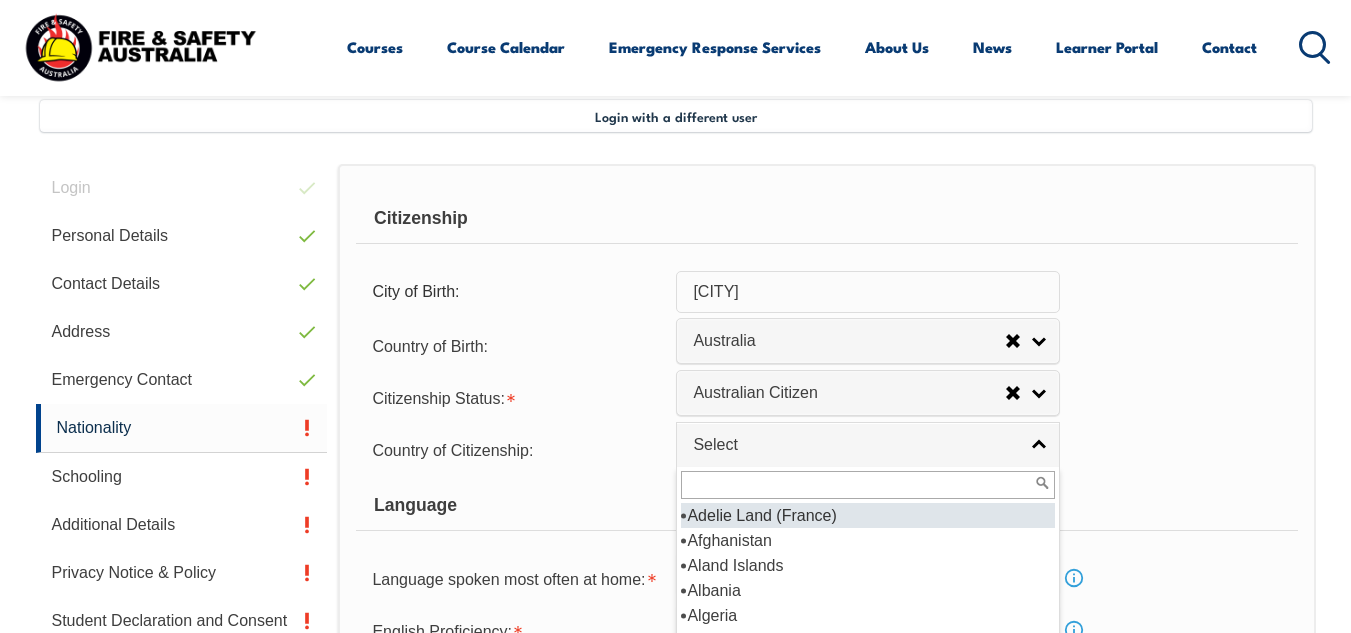click on "Country of Citizenship: Adelie Land (France) Afghanistan Aland Islands Albania Algeria Andorra Angola Anguilla Antigua and Barbuda Argentina Argentinian Antarctic Territory Armenia Aruba Australia Australian Antarctic Territory Austria Azerbaijan Bahamas Bahrain Bangladesh Barbados Belarus Belgium Belize Benin Bermuda Bhutan Bolivia Bonaire, Sint Eustatius and Saba Bosnia and Herzegovina Botswana Brazil British Antarctic Territory Brunei Darussalam Bulgaria Burkina Faso Burundi Cambodia Cameroon Canada Cape Verde Cayman Islands Central African Republic Chad Chile Chilean Antarctic Territory China (excludes SARs and Taiwan) Colombia Comoros Congo, Democratic Republic of Congo, Republic of Cook Islands Costa Rica Cote d'Ivoire Croatia Cuba Curacao Cyprus Czechia Denmark Djibouti Dominica Dominican Republic Ecuador Egypt El Salvador England Equatorial Guinea Eritrea Estonia Eswatini Ethiopia Falkland Islands Faroe Islands Fiji Finland France French Guiana French Polynesia Gabon Gambia Georgia Germany Ghana Guam" at bounding box center (826, 449) 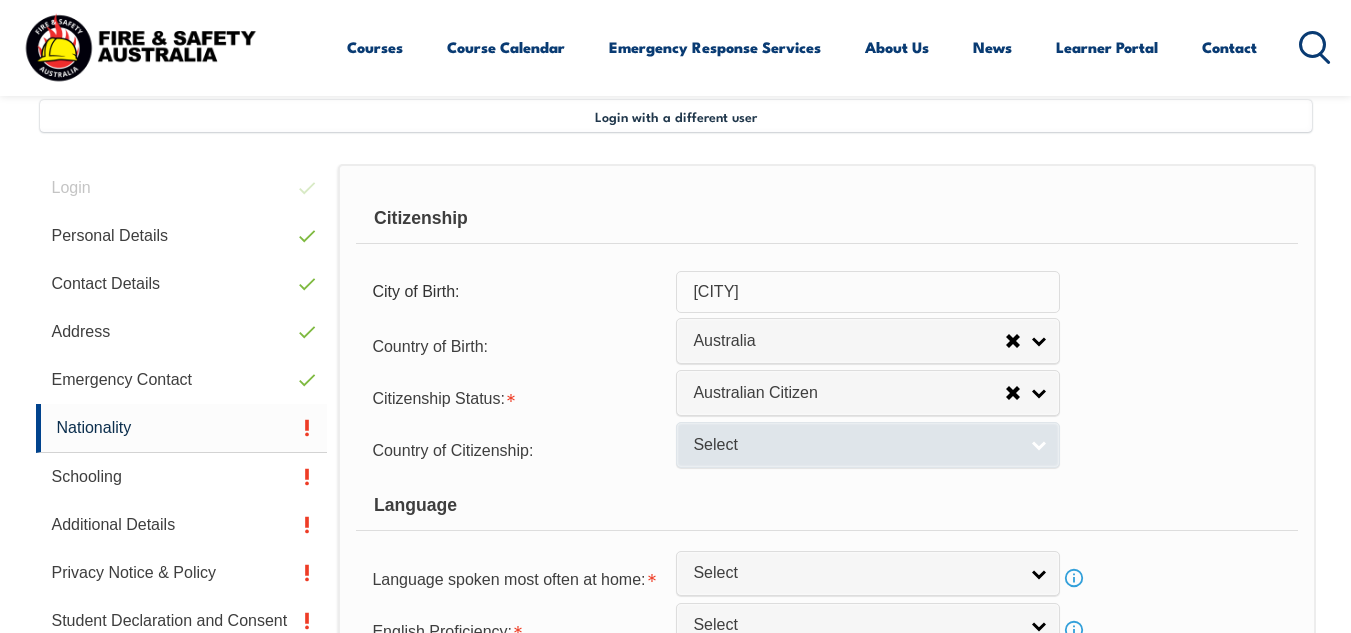 click on "Select" at bounding box center (868, 444) 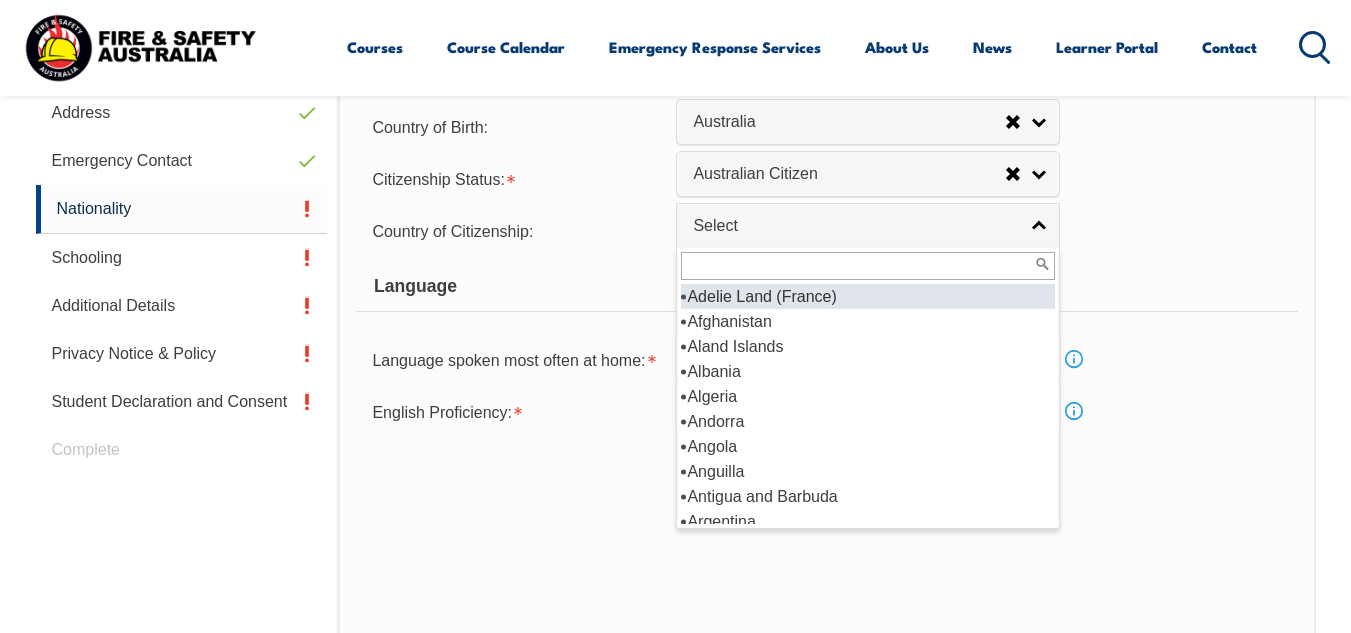 scroll, scrollTop: 785, scrollLeft: 0, axis: vertical 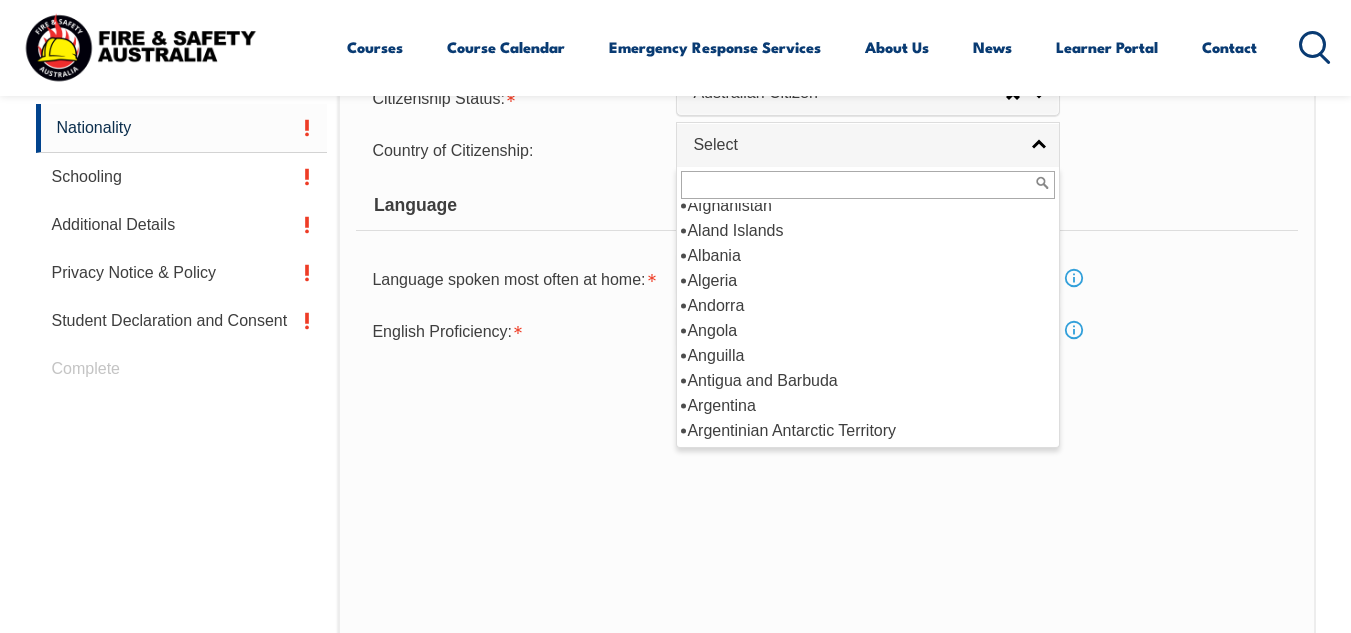 click on "English Proficiency: Not Specified Very Well Well Not Well Not at all
Select
Info" at bounding box center (826, 330) 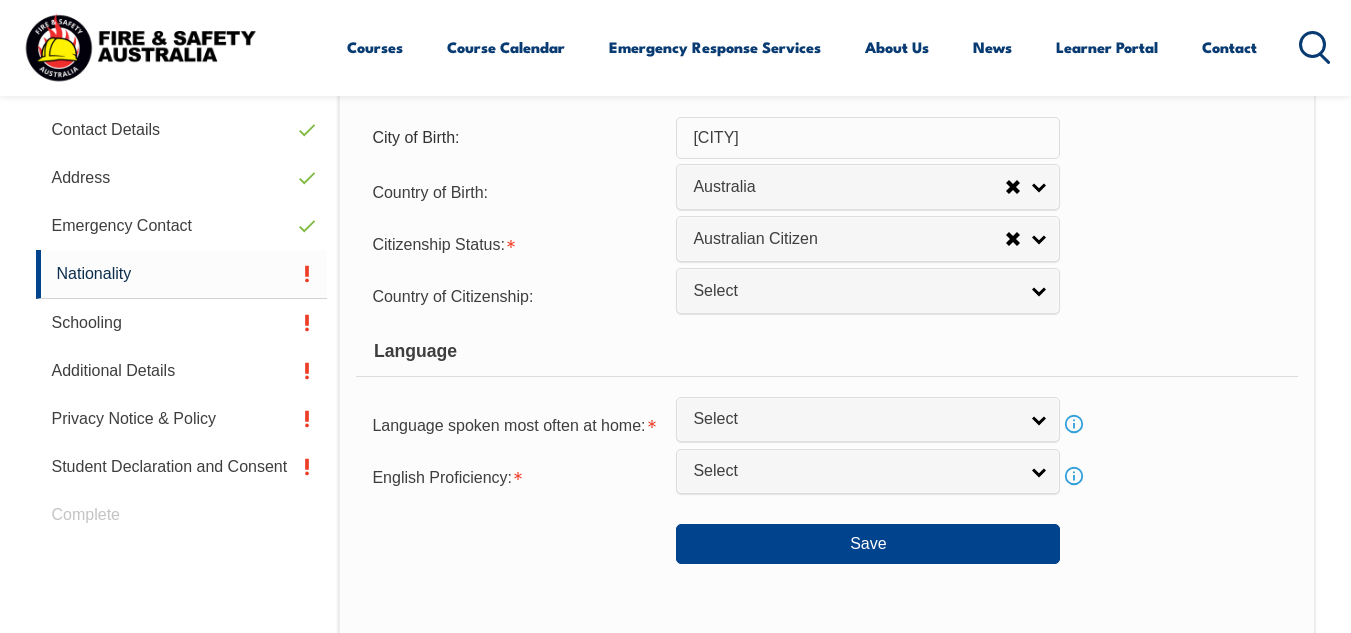 scroll, scrollTop: 685, scrollLeft: 0, axis: vertical 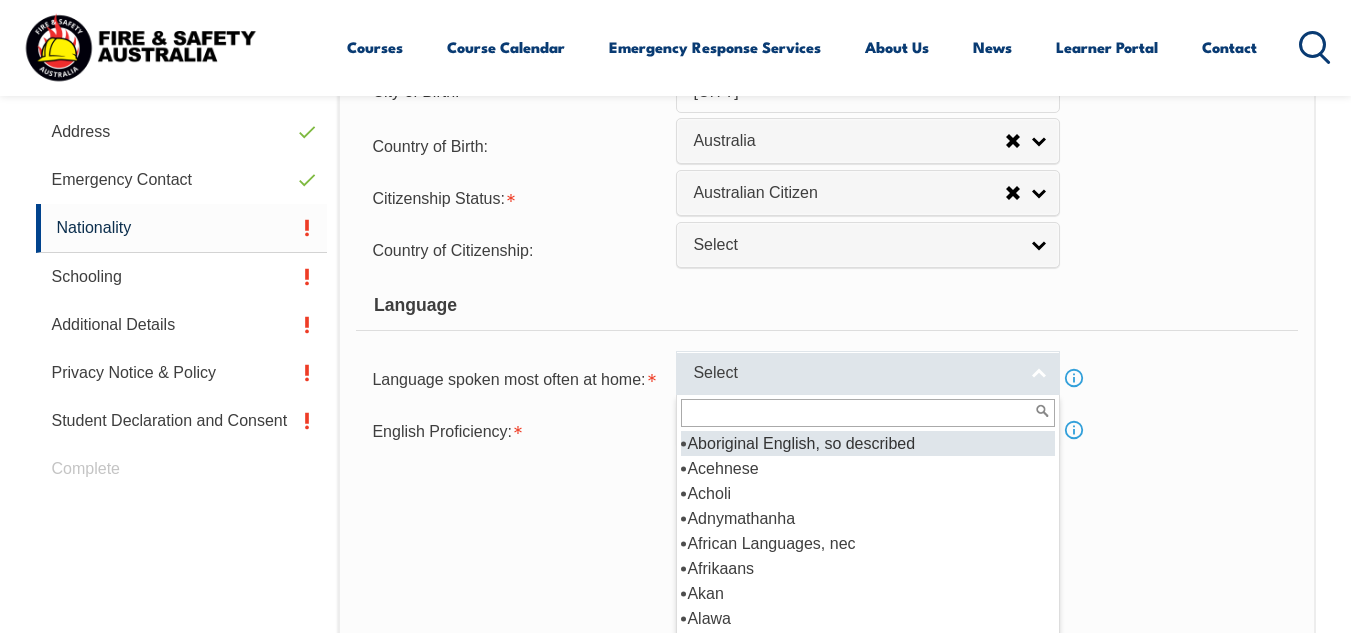 click on "Select" at bounding box center [868, 373] 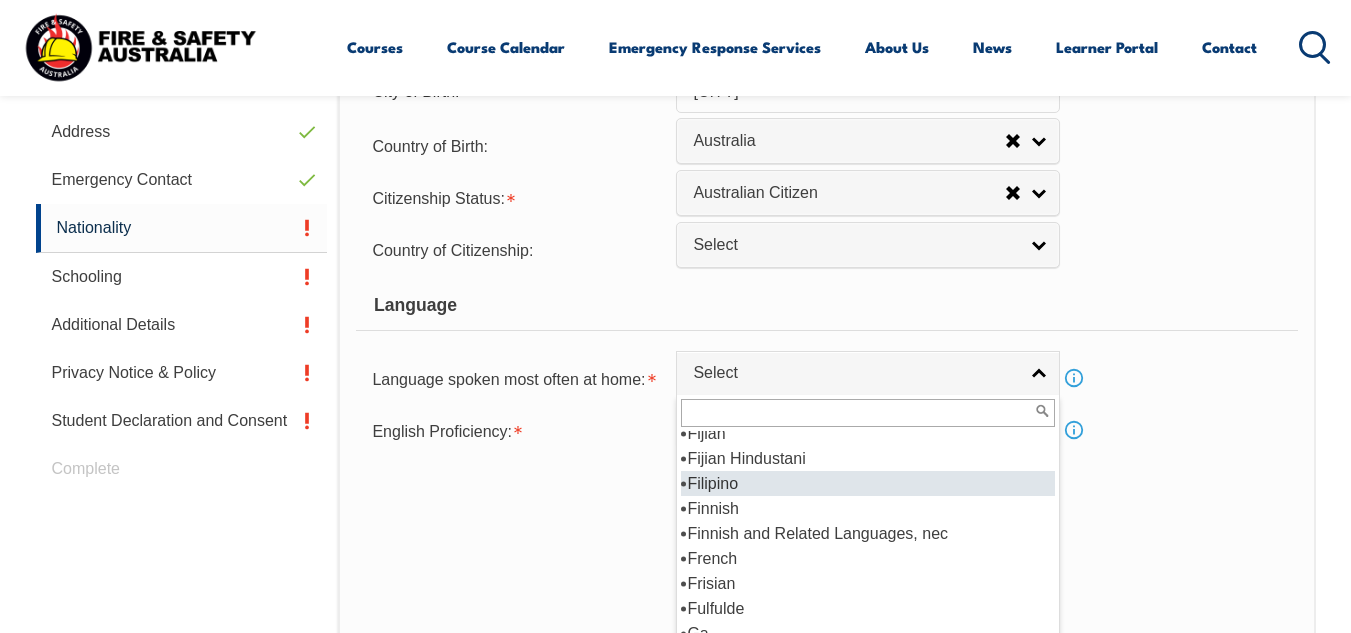 scroll, scrollTop: 2500, scrollLeft: 0, axis: vertical 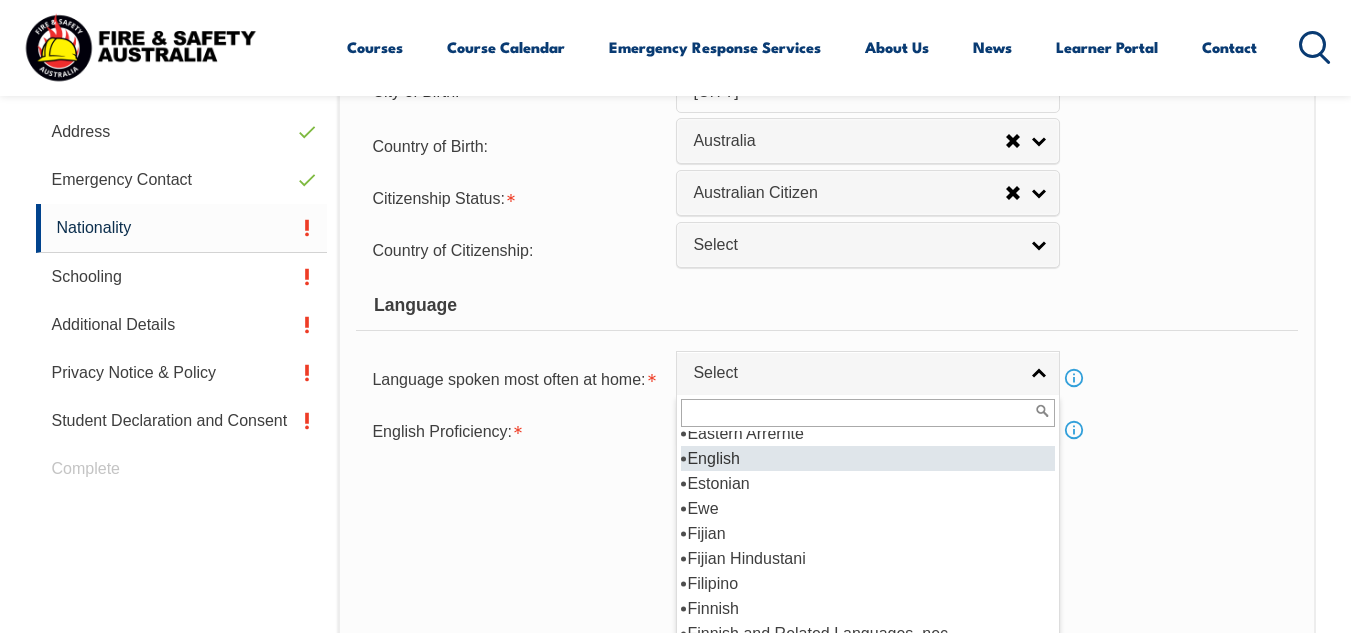 click on "English" at bounding box center [868, 458] 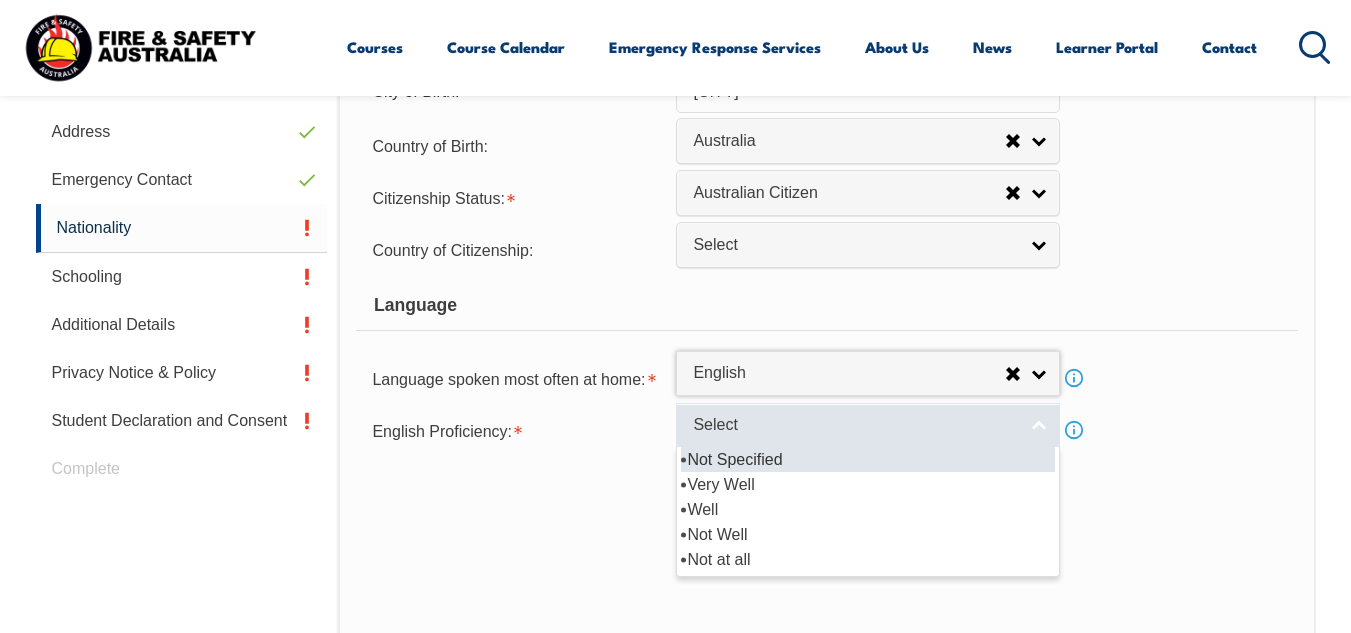 click on "Select" at bounding box center [868, 425] 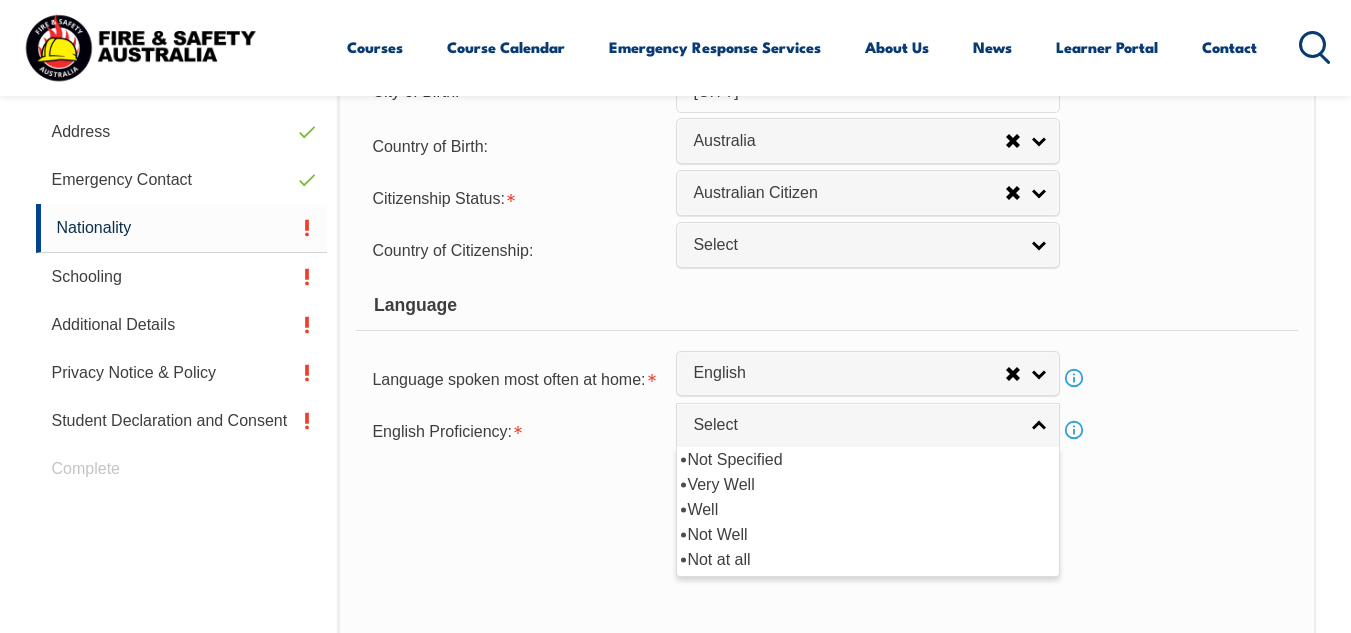 click on "Save" at bounding box center (826, 490) 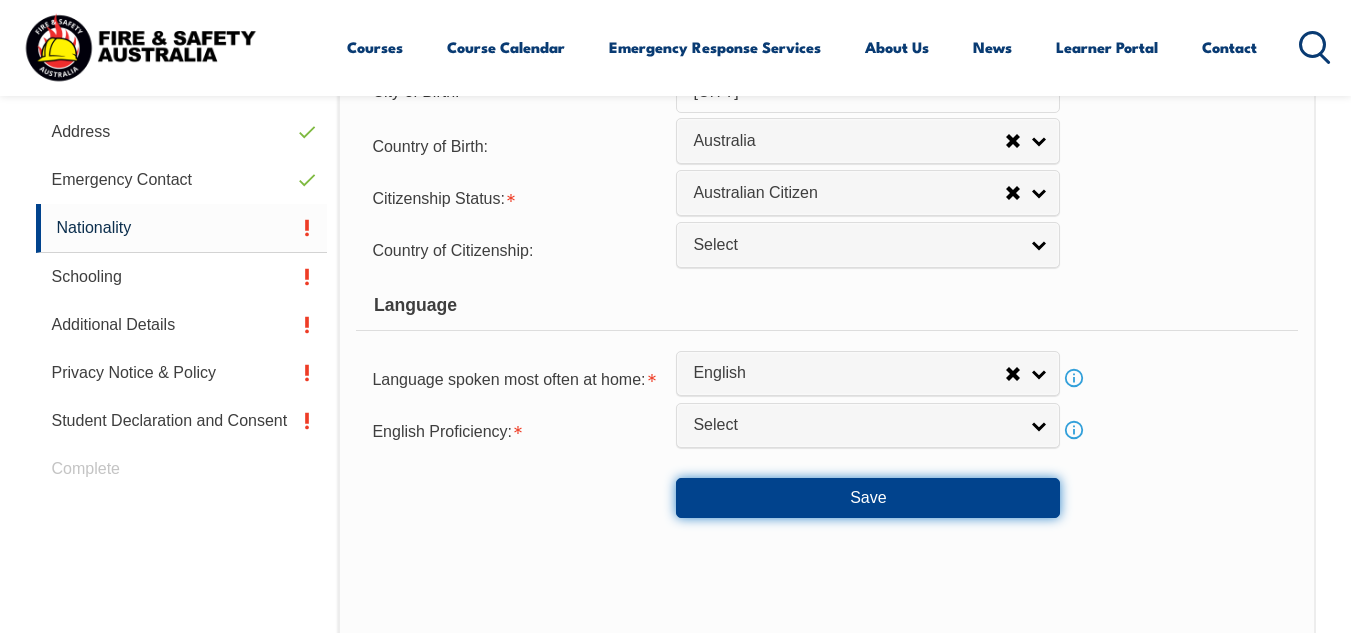 click on "Save" at bounding box center [868, 498] 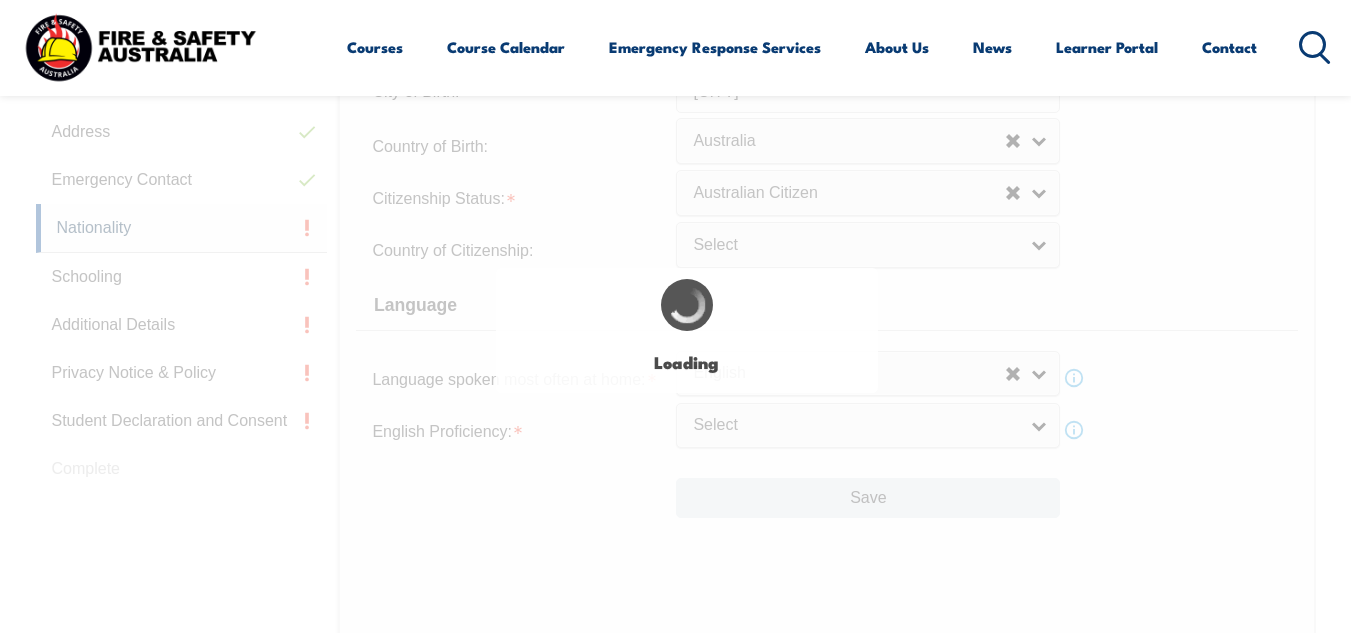 scroll, scrollTop: 0, scrollLeft: 0, axis: both 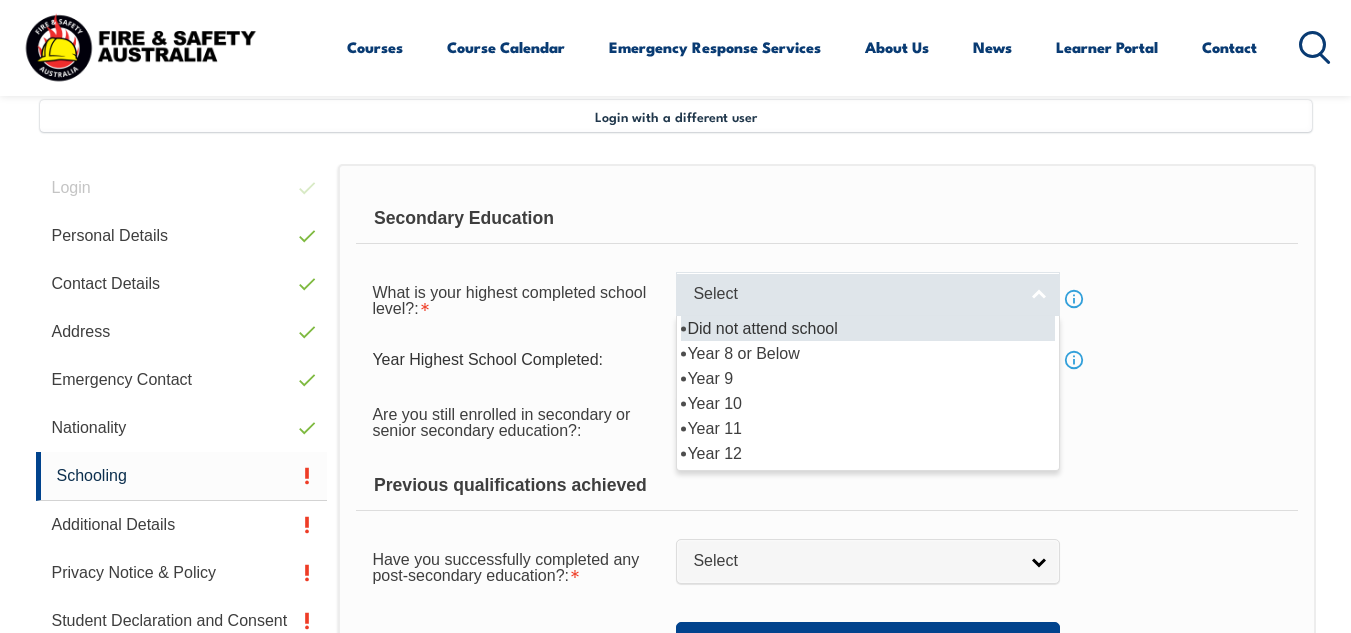 click on "Select" at bounding box center (868, 294) 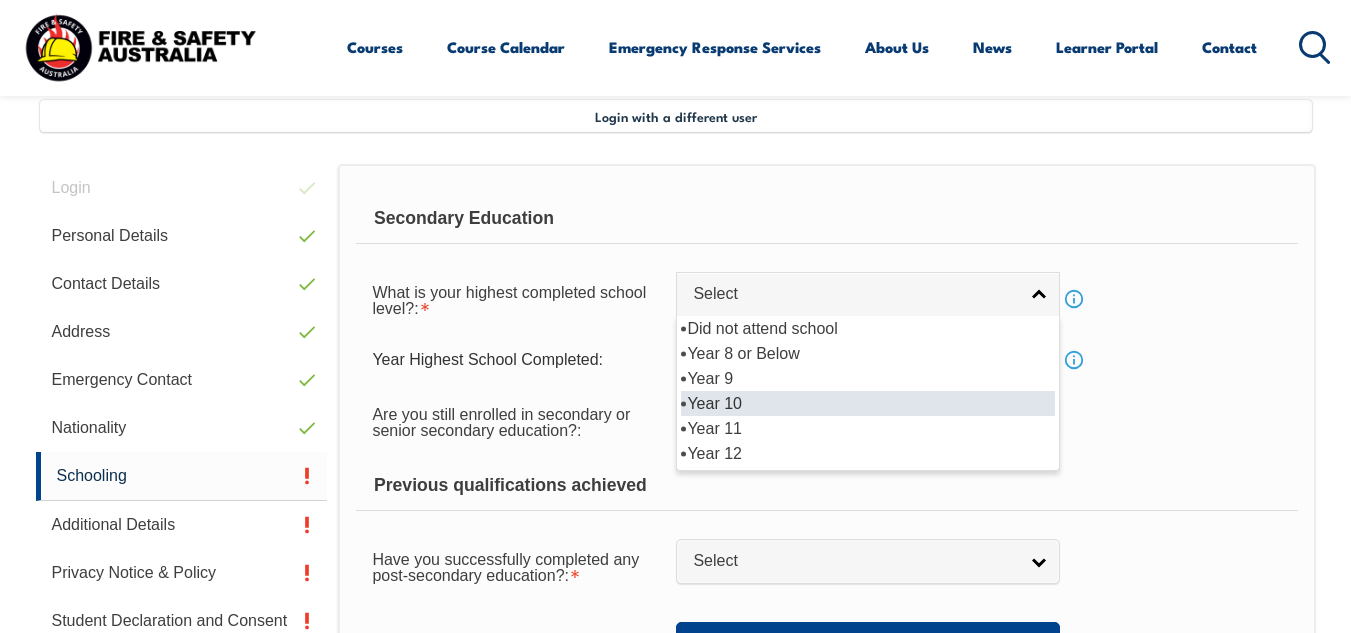 click on "Year 10" at bounding box center [868, 403] 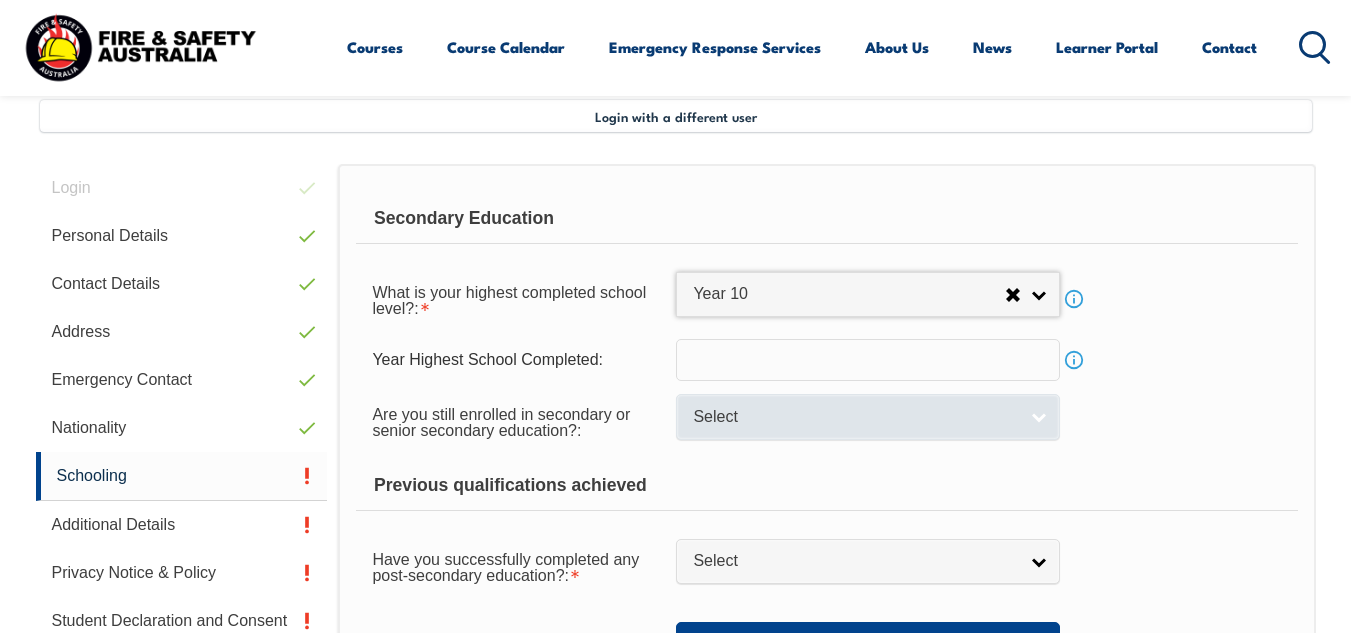 click on "Select" at bounding box center (868, 416) 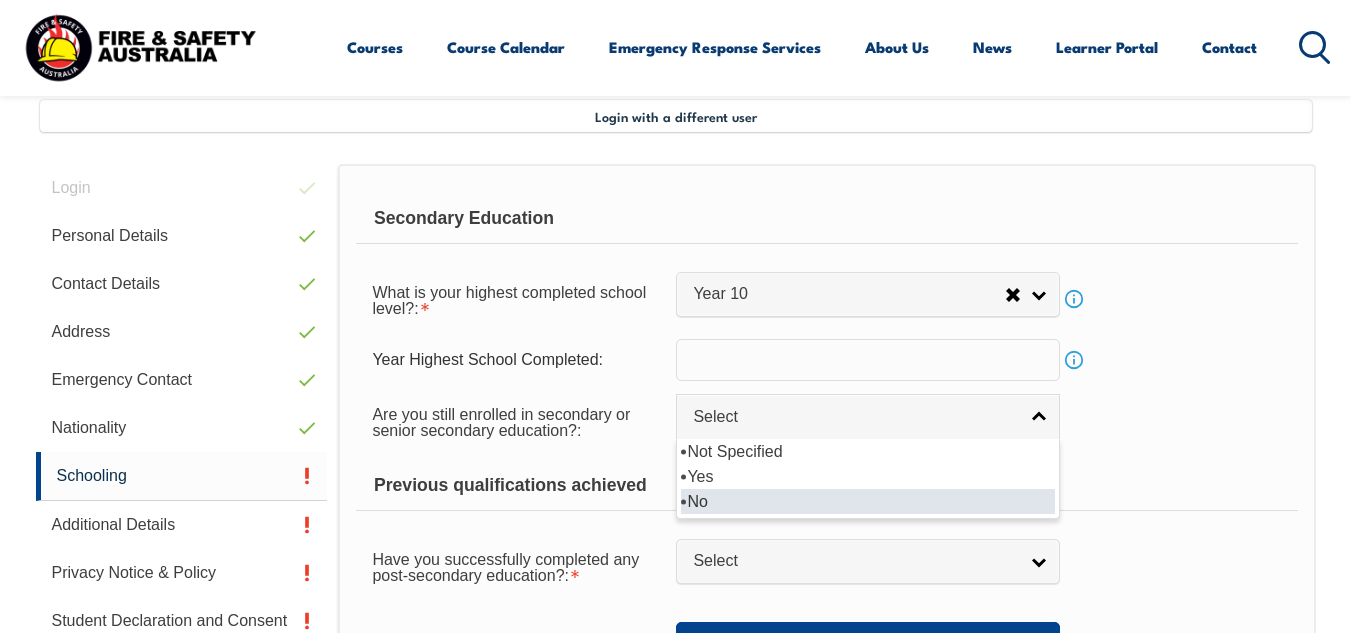 click on "No" at bounding box center (868, 501) 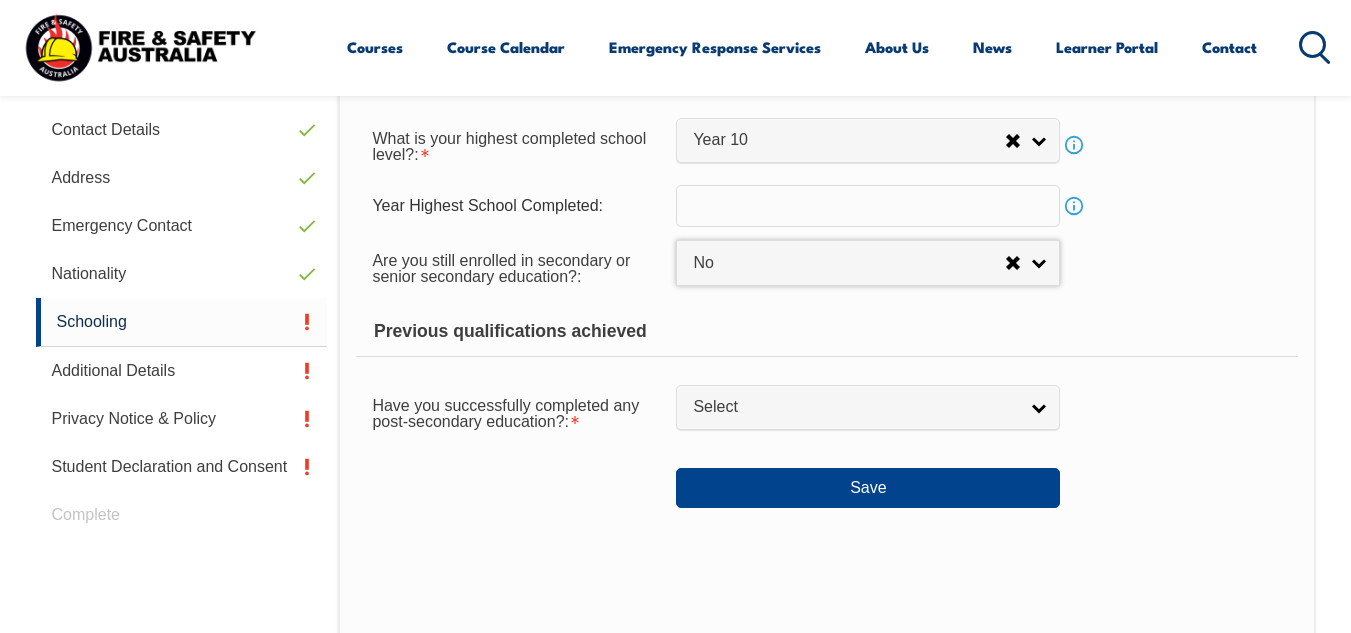 scroll, scrollTop: 685, scrollLeft: 0, axis: vertical 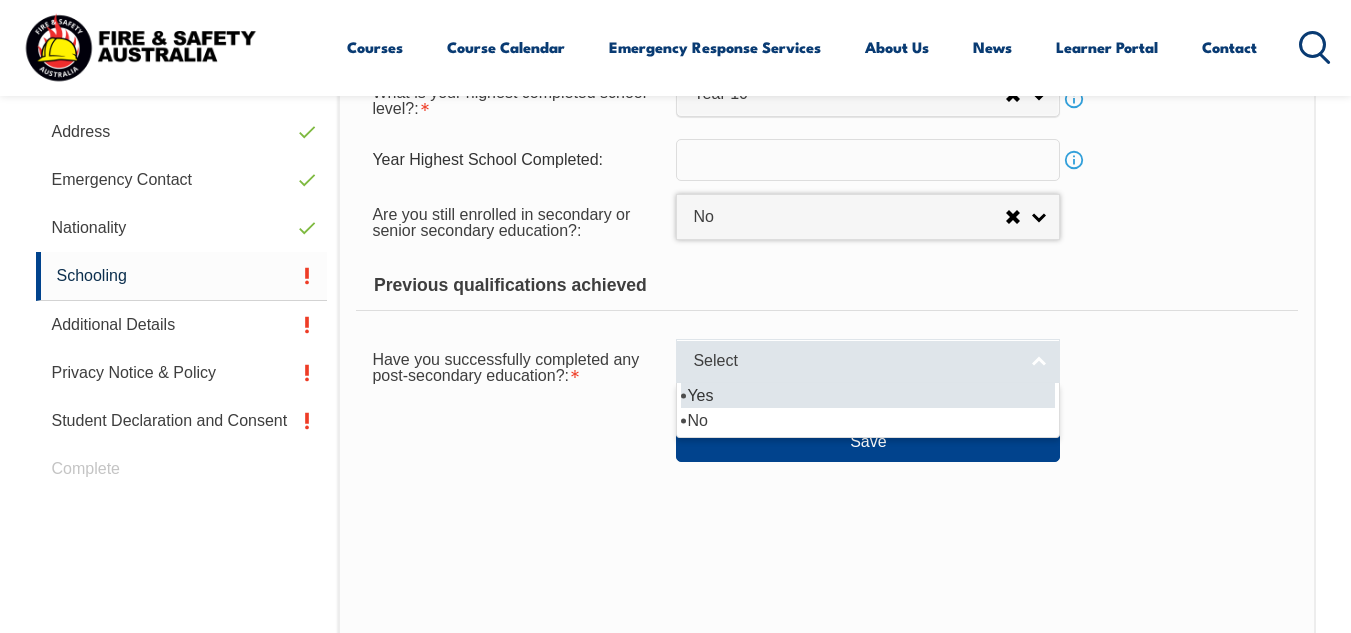 click on "Select" at bounding box center (868, 361) 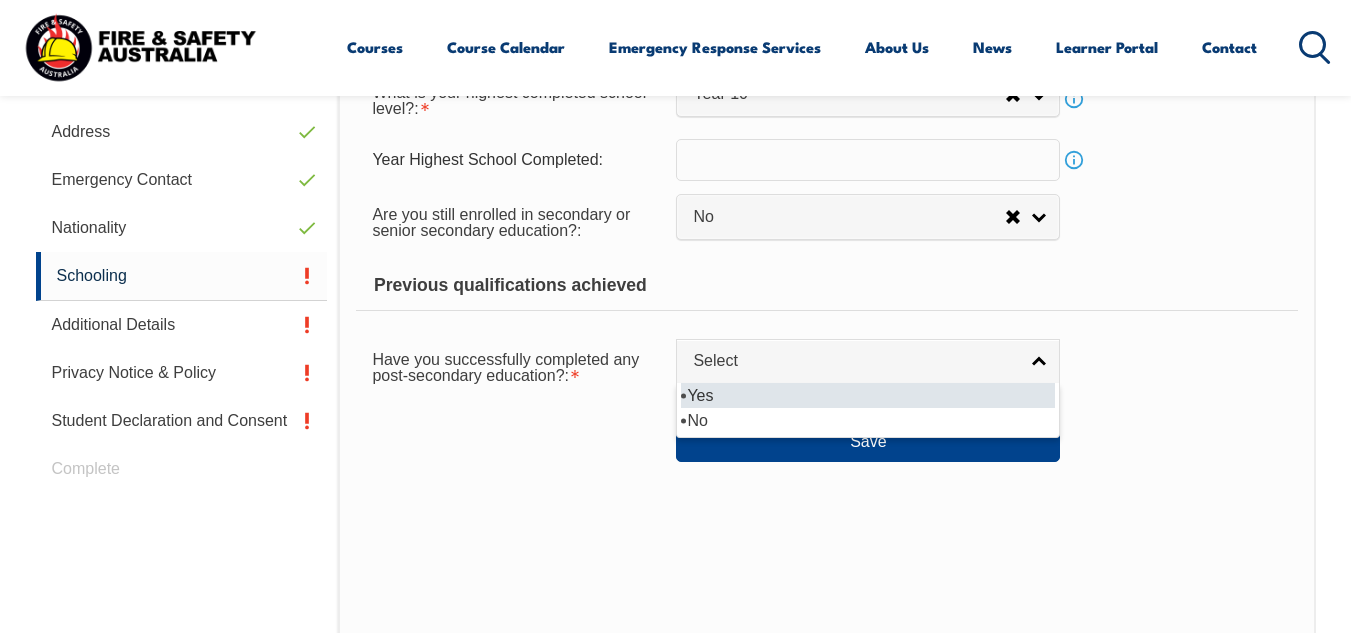 click on "Yes" at bounding box center [868, 395] 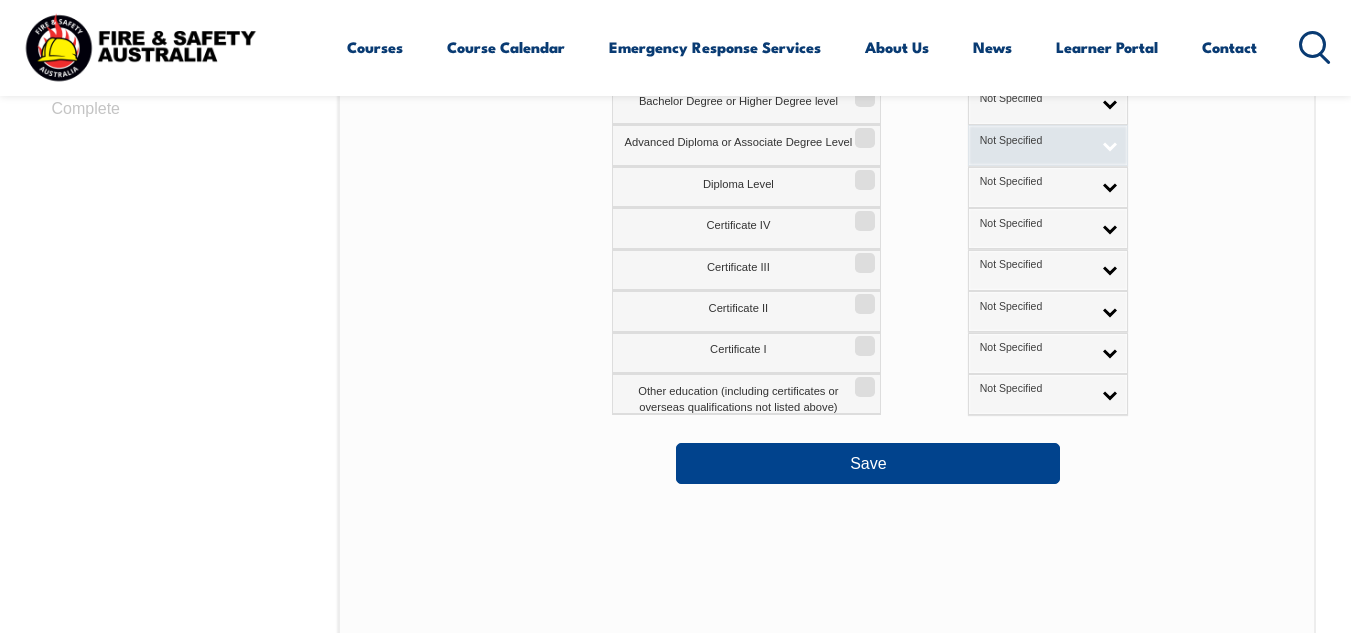 scroll, scrollTop: 1085, scrollLeft: 0, axis: vertical 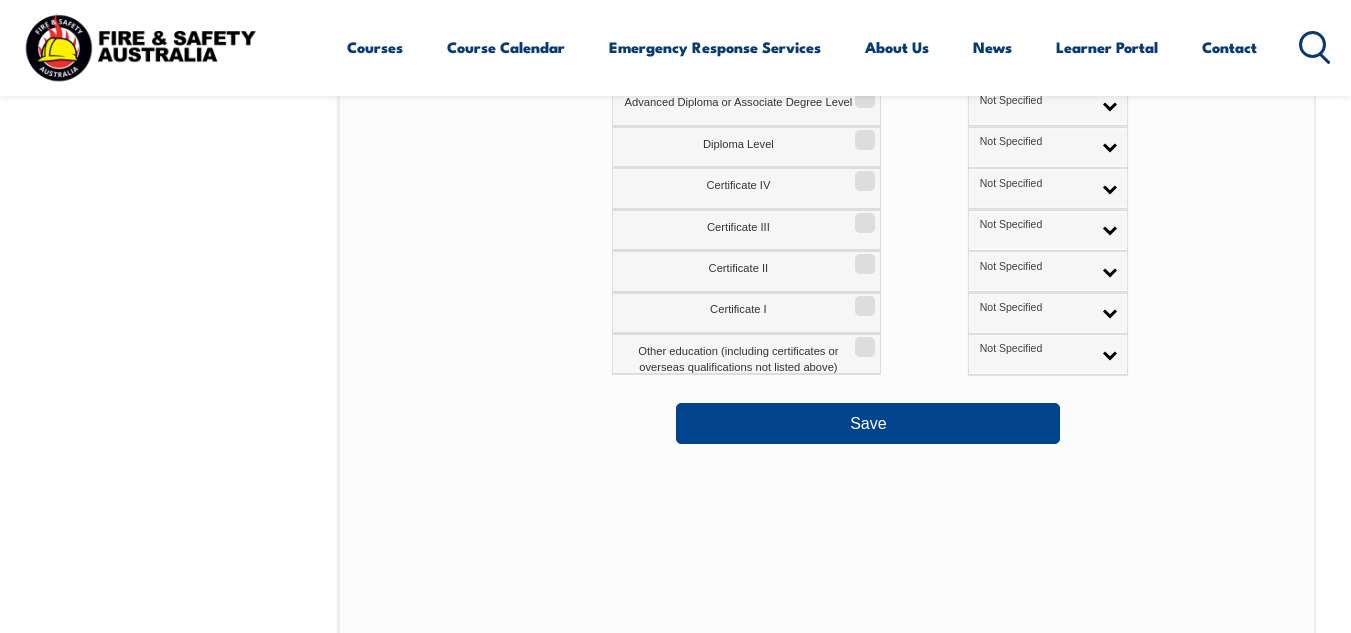 click on "Save" at bounding box center [826, 415] 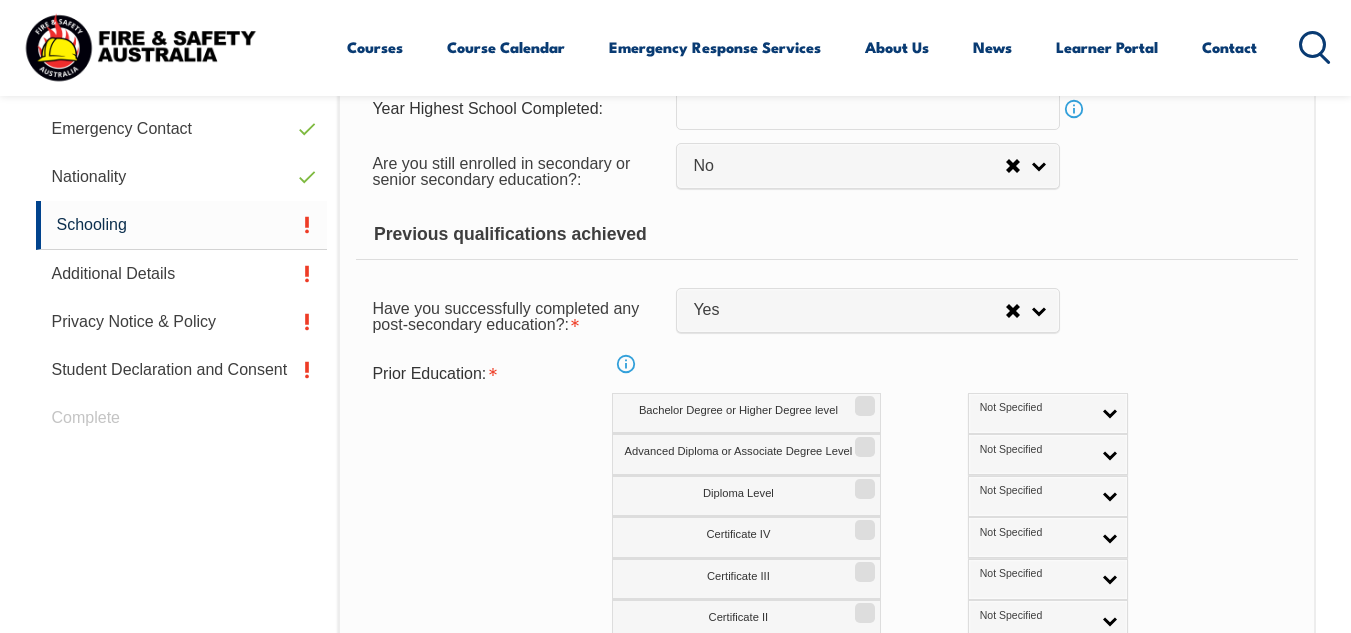 scroll, scrollTop: 685, scrollLeft: 0, axis: vertical 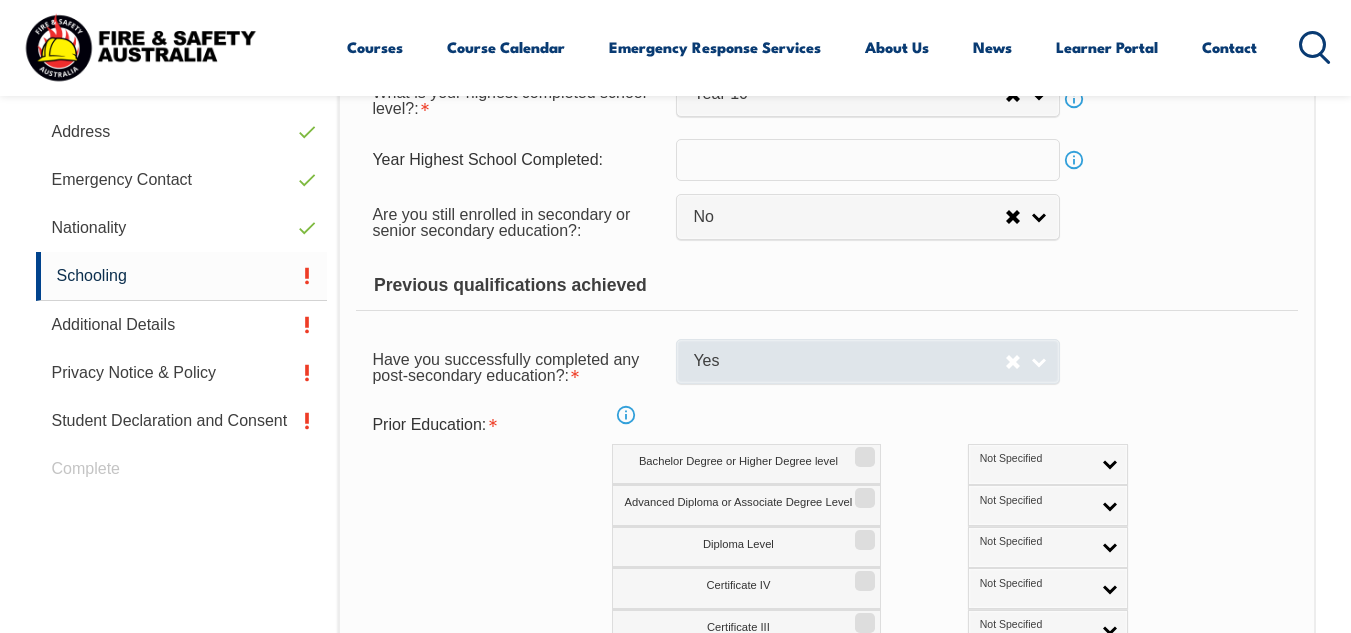 click on "Yes" at bounding box center [868, 361] 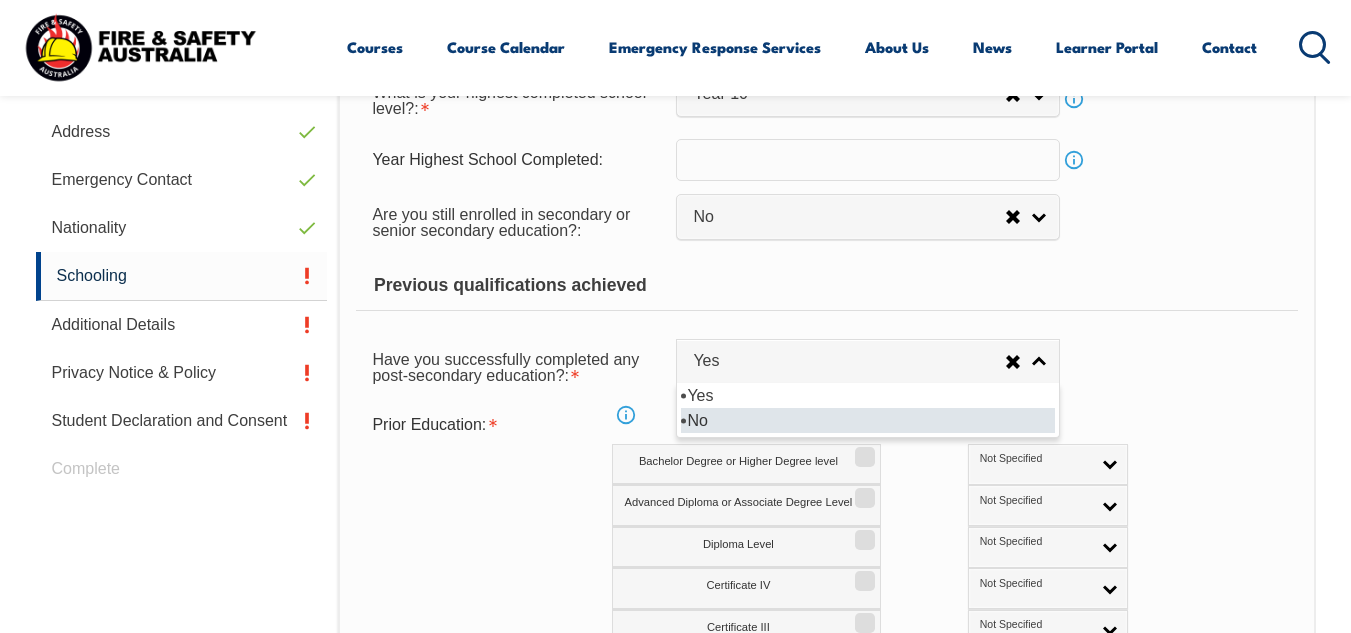 click on "No" at bounding box center [868, 420] 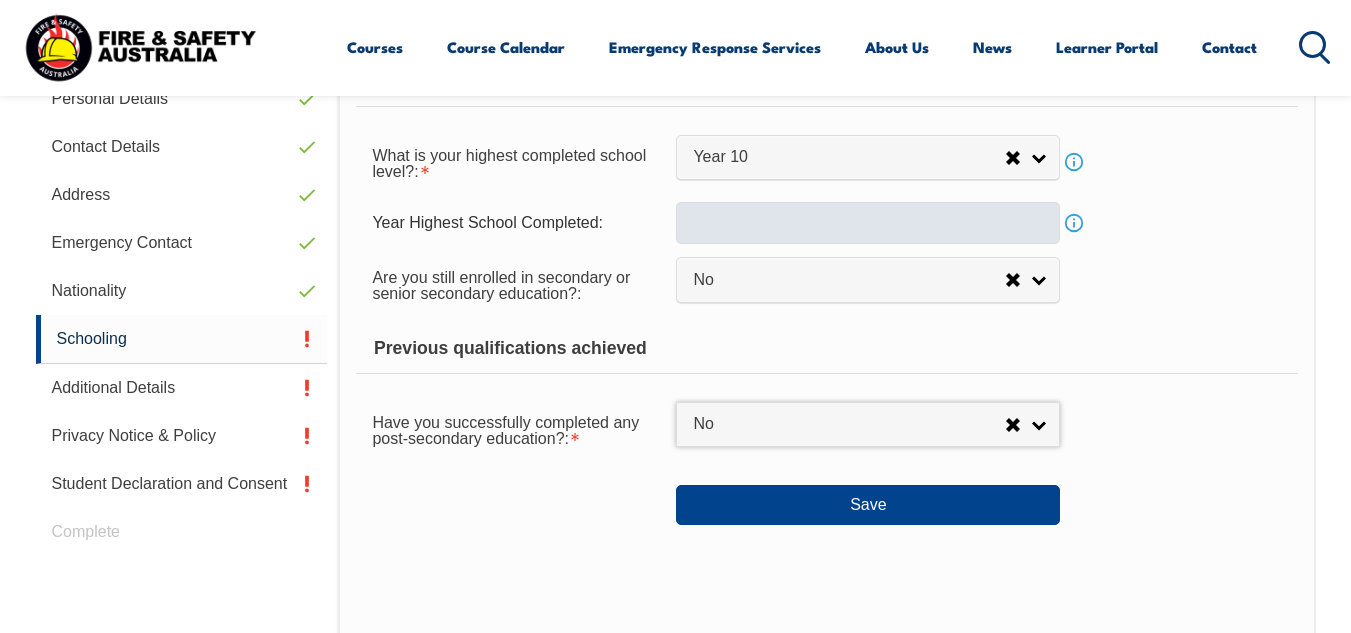 scroll, scrollTop: 685, scrollLeft: 0, axis: vertical 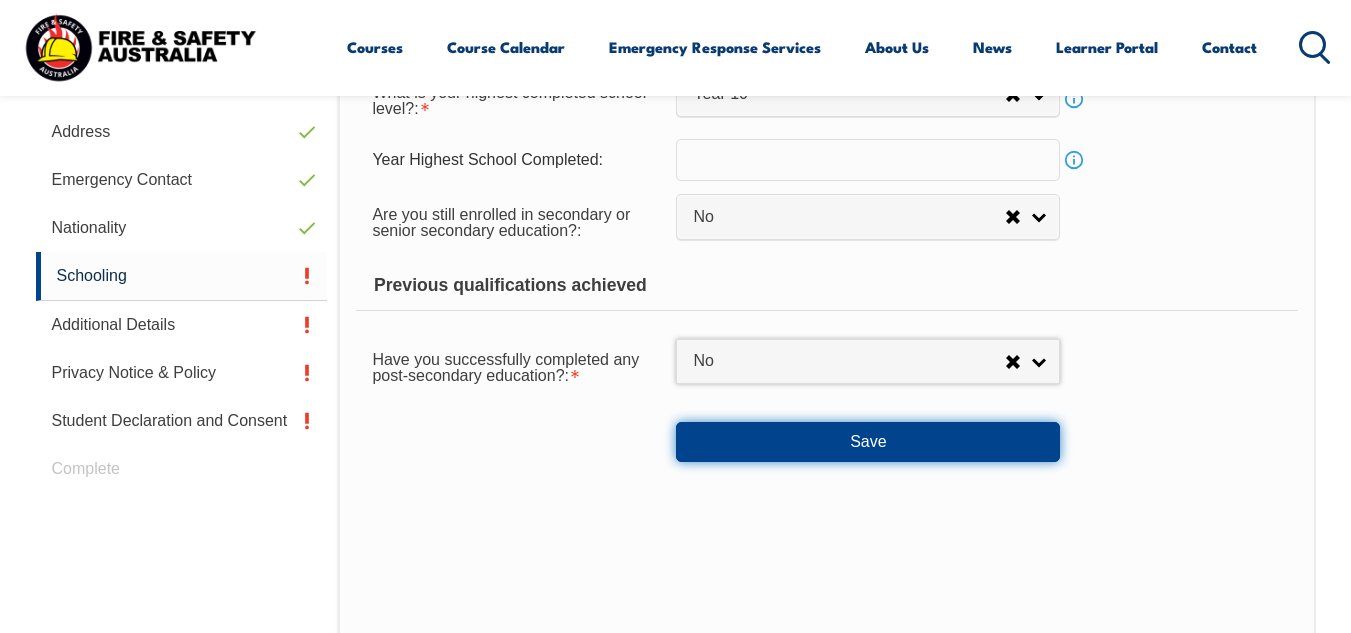 click on "Save" at bounding box center [868, 442] 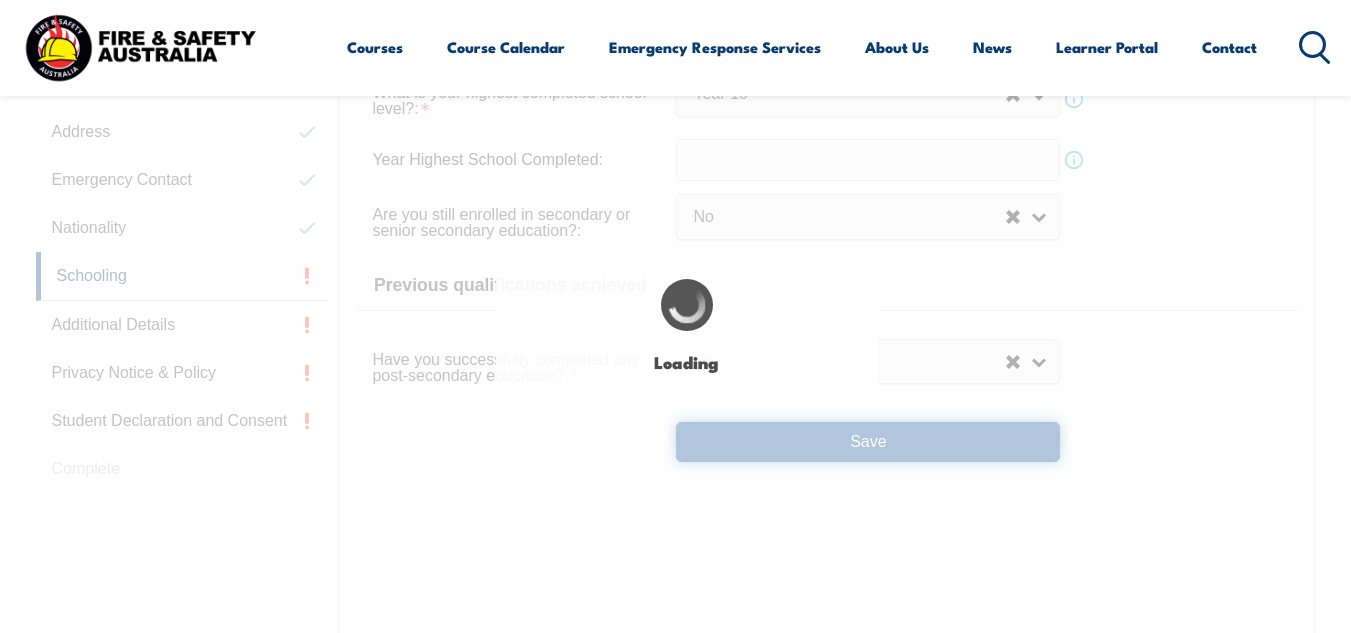 select on "false" 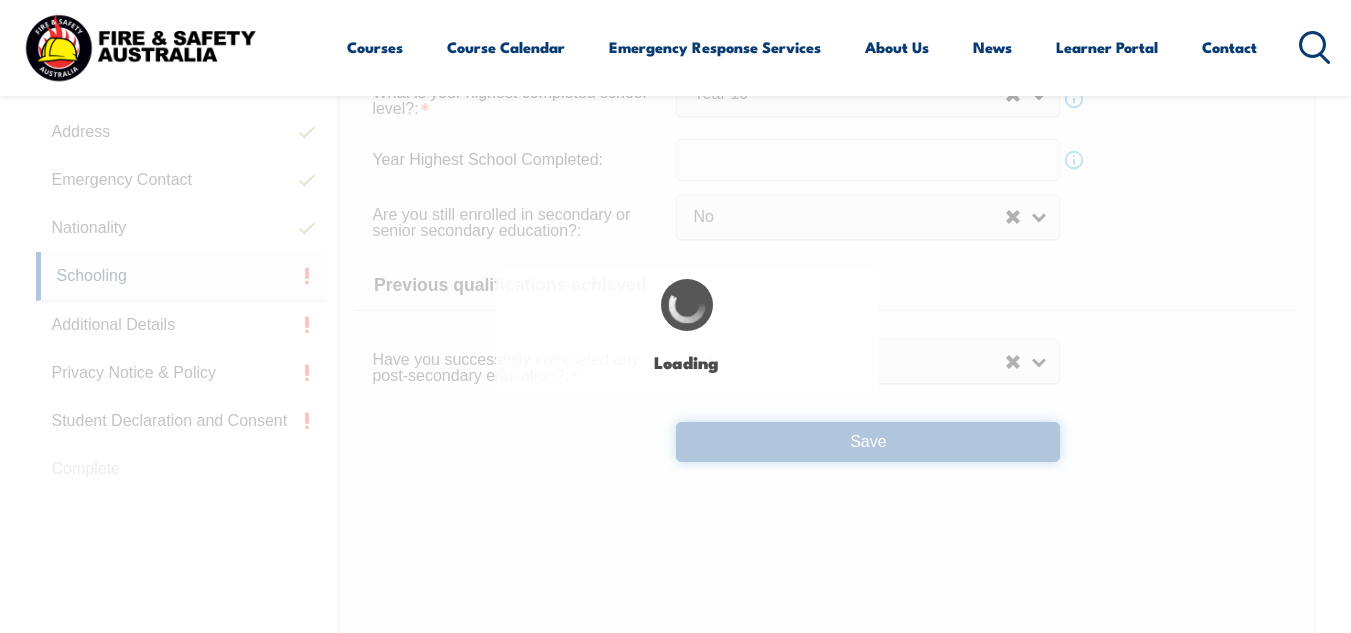 select on "false" 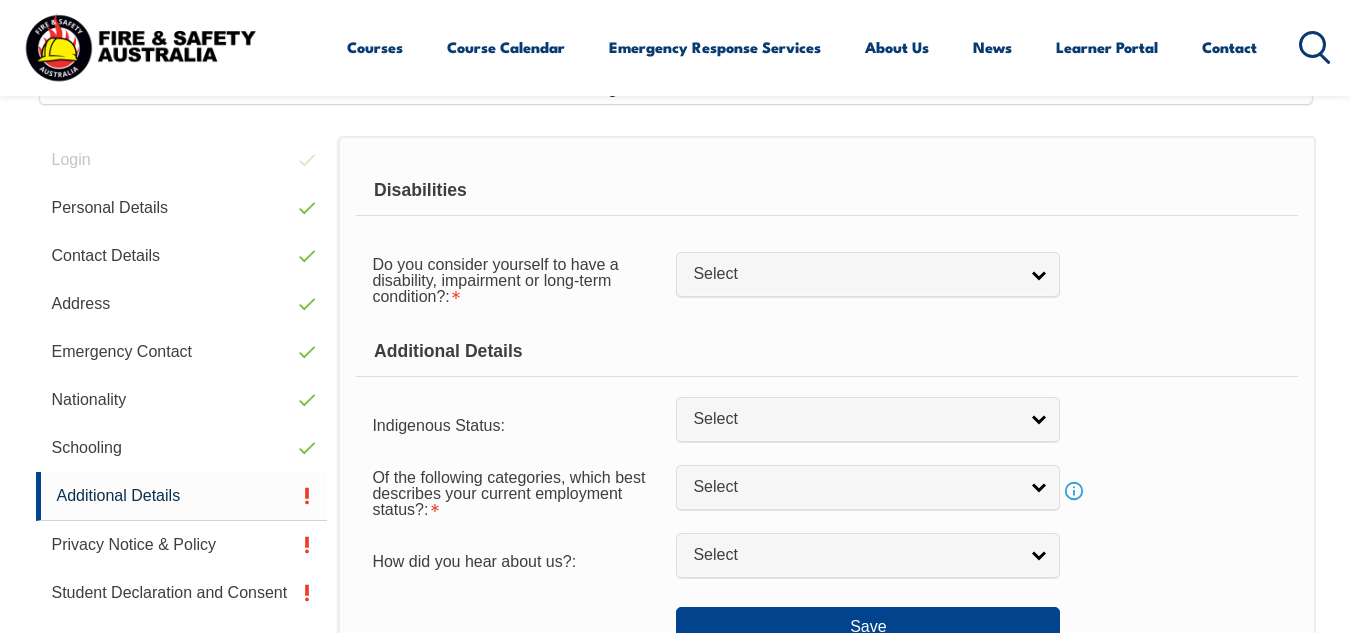 scroll, scrollTop: 485, scrollLeft: 0, axis: vertical 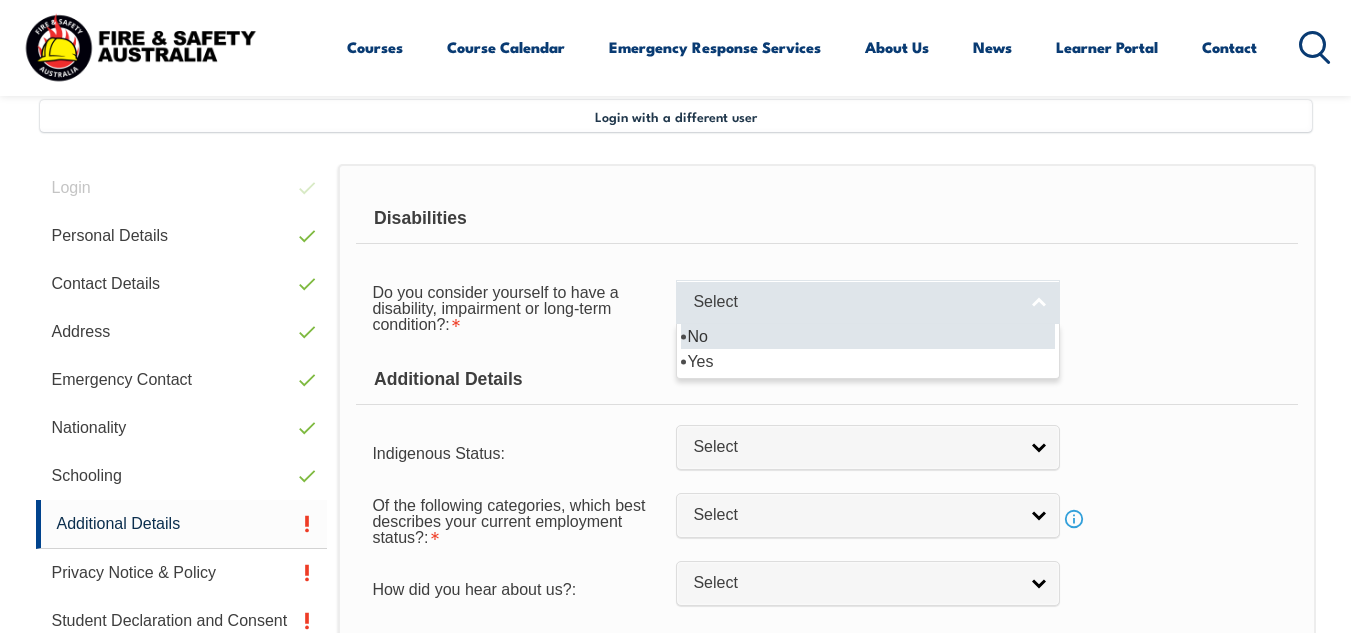click on "Select" at bounding box center (868, 302) 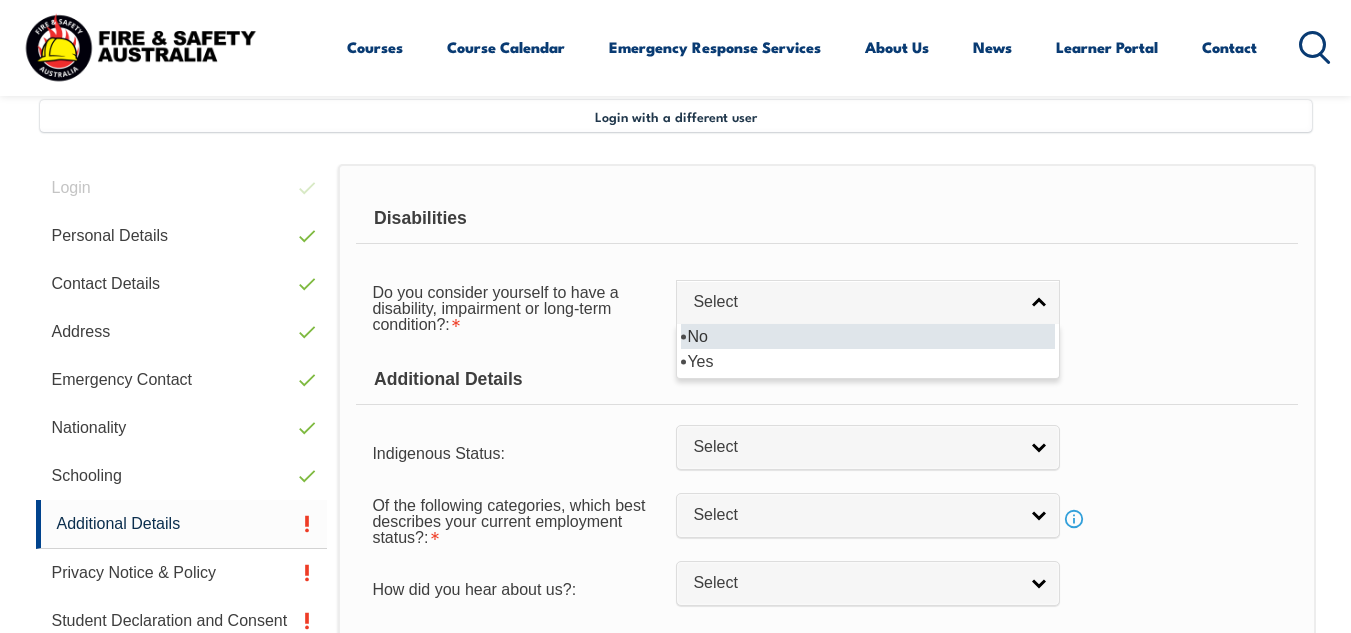 click on "No" at bounding box center (868, 336) 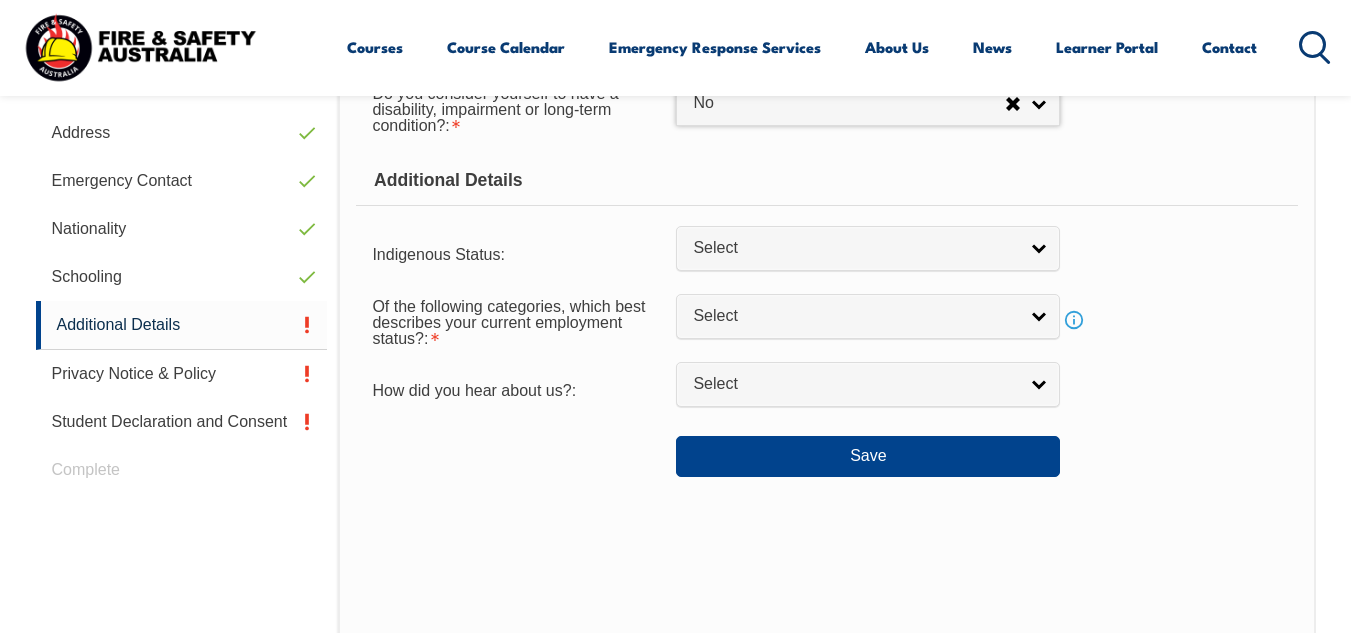 scroll, scrollTop: 685, scrollLeft: 0, axis: vertical 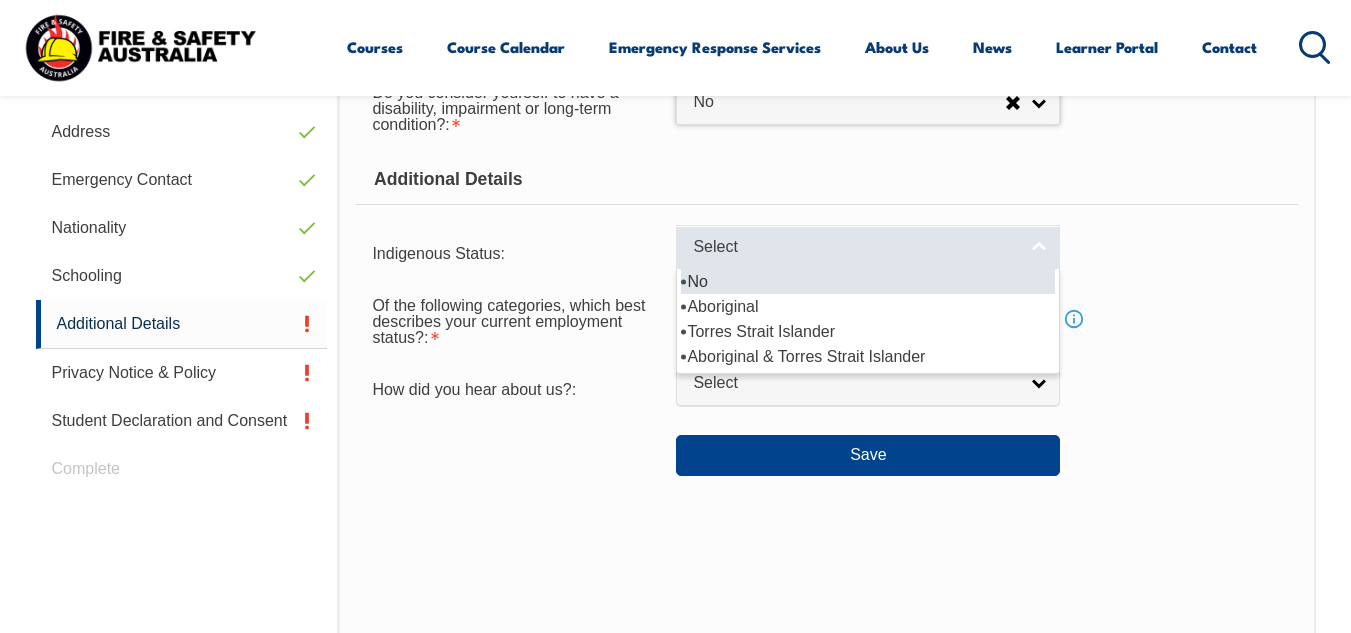 click on "Select" at bounding box center [868, 247] 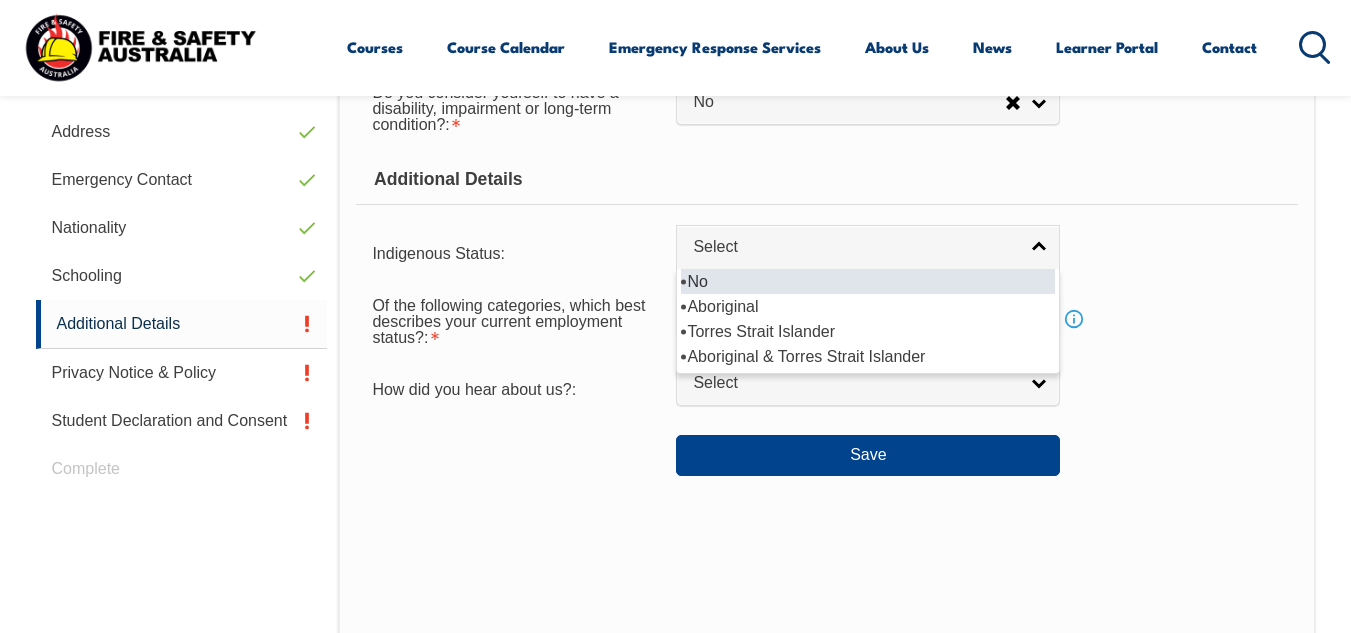 click on "No" at bounding box center [868, 281] 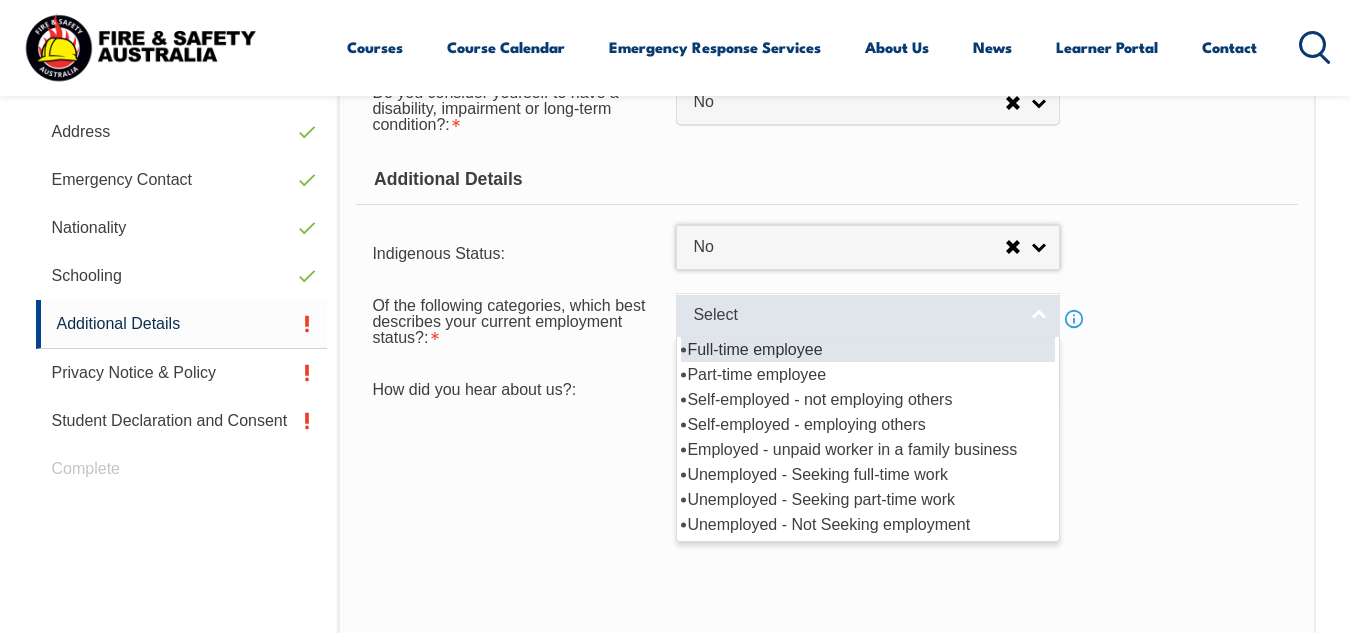 click on "Select" at bounding box center [868, 315] 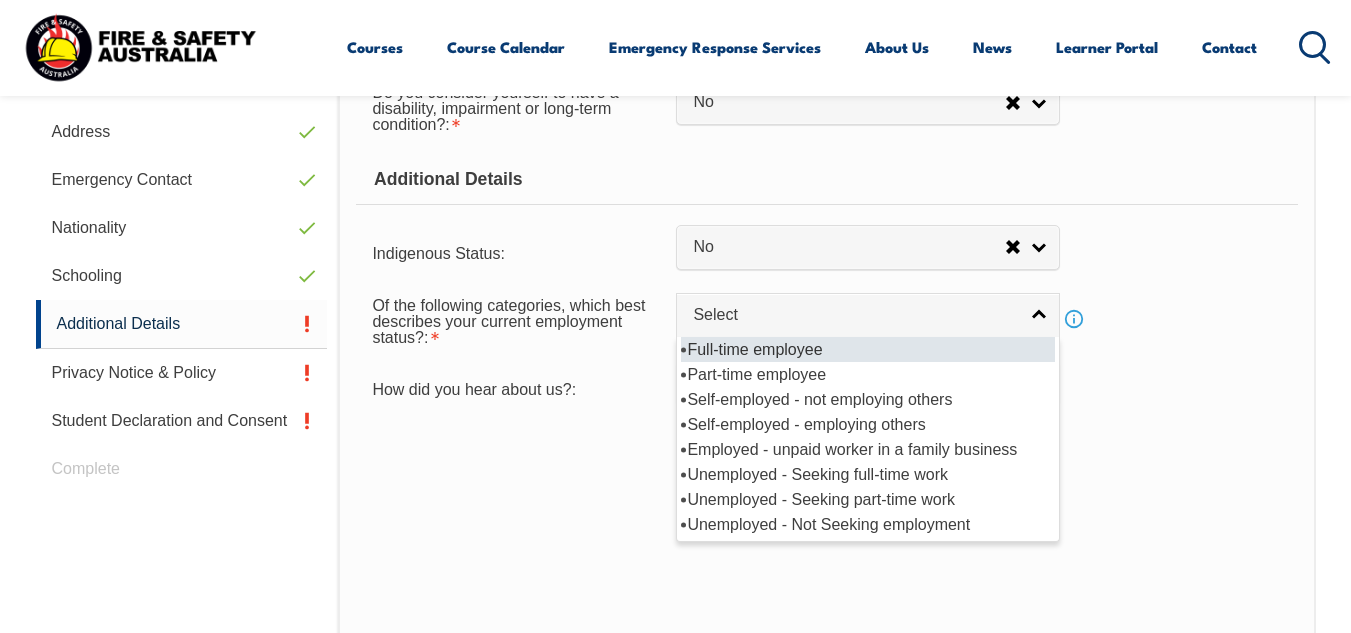 click on "Full-time employee" at bounding box center (868, 349) 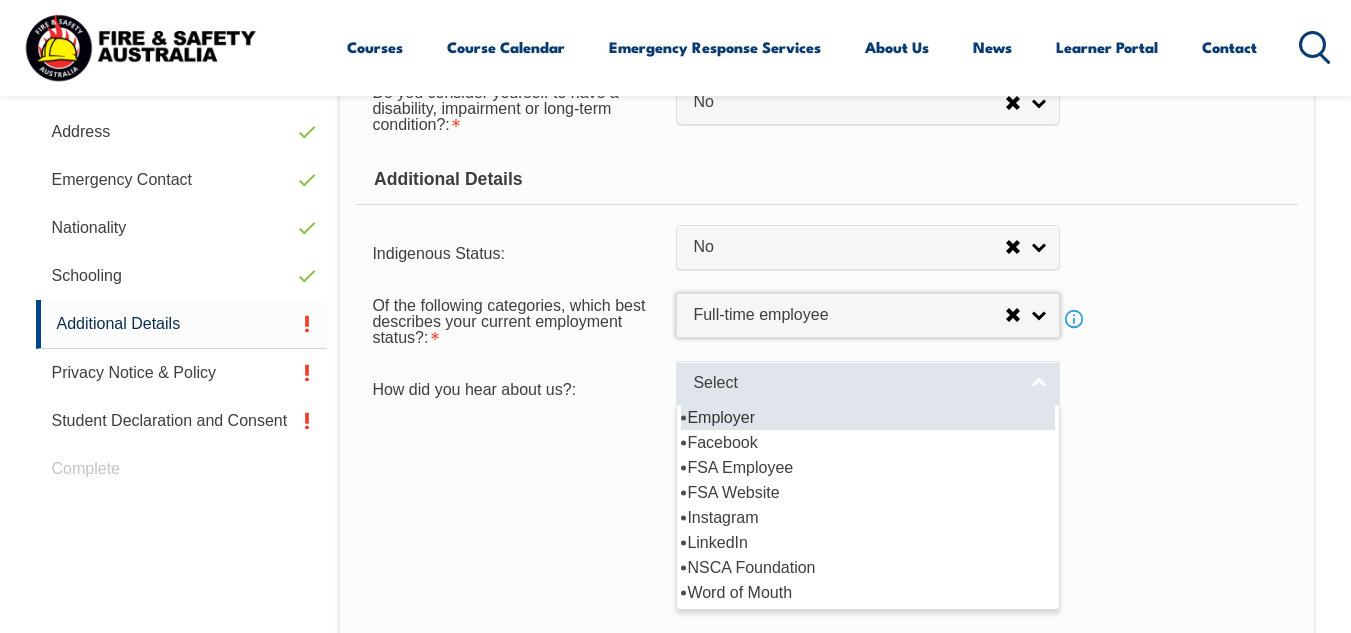 click on "Select" at bounding box center [868, 383] 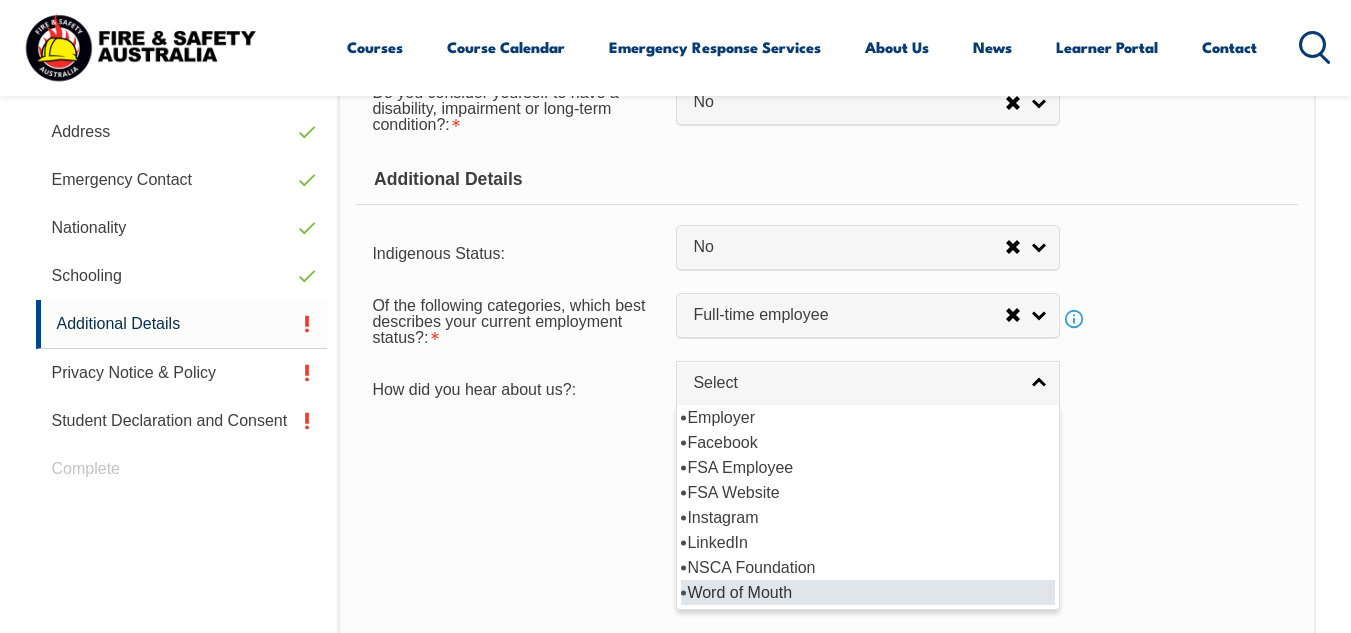 click on "Word of Mouth" at bounding box center (868, 592) 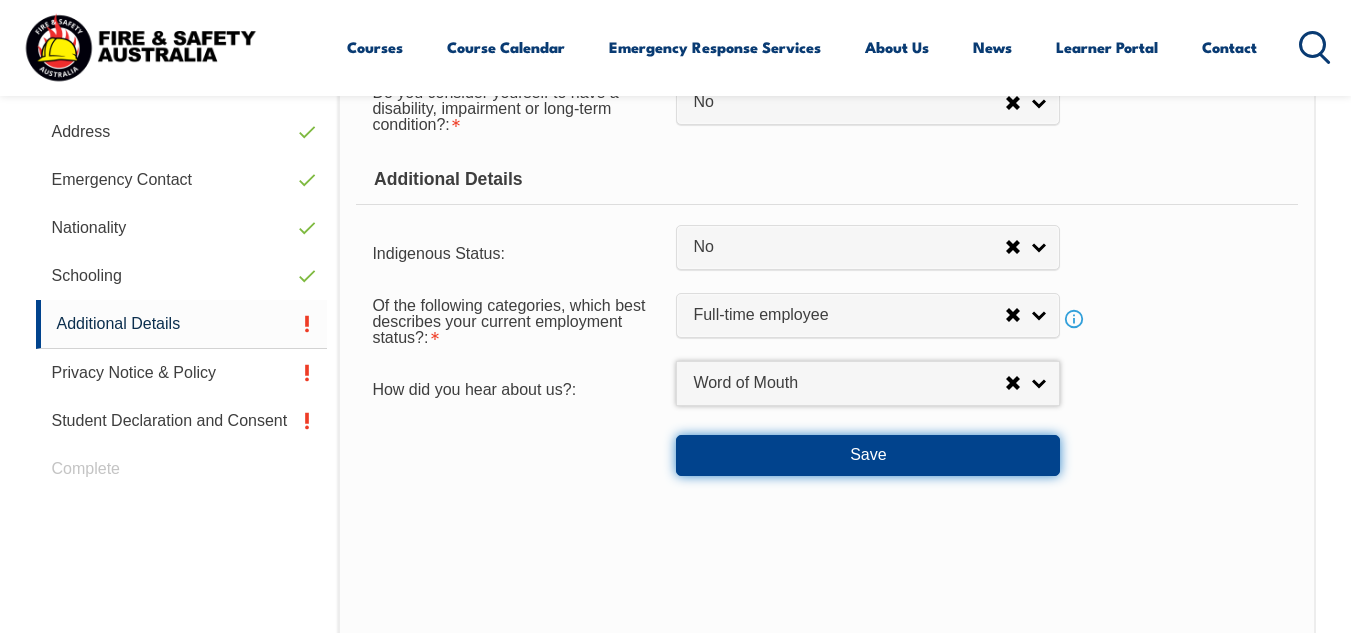 click on "Save" at bounding box center [868, 455] 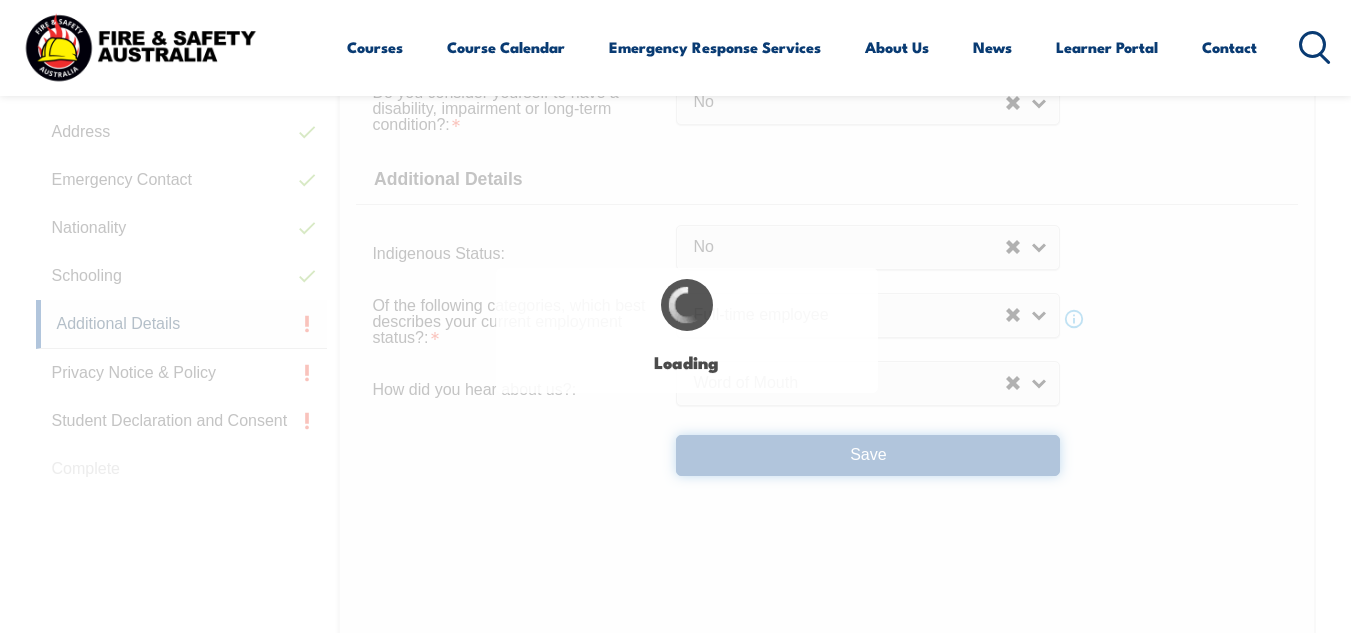 select on "false" 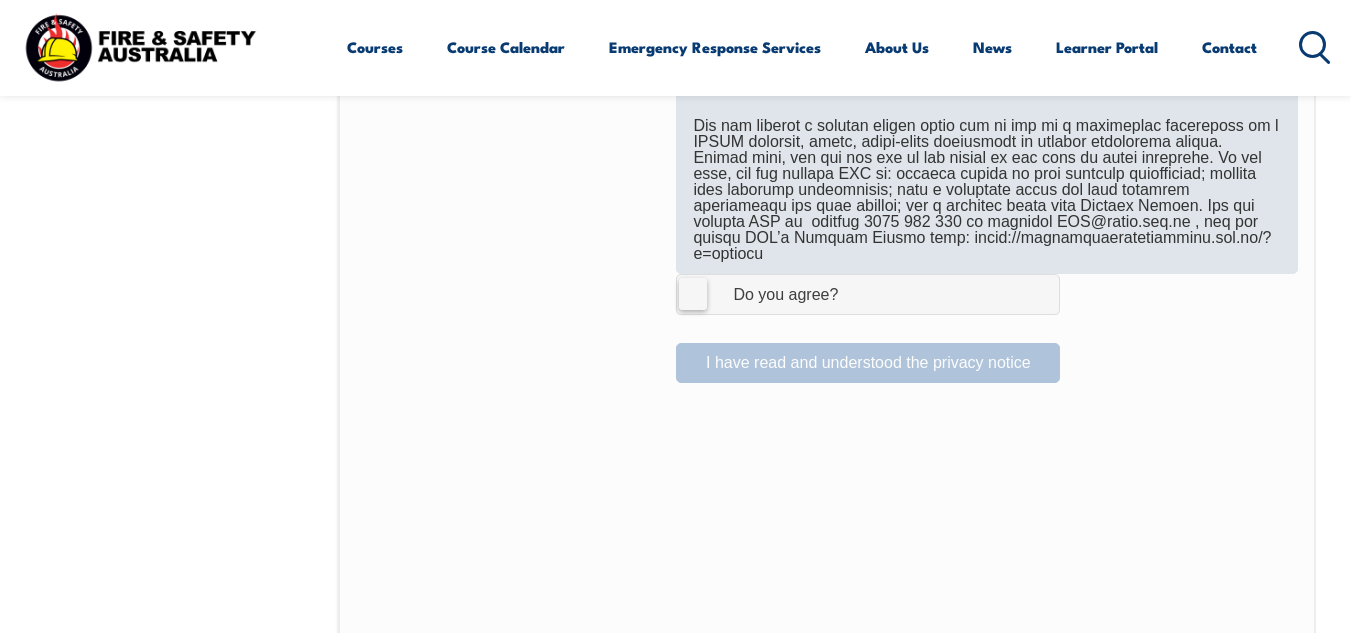 scroll, scrollTop: 1385, scrollLeft: 0, axis: vertical 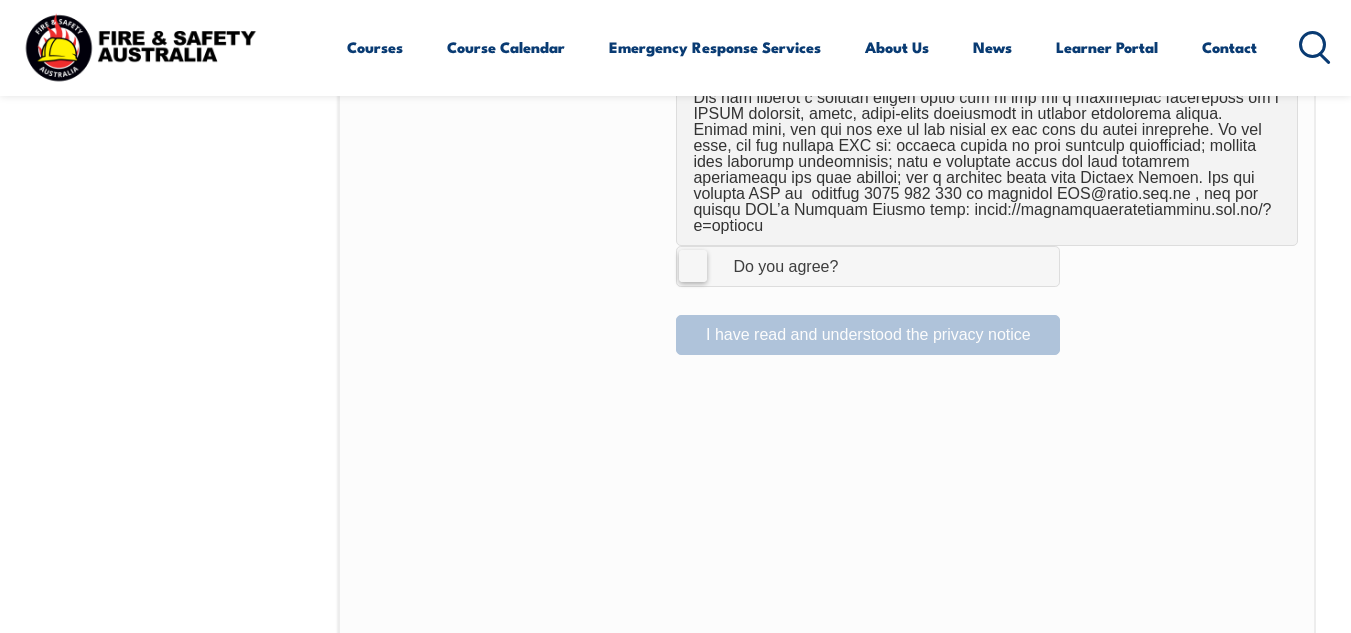 click on "I Agree Do you agree?" at bounding box center [868, 266] 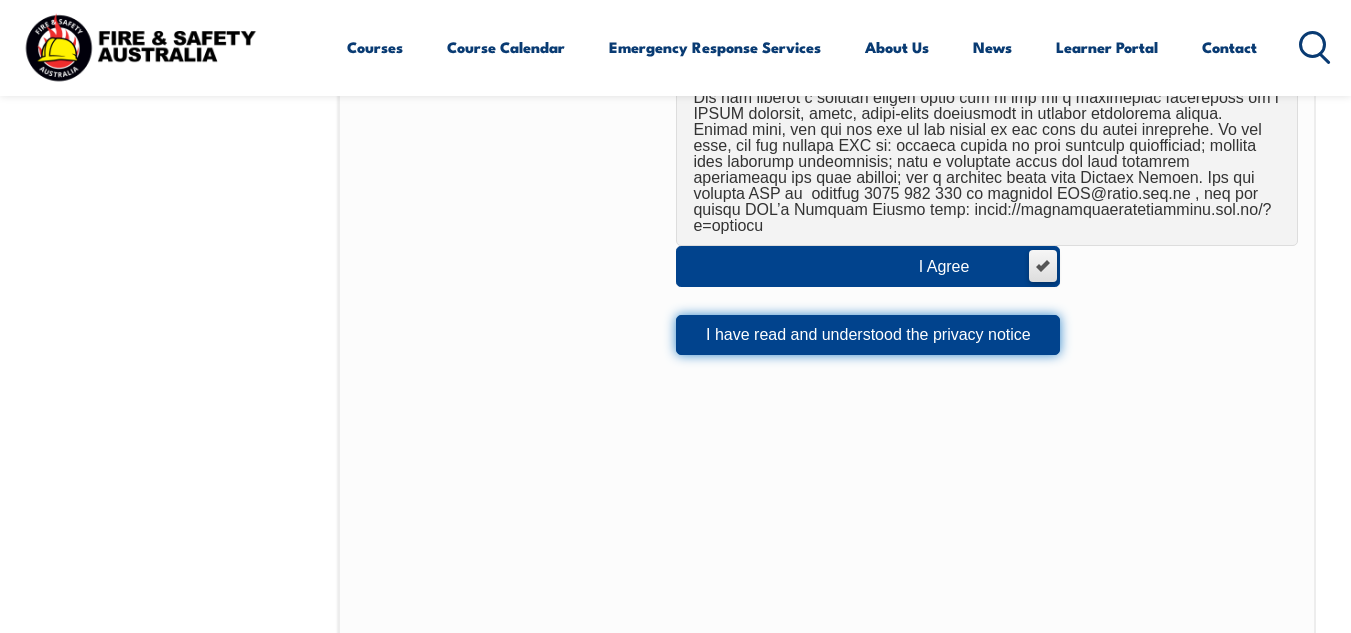 click on "I have read and understood the privacy notice" at bounding box center [868, 335] 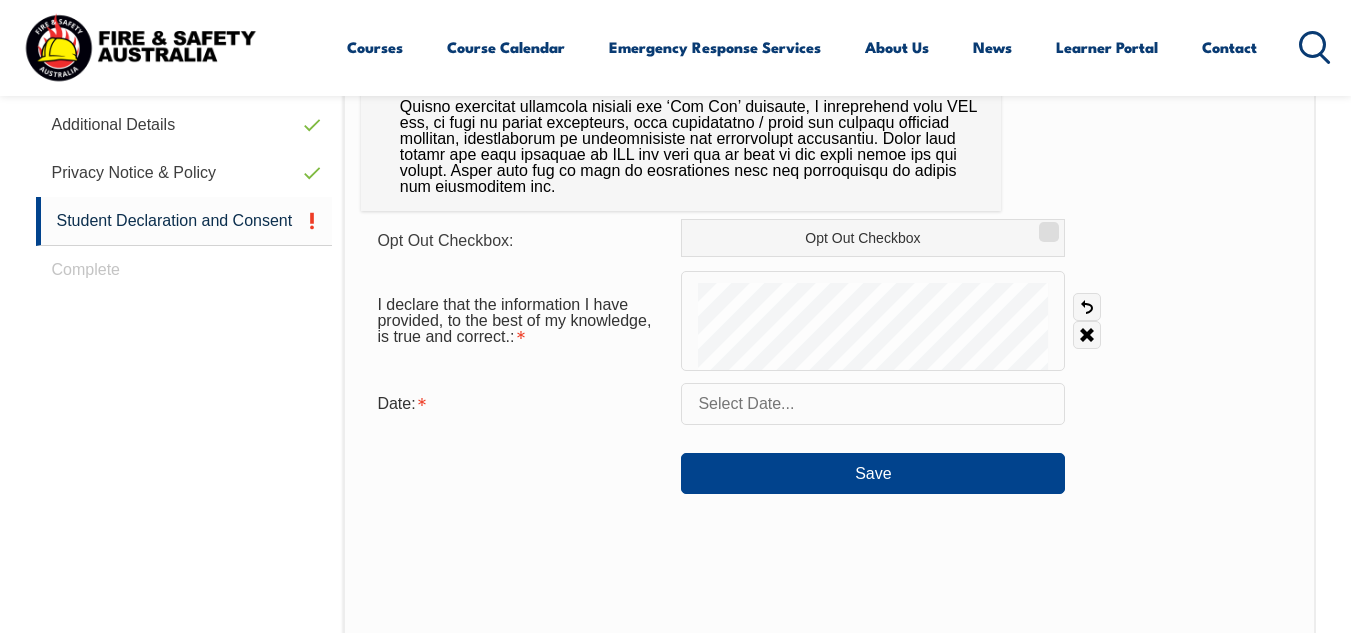 scroll, scrollTop: 885, scrollLeft: 0, axis: vertical 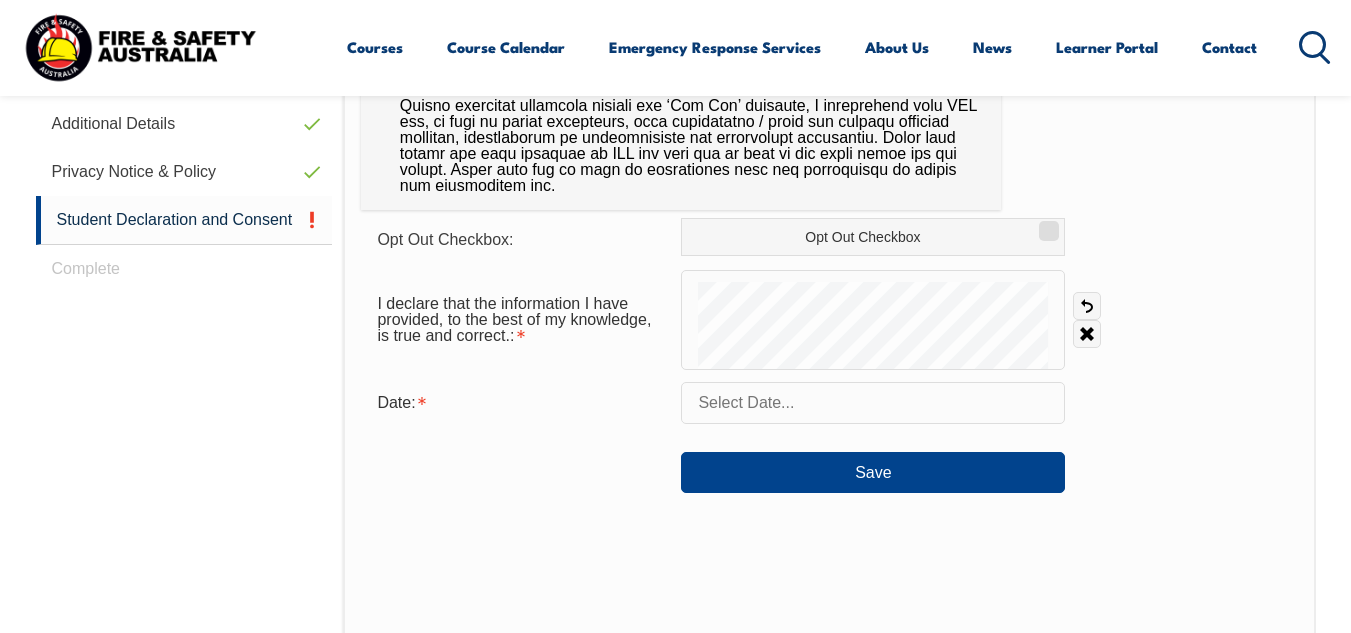 click at bounding box center (873, 403) 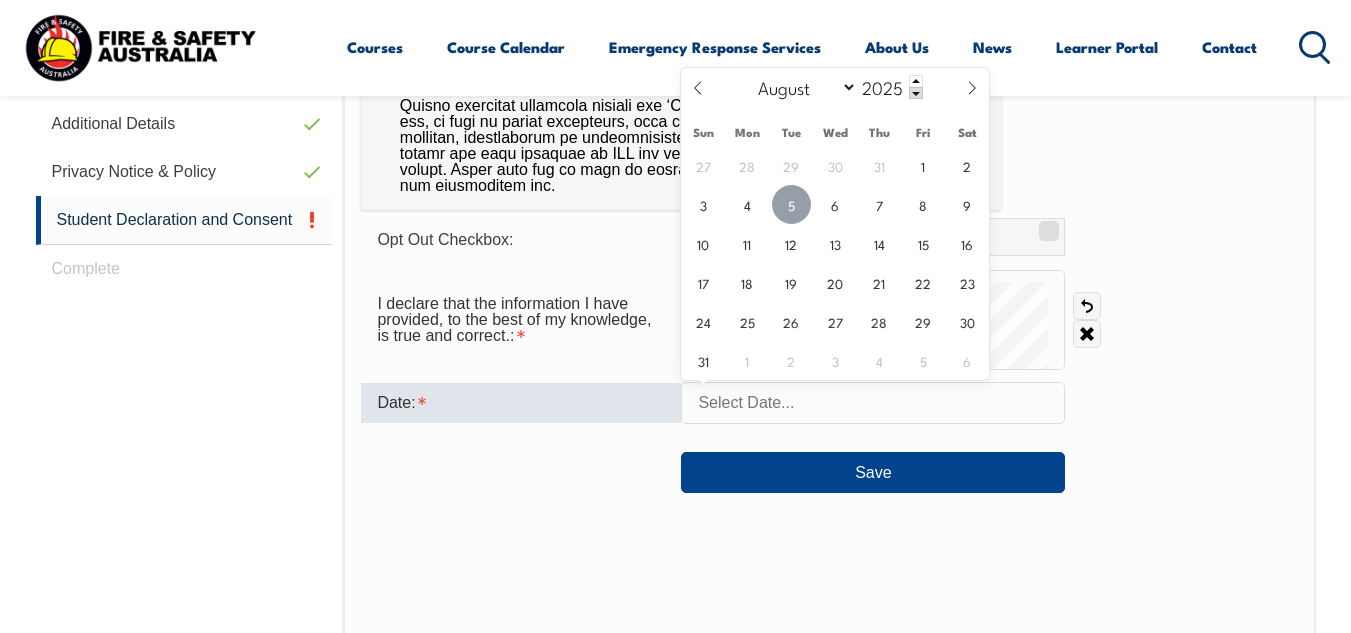 click on "5" at bounding box center (791, 204) 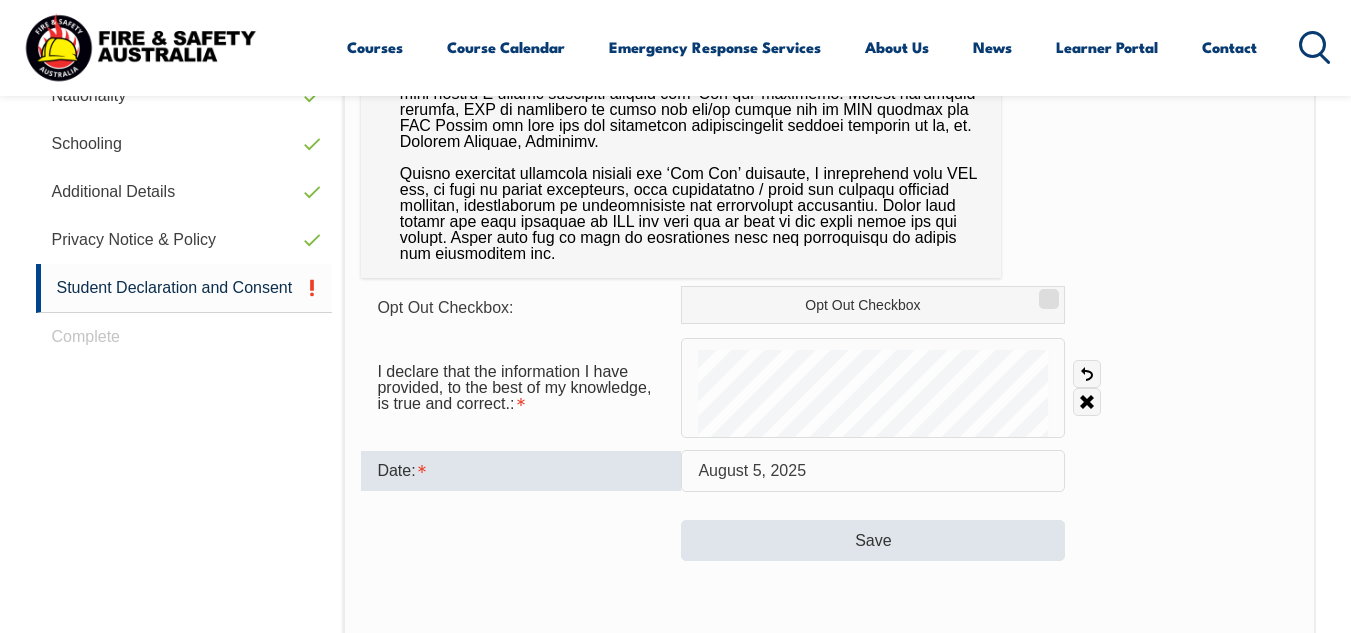scroll, scrollTop: 885, scrollLeft: 0, axis: vertical 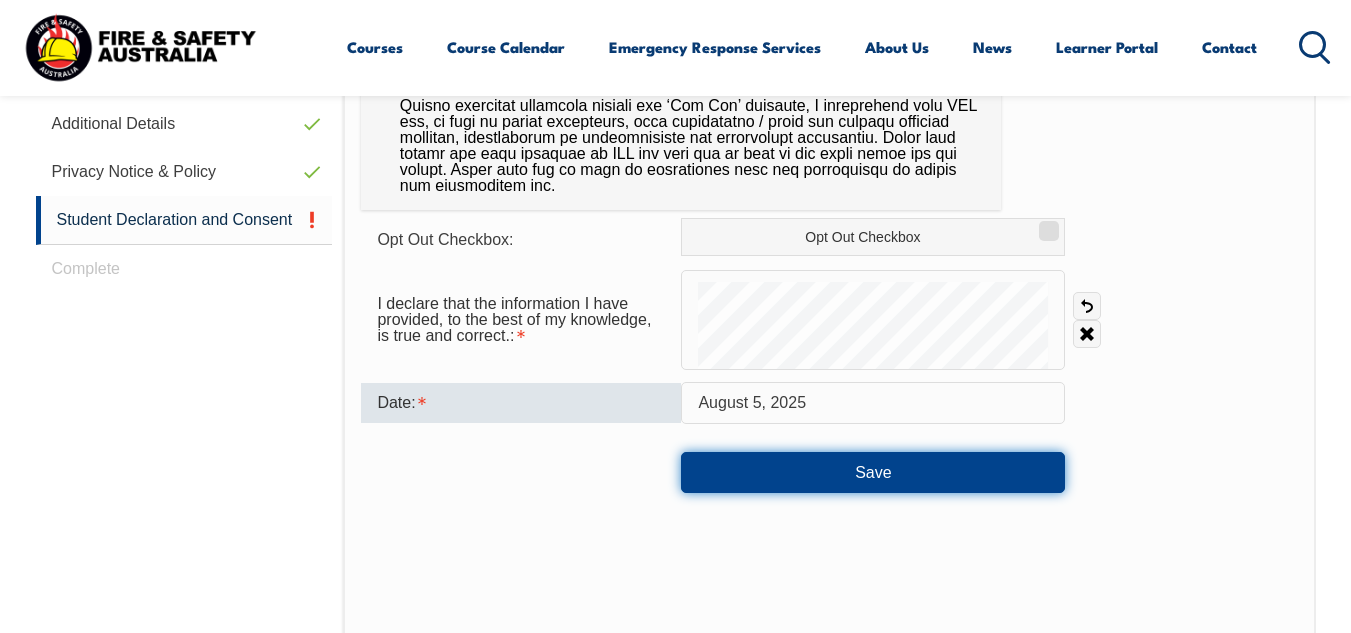 click on "Save" at bounding box center (873, 472) 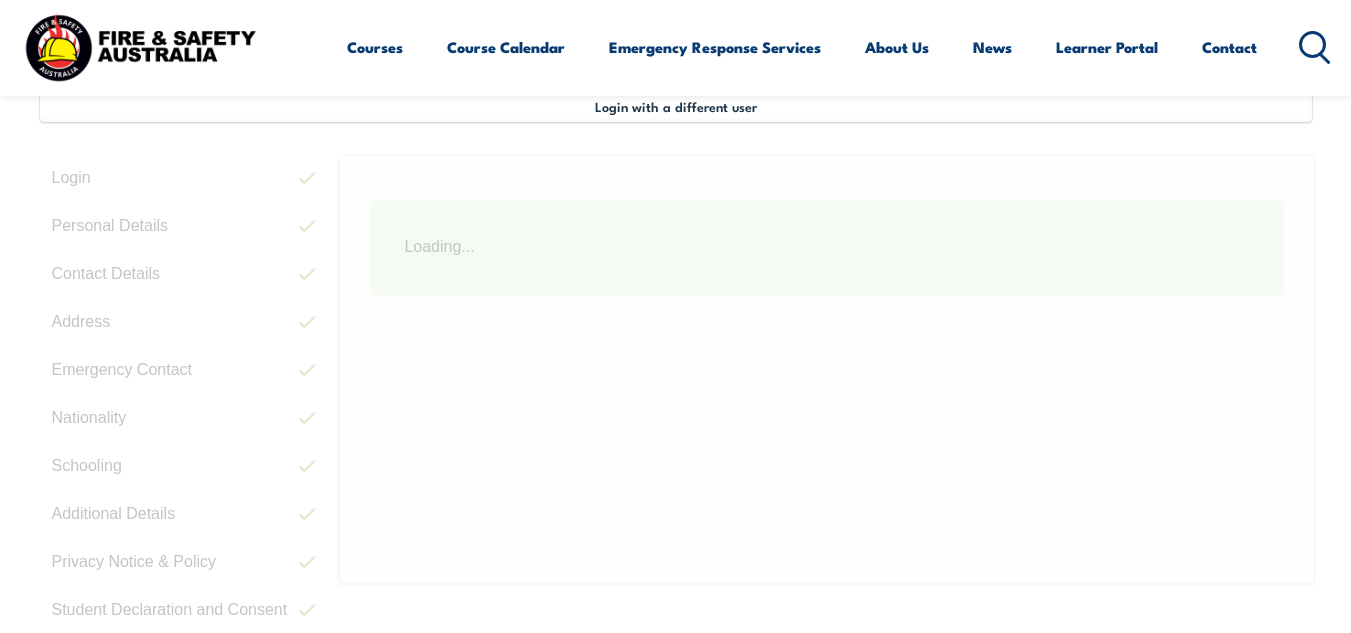scroll, scrollTop: 485, scrollLeft: 0, axis: vertical 